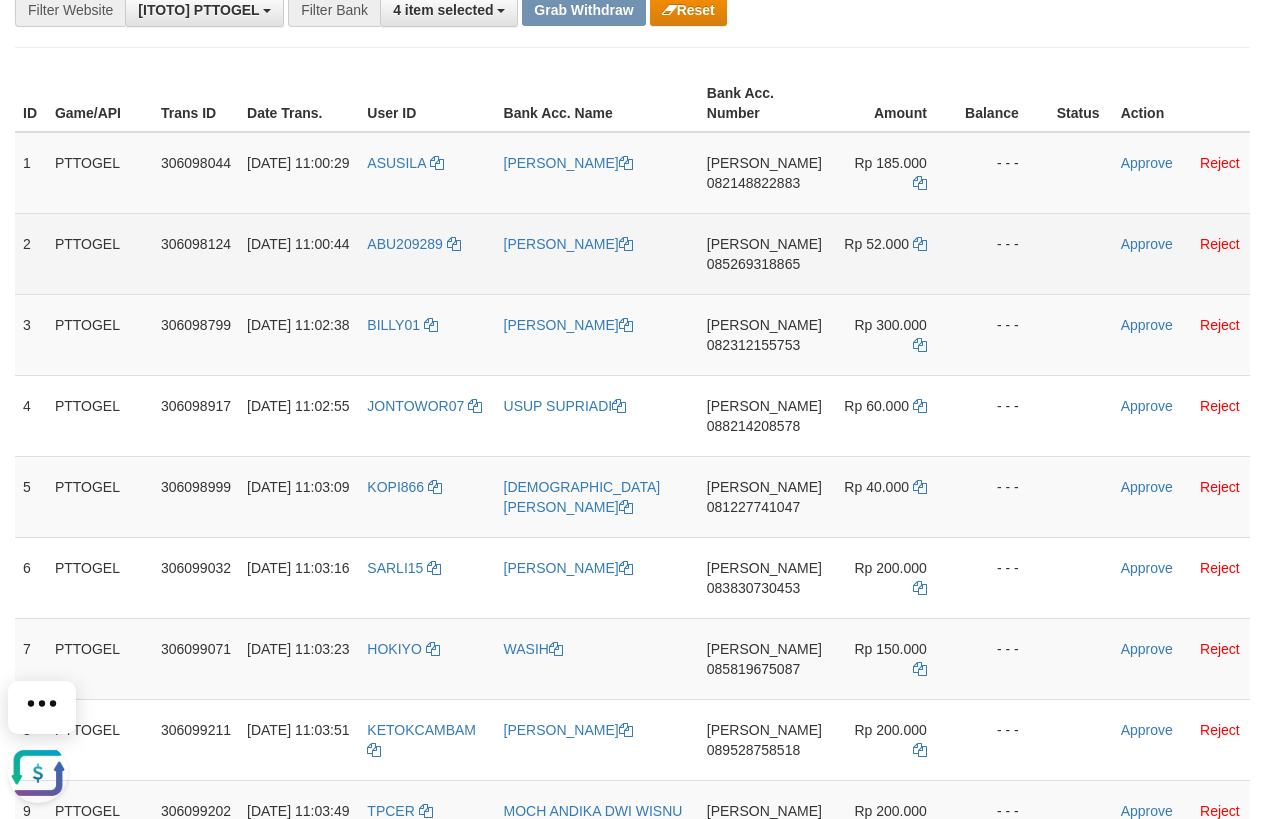 scroll, scrollTop: 0, scrollLeft: 0, axis: both 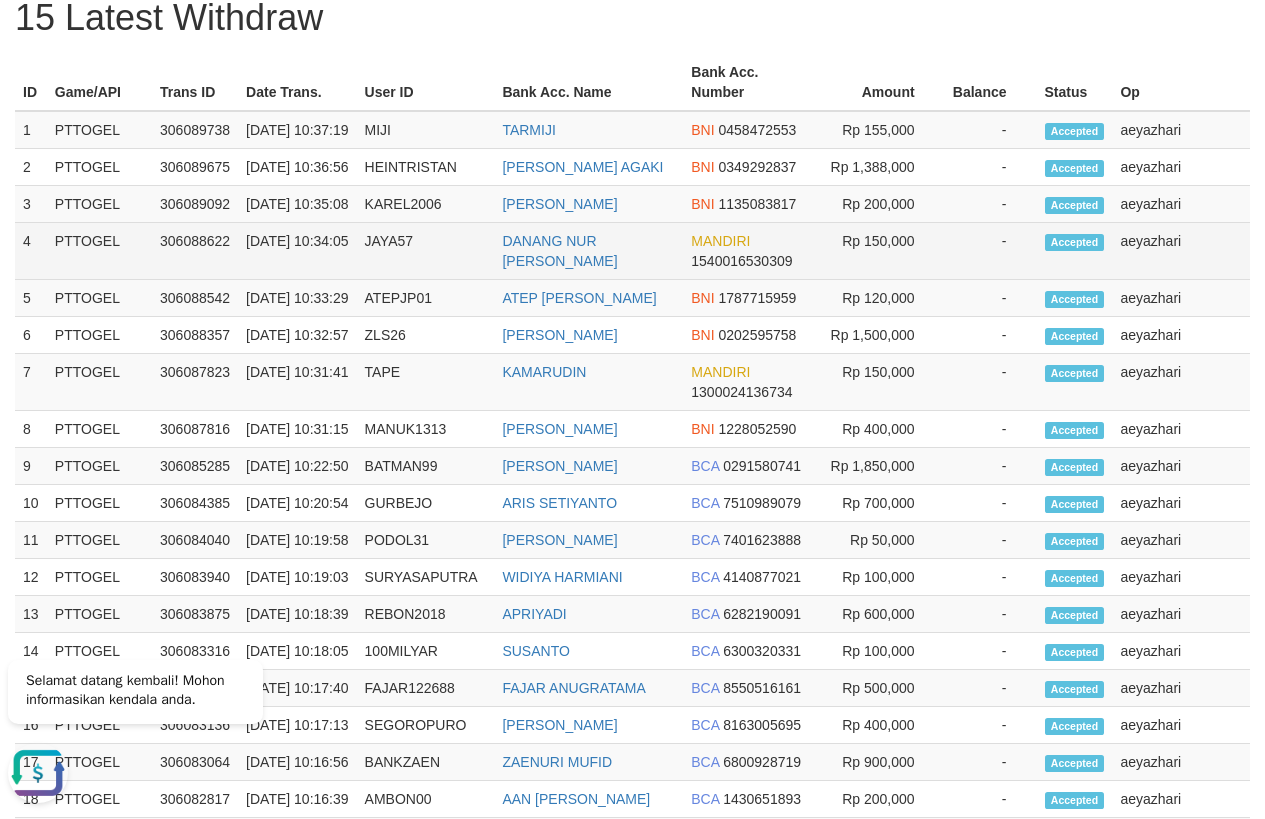 drag, startPoint x: 426, startPoint y: 194, endPoint x: 870, endPoint y: 309, distance: 458.65128 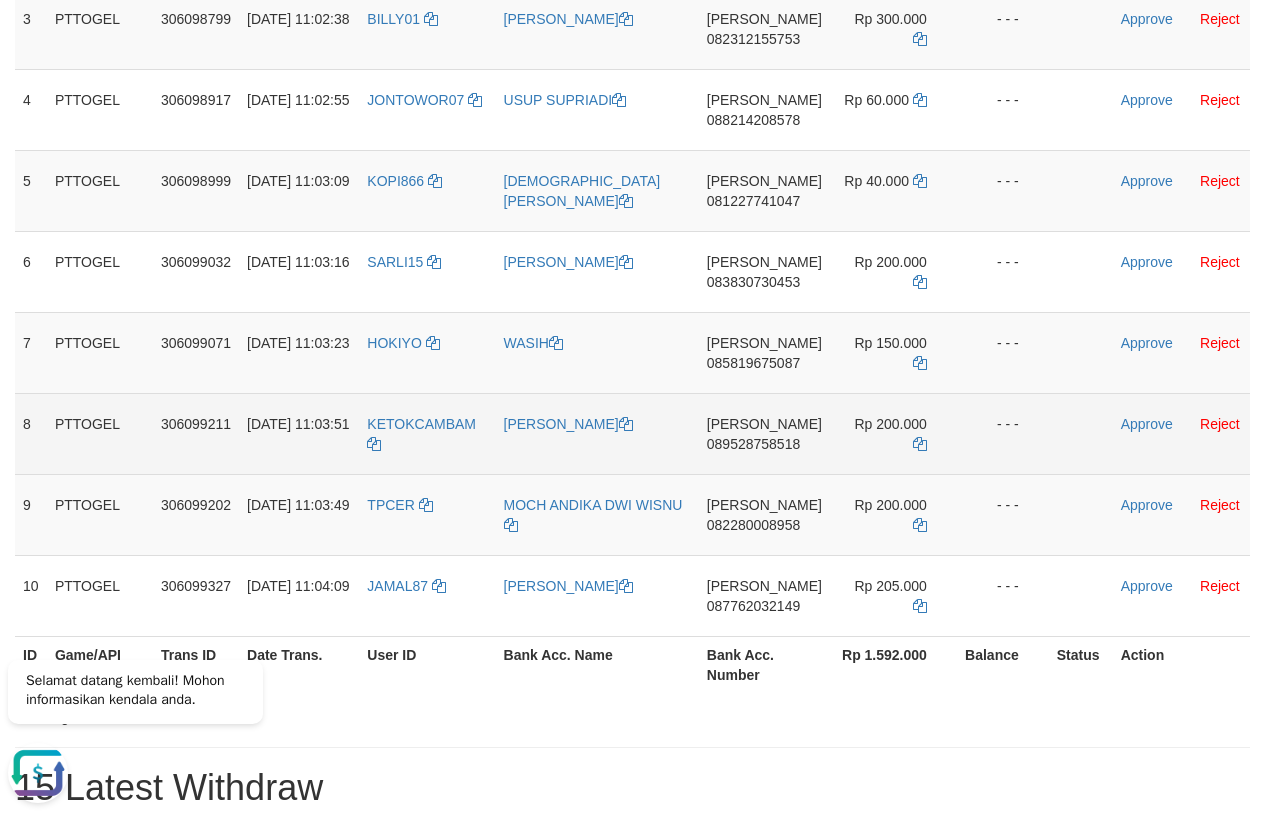 scroll, scrollTop: 196, scrollLeft: 0, axis: vertical 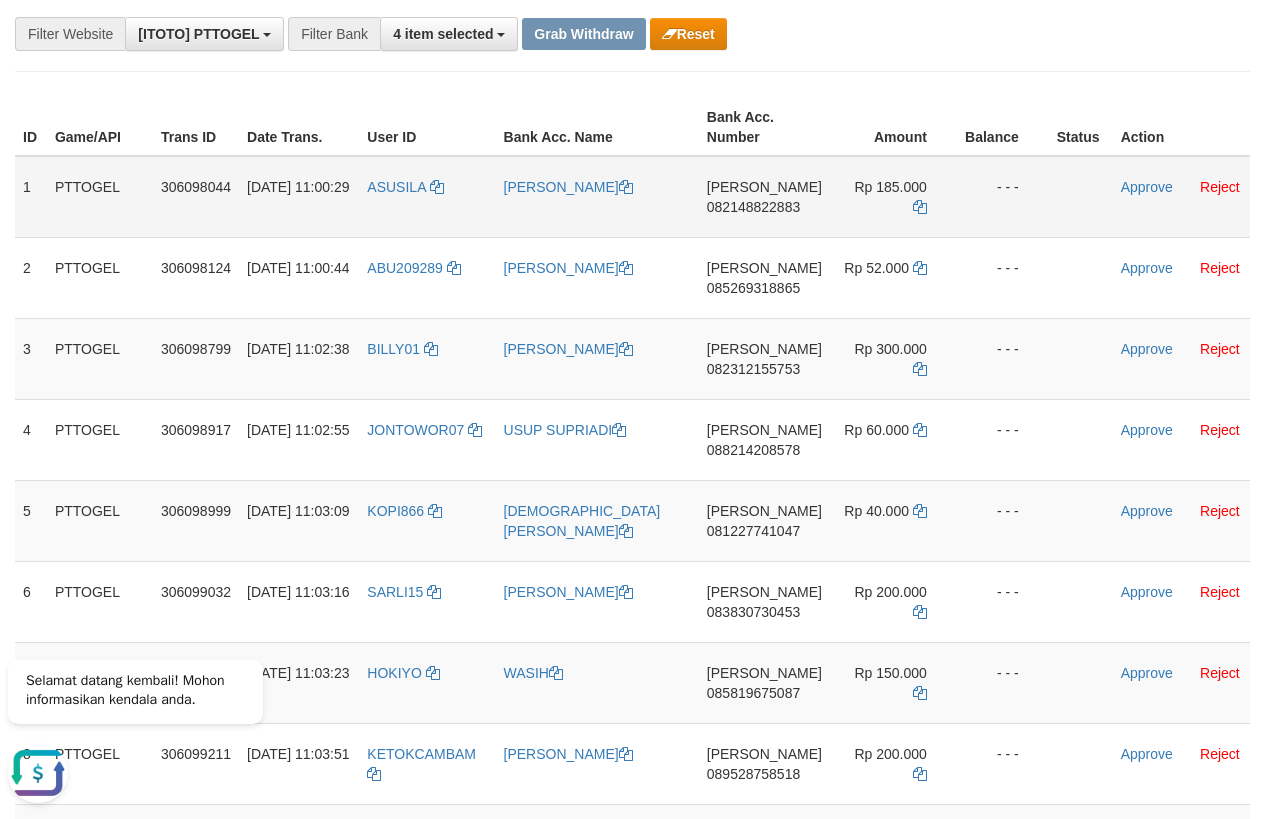 click on "ASUSILA" at bounding box center [427, 197] 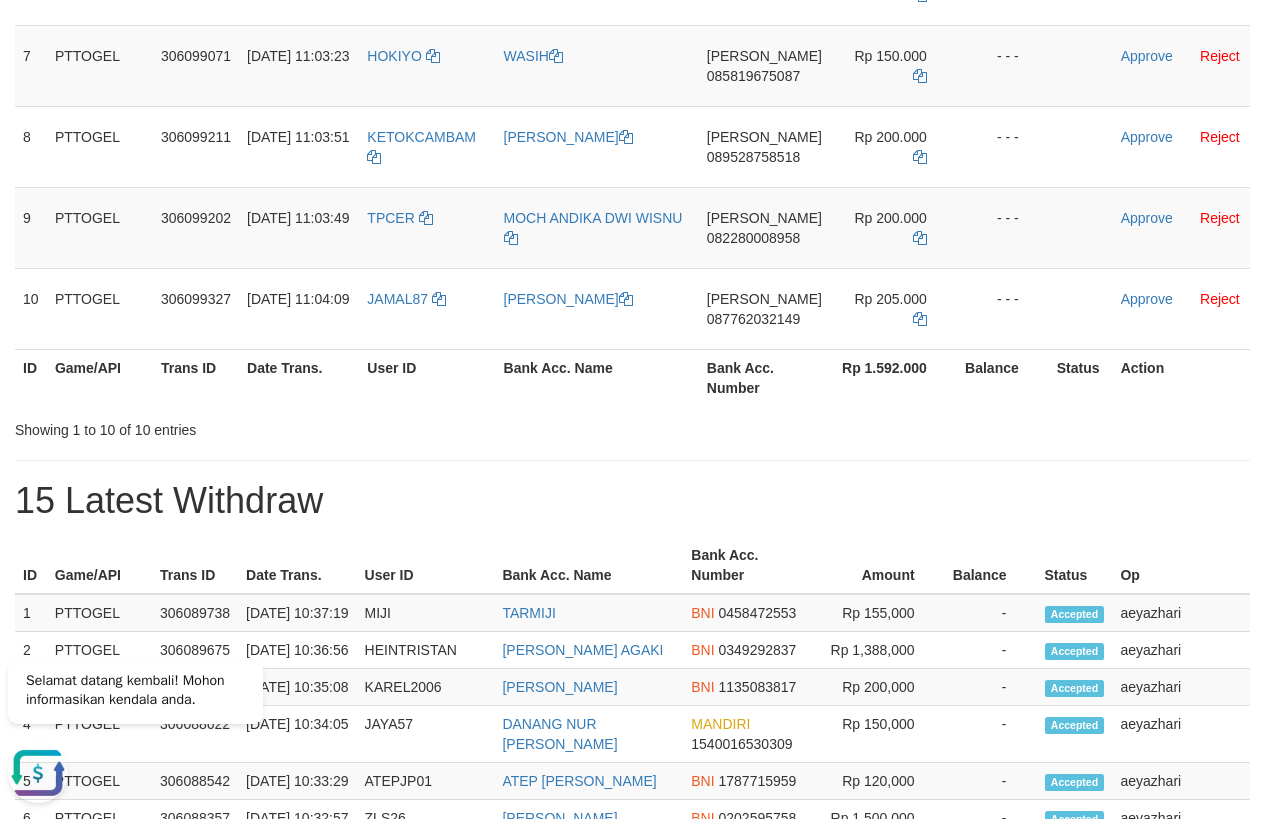 scroll, scrollTop: 833, scrollLeft: 0, axis: vertical 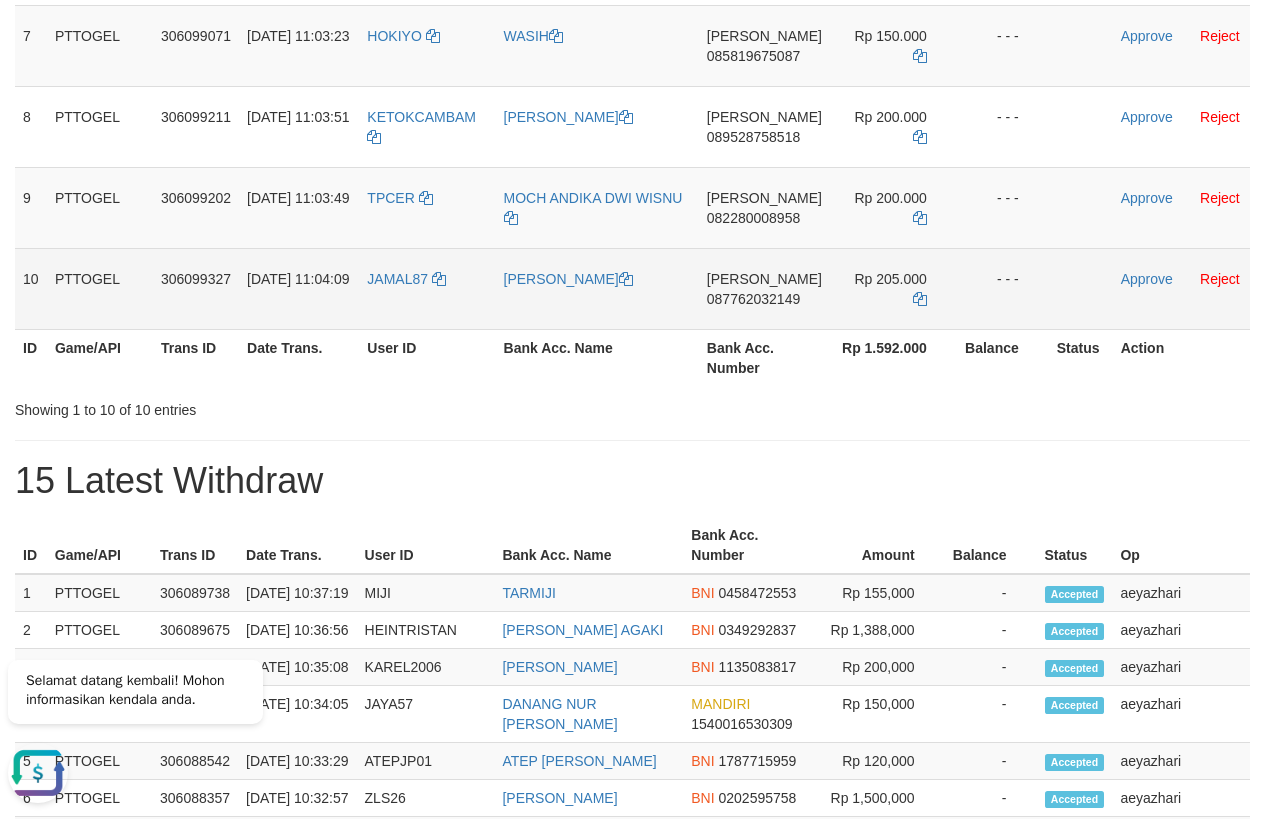 copy 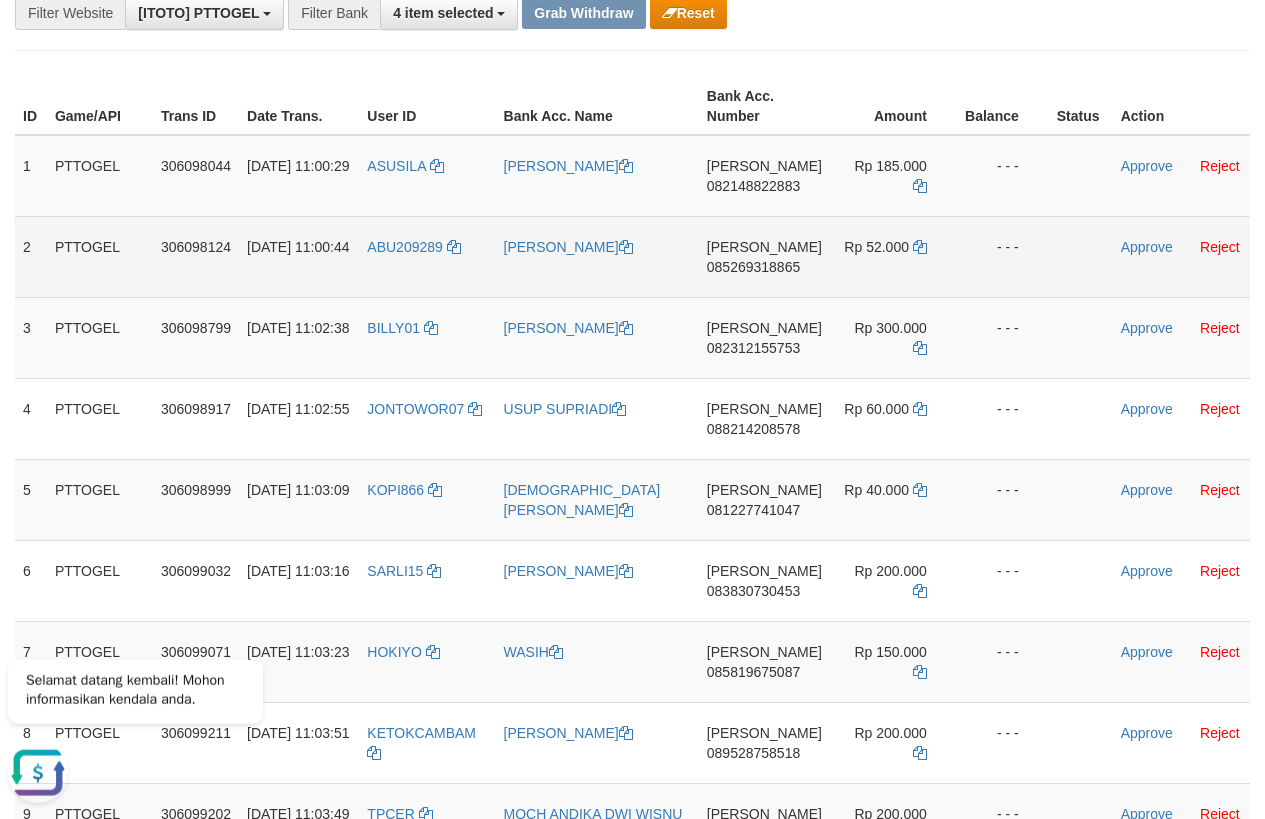 scroll, scrollTop: 173, scrollLeft: 0, axis: vertical 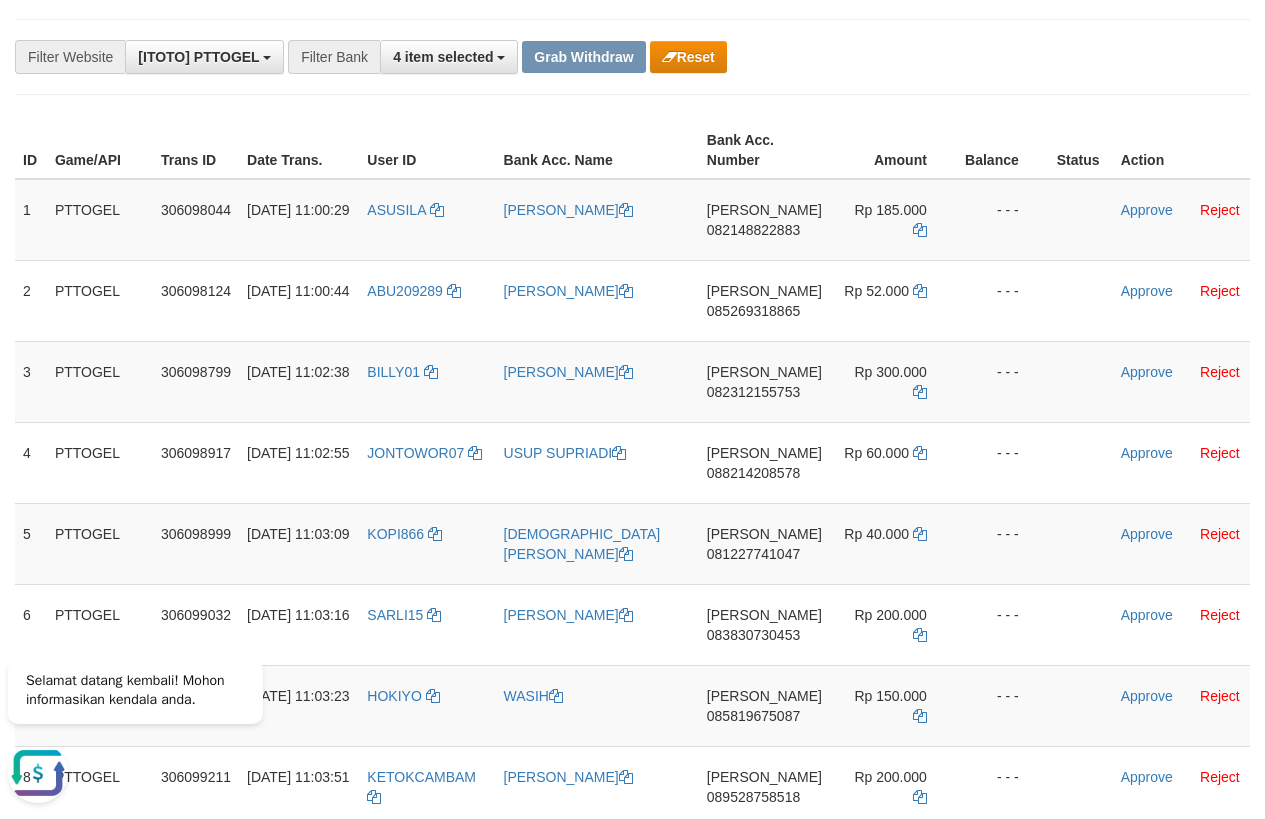 click on "**********" at bounding box center (632, 1154) 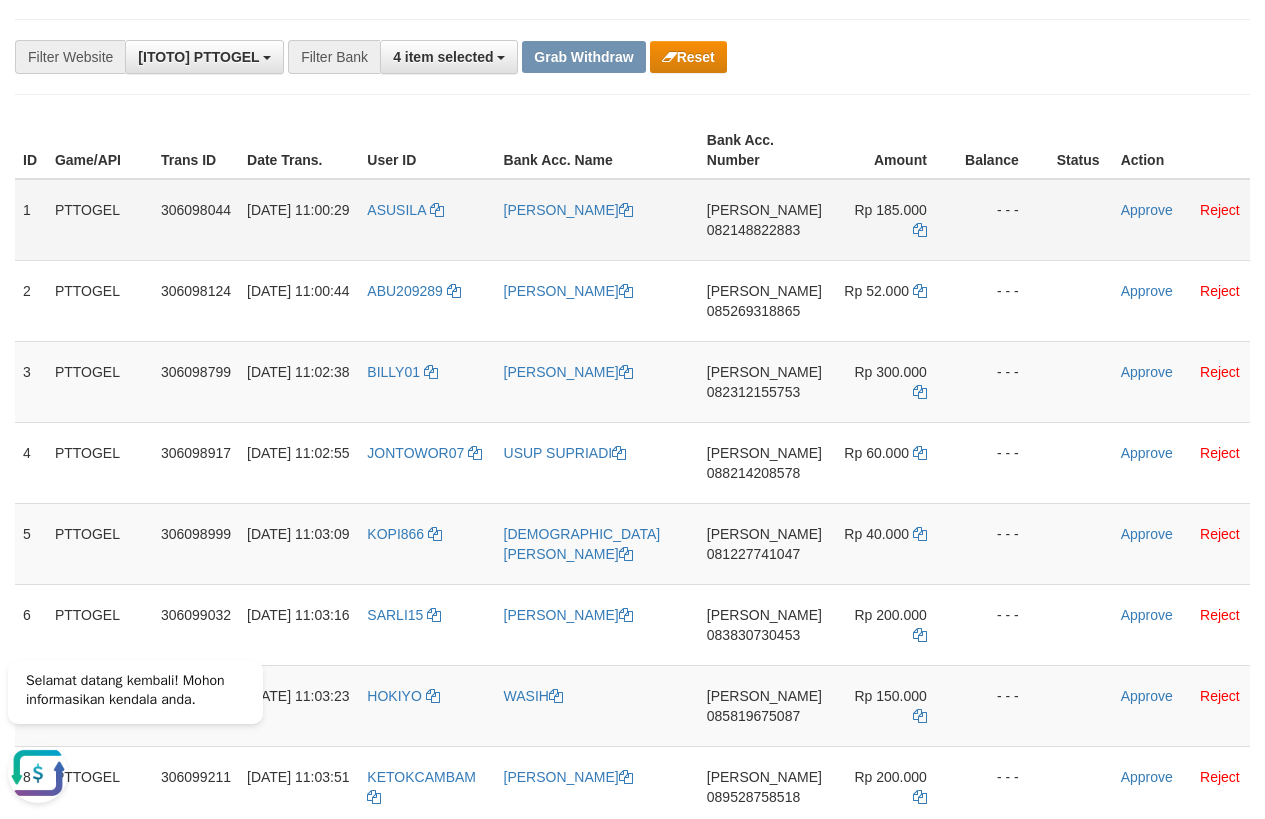 click on "DANA
082148822883" at bounding box center (764, 220) 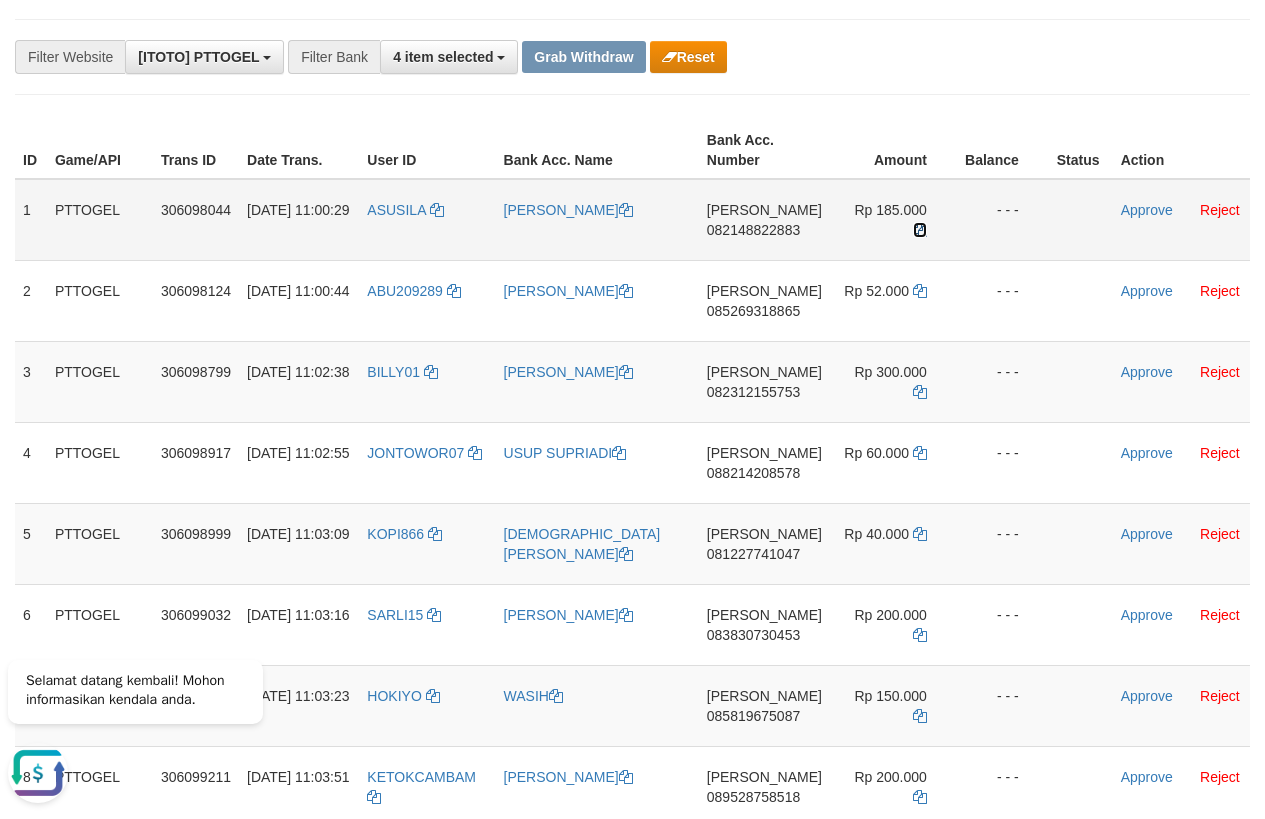 click at bounding box center [920, 230] 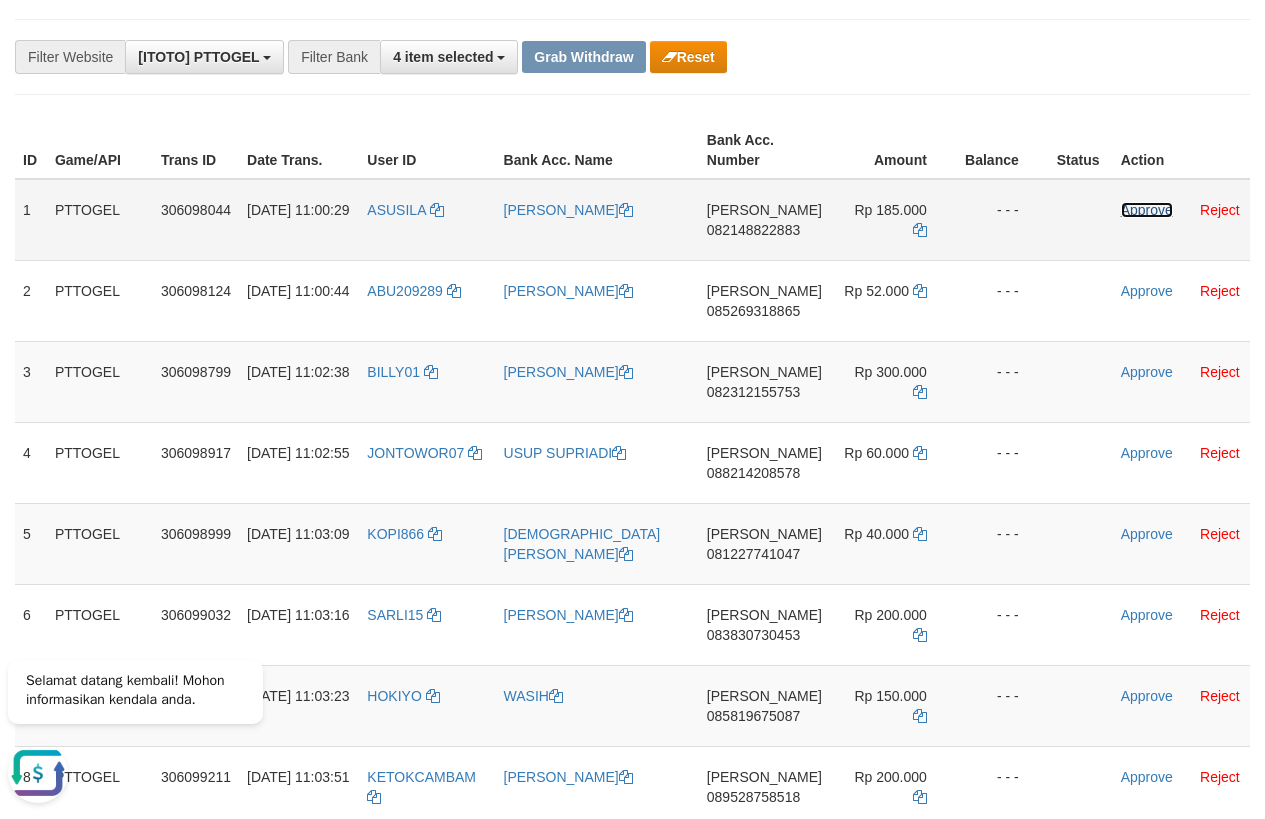 click on "Approve" at bounding box center (1147, 210) 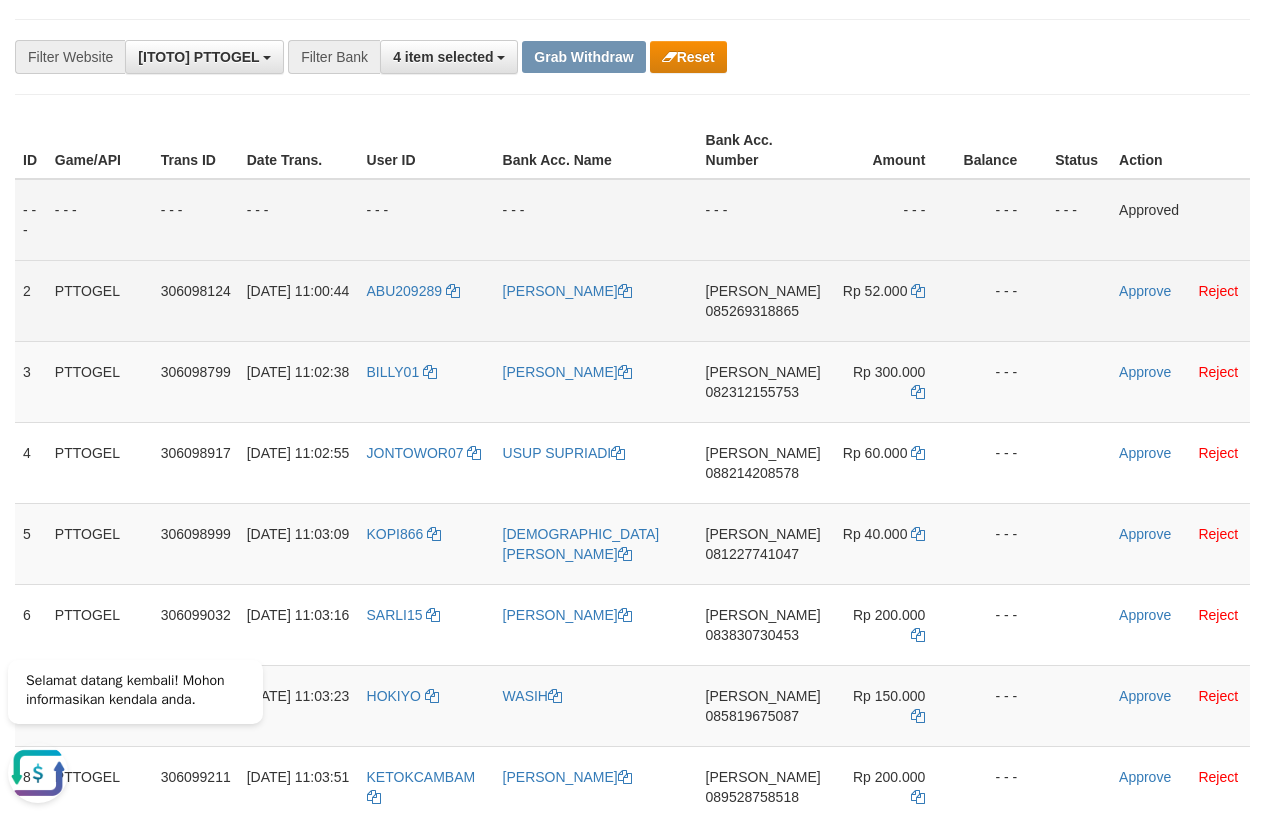 click on "085269318865" at bounding box center (752, 311) 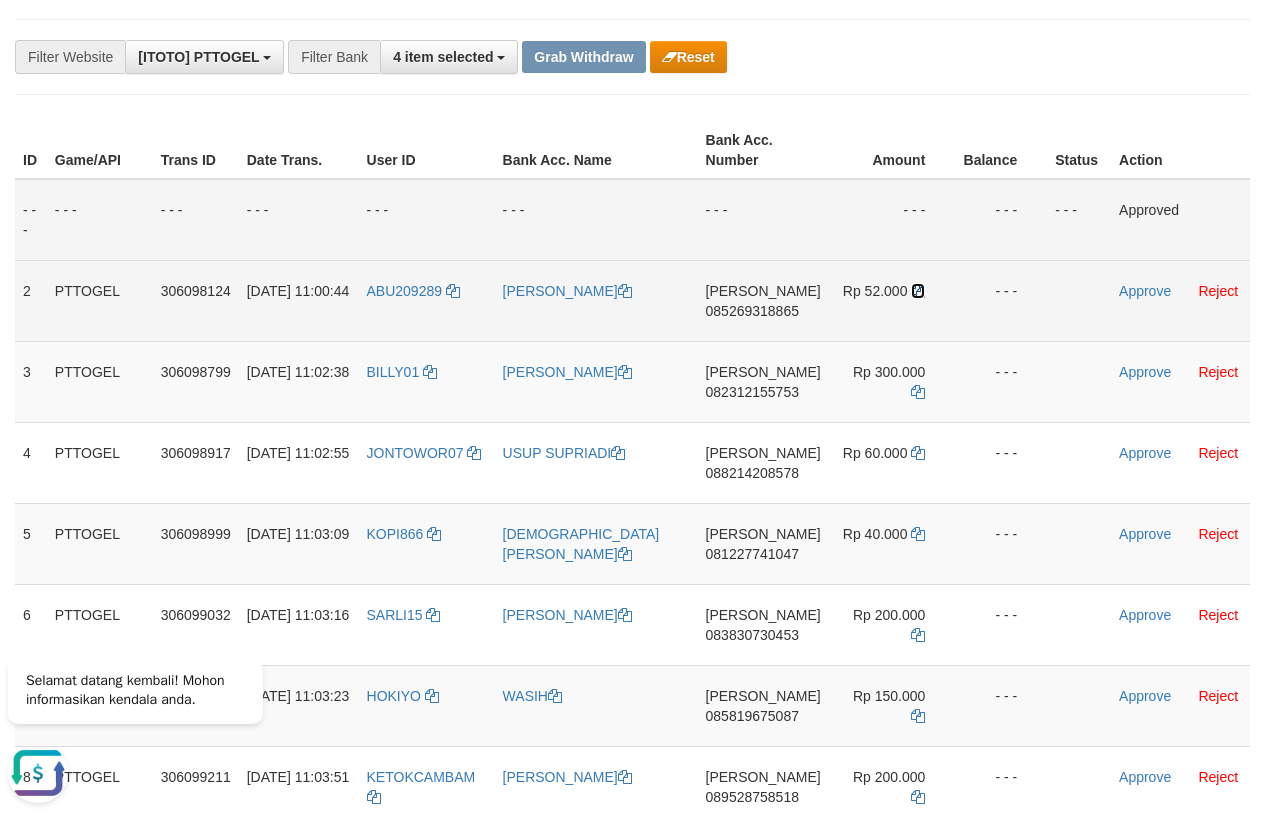 click at bounding box center (918, 291) 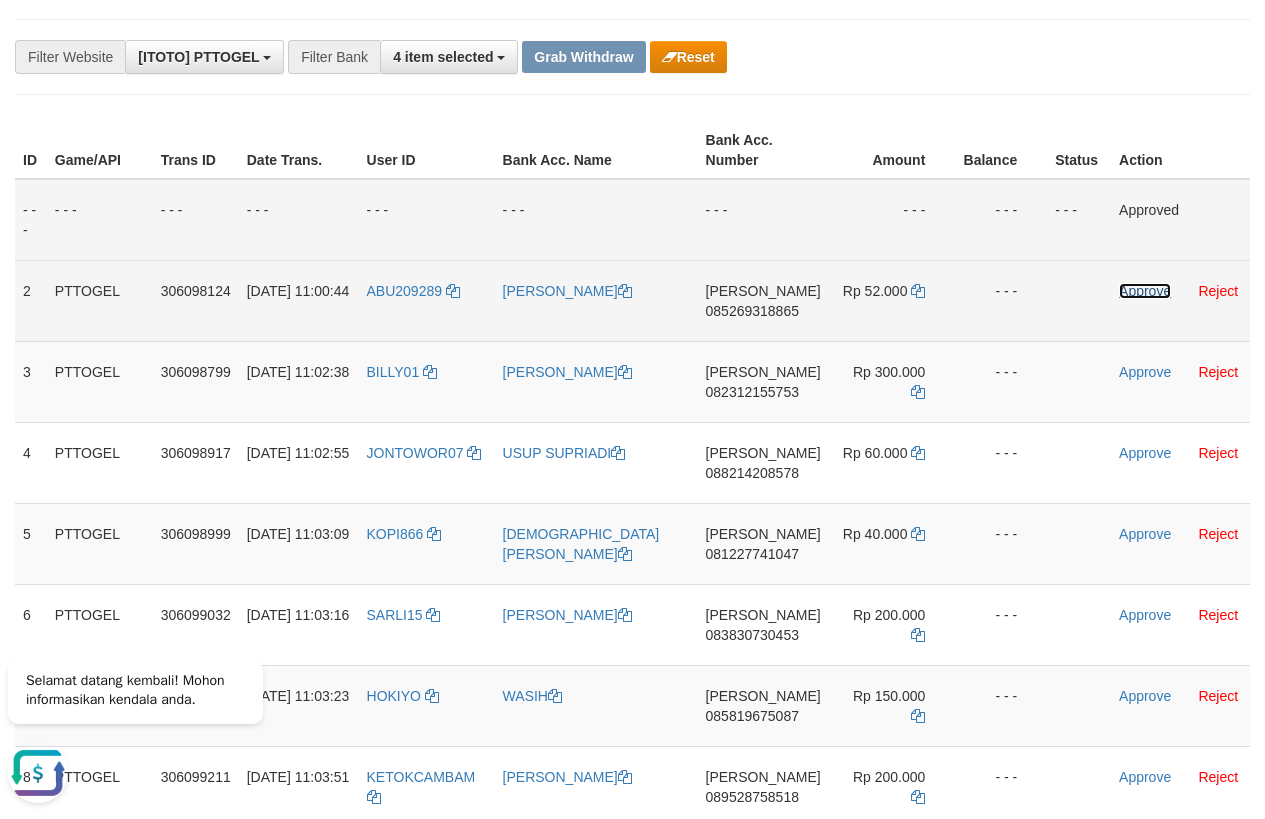 click on "Approve" at bounding box center [1145, 291] 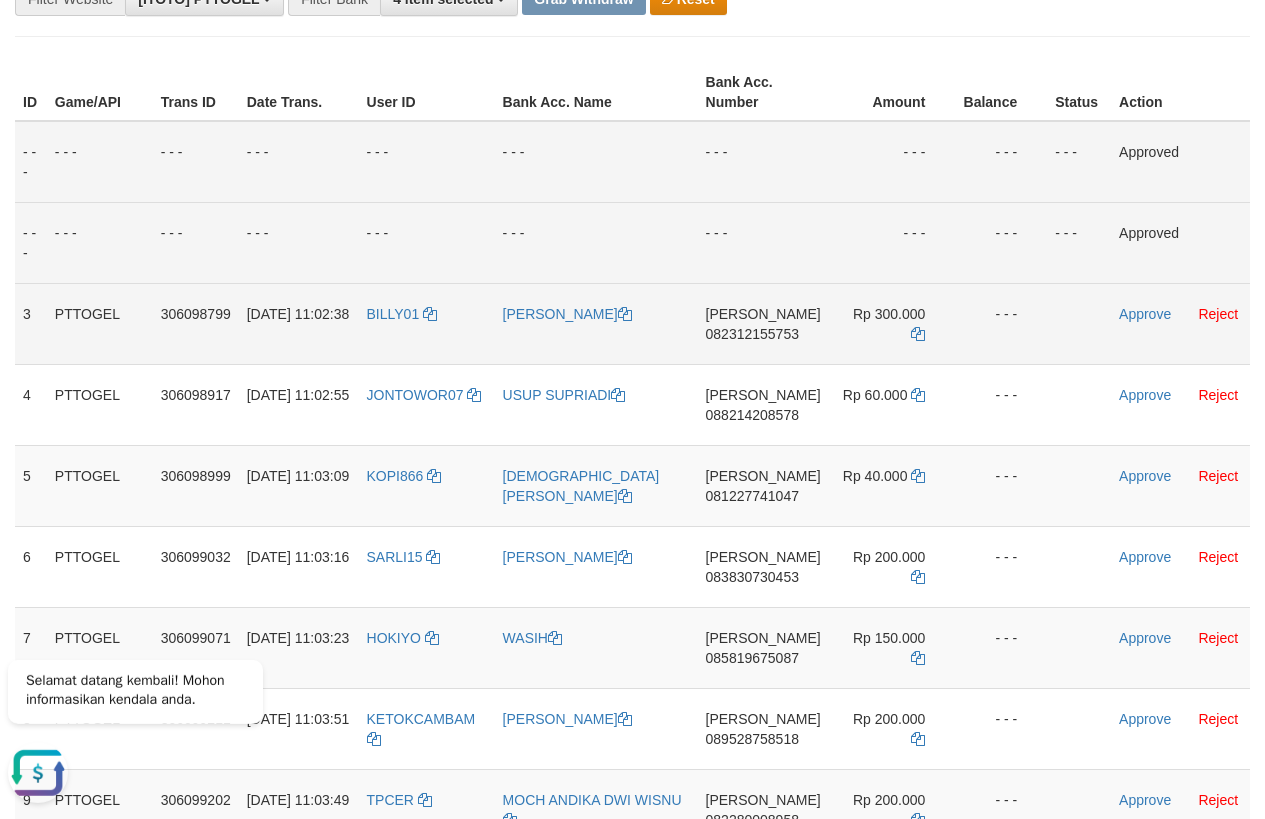 scroll, scrollTop: 283, scrollLeft: 0, axis: vertical 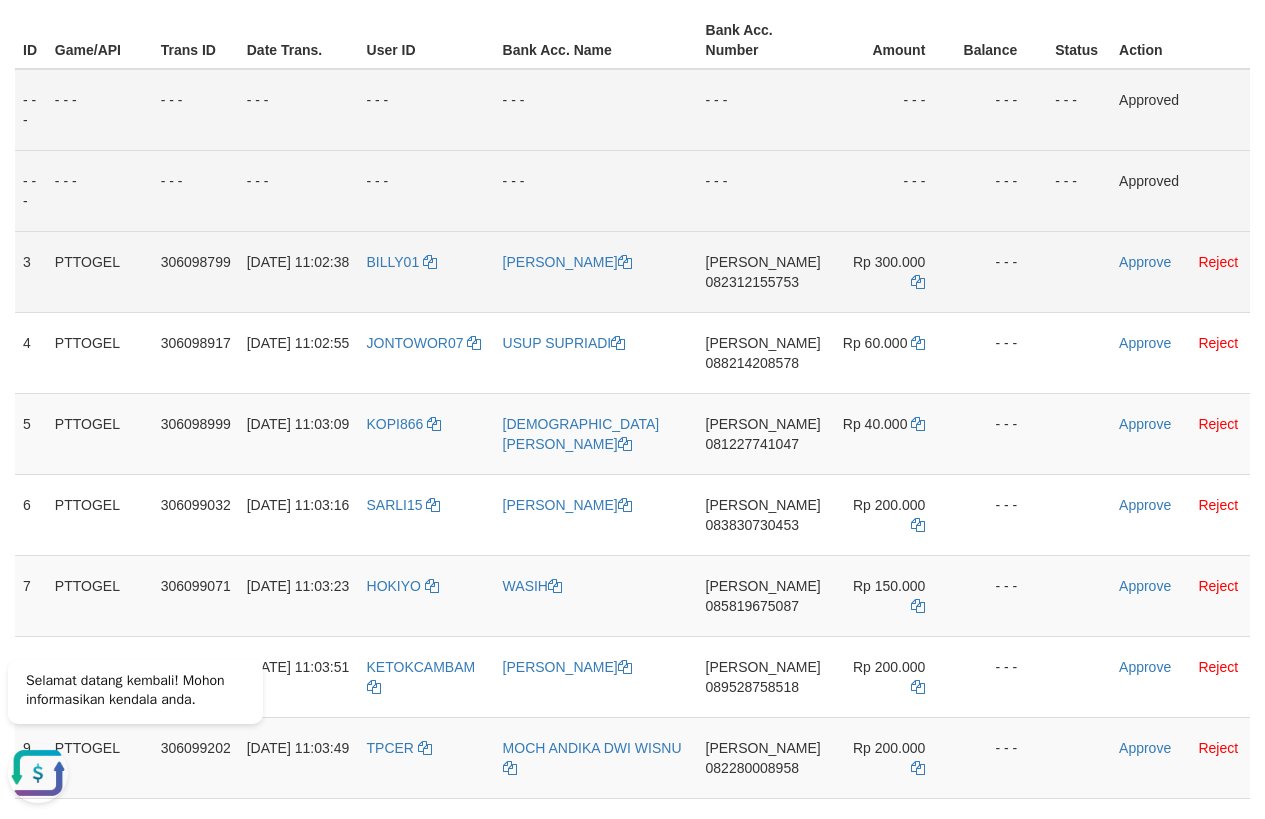 drag, startPoint x: 741, startPoint y: 287, endPoint x: 759, endPoint y: 278, distance: 20.12461 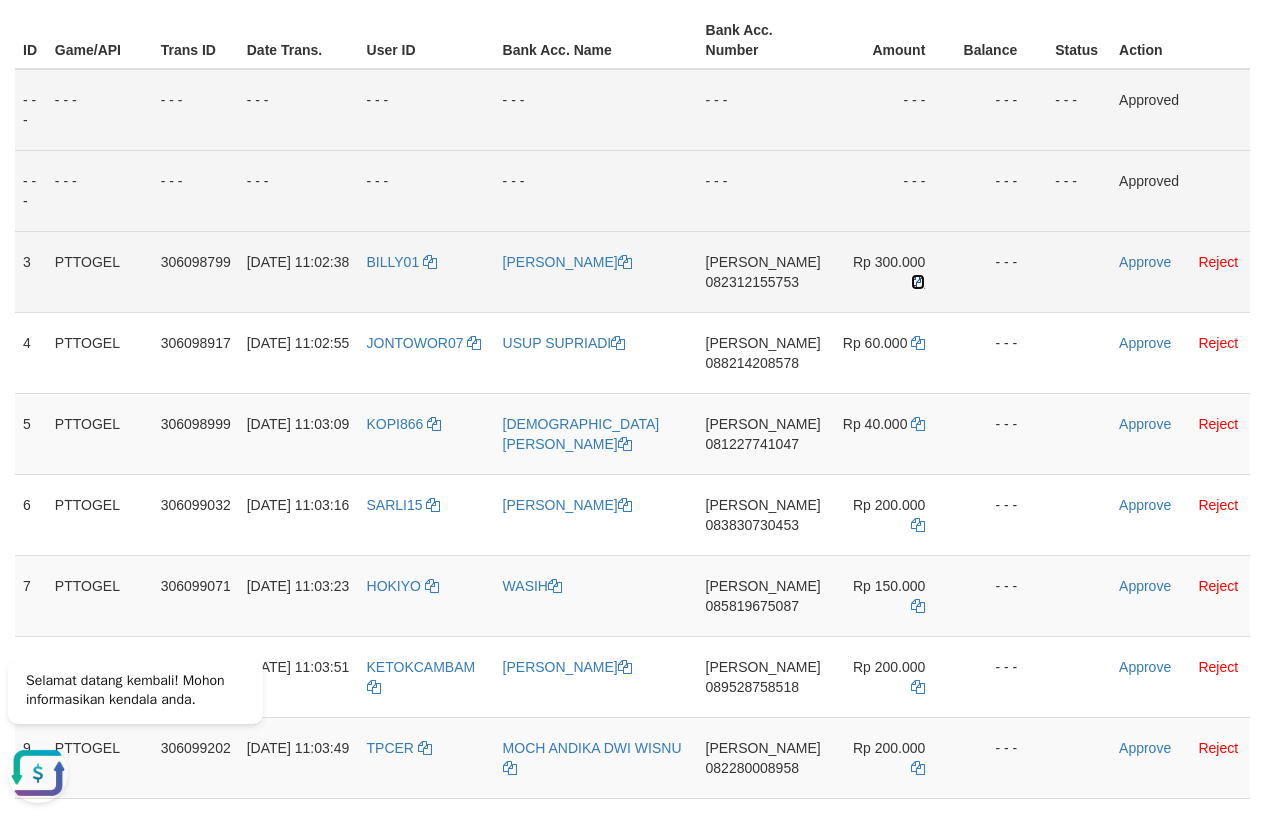 click at bounding box center [918, 282] 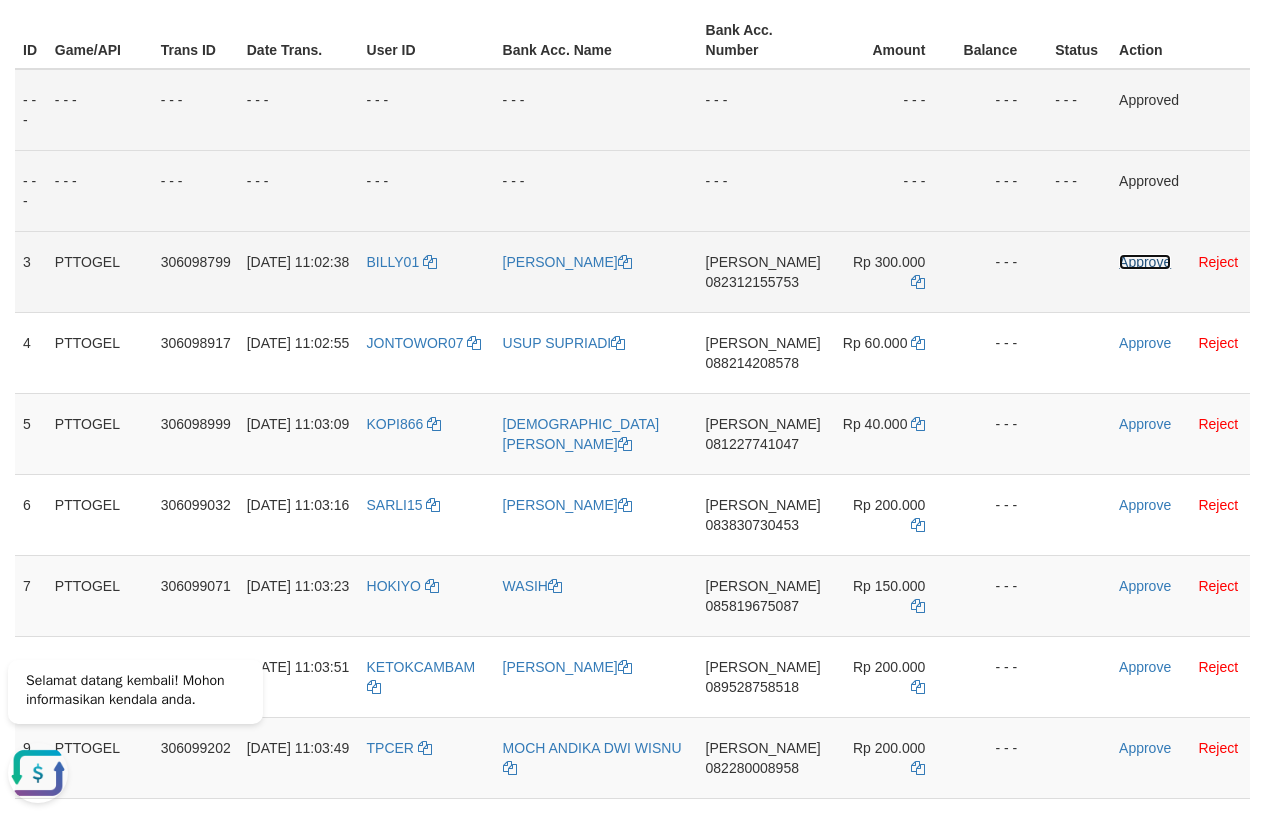 click on "Approve" at bounding box center [1145, 262] 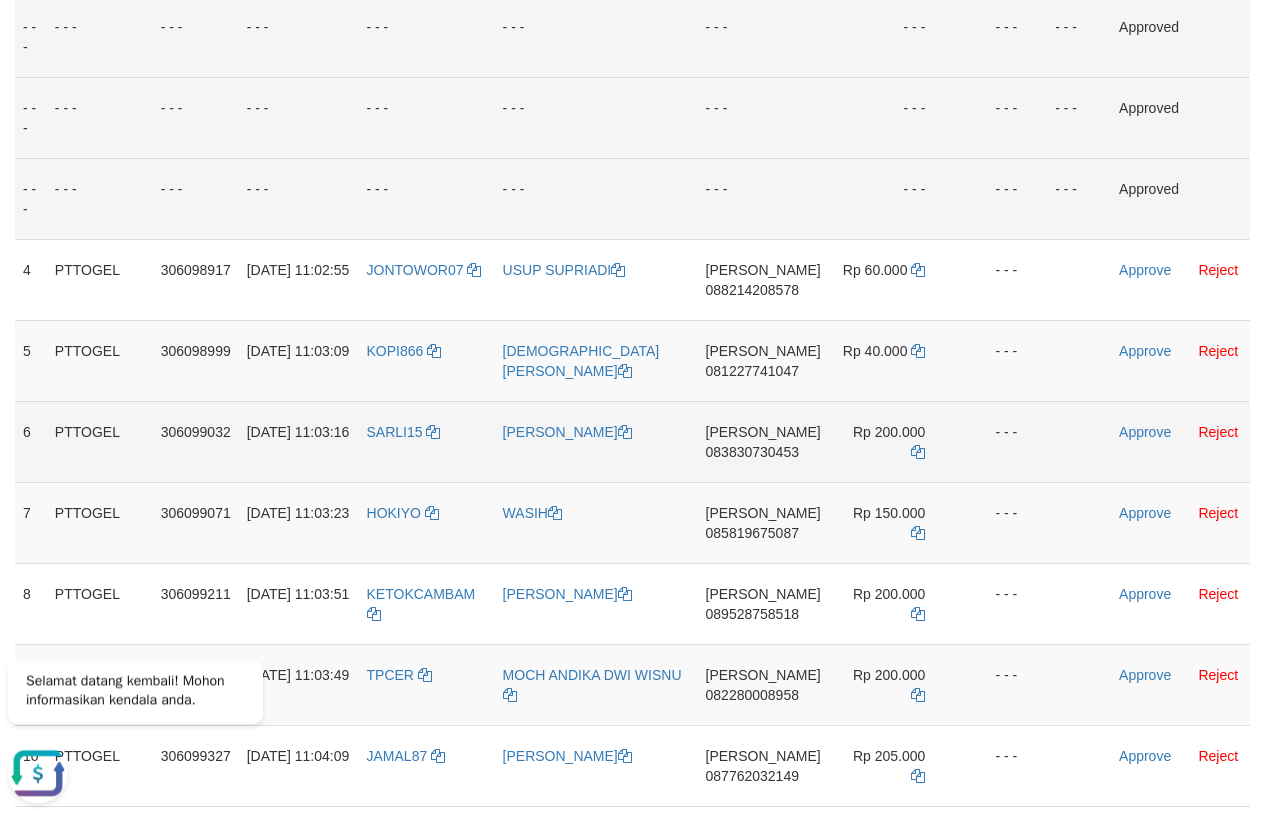 scroll, scrollTop: 393, scrollLeft: 0, axis: vertical 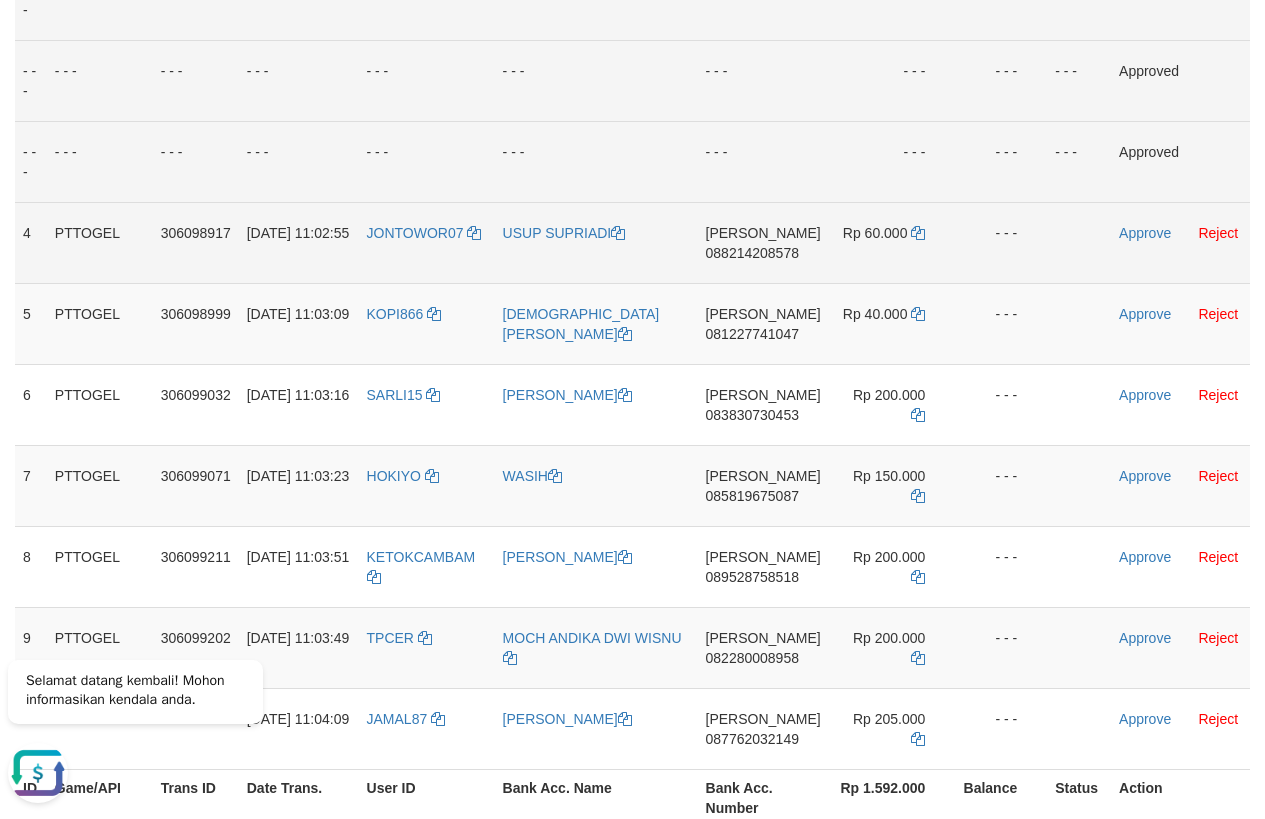 click on "DANA
088214208578" at bounding box center [763, 242] 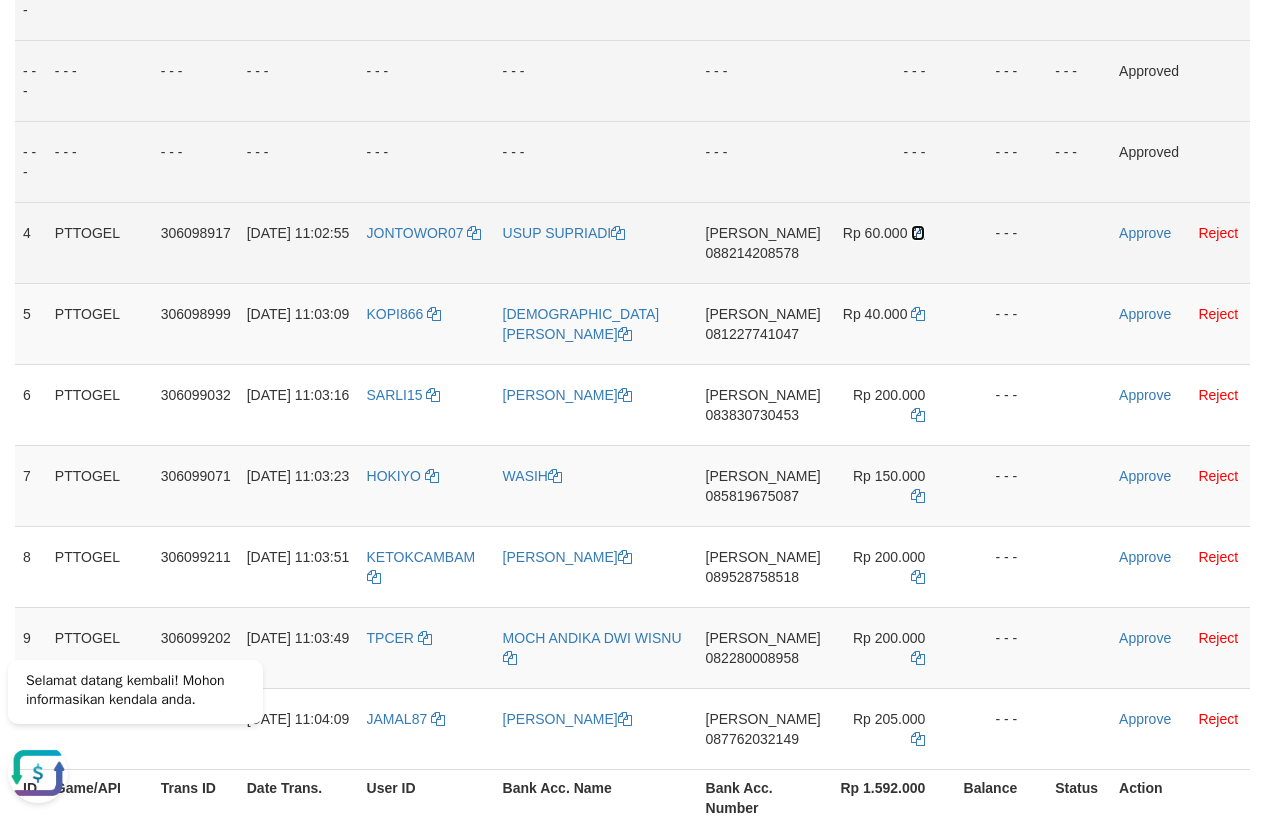 click at bounding box center (918, 233) 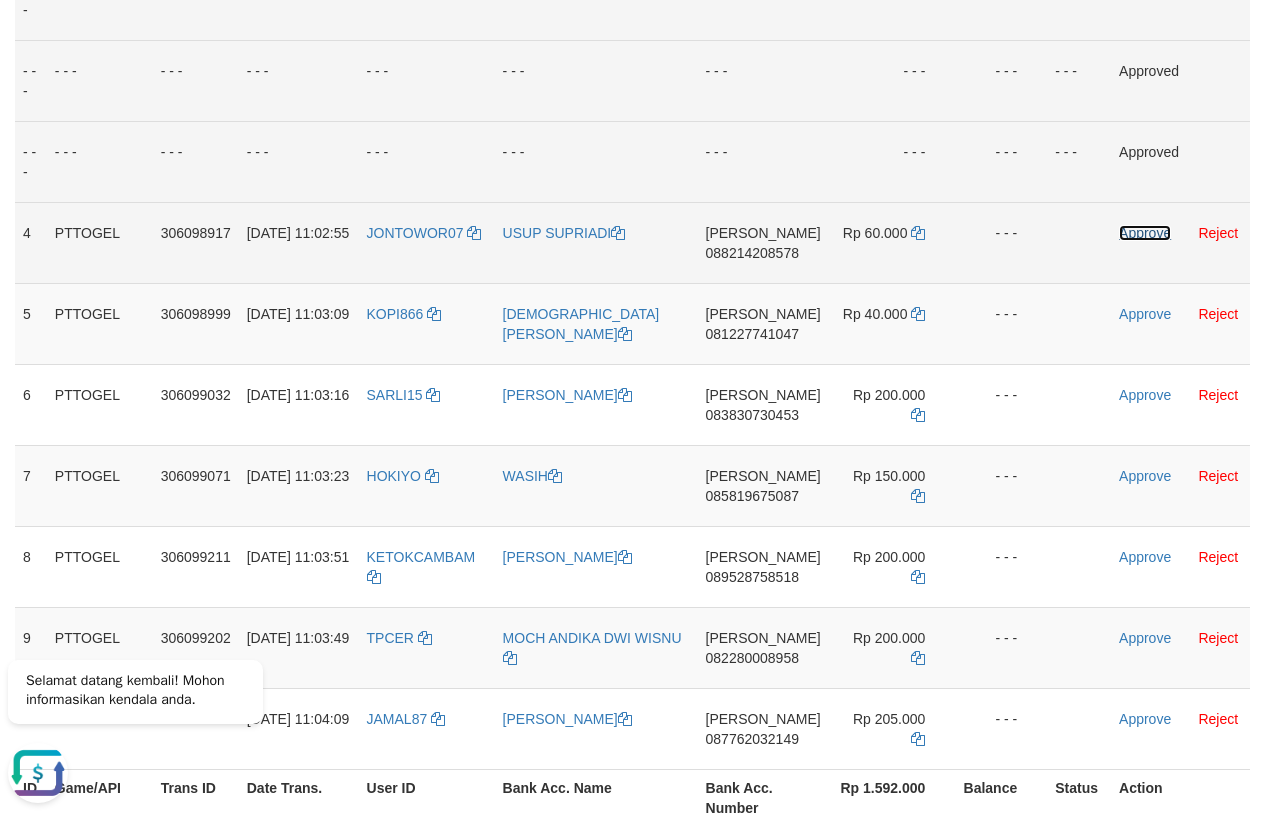 click on "Approve" at bounding box center (1145, 233) 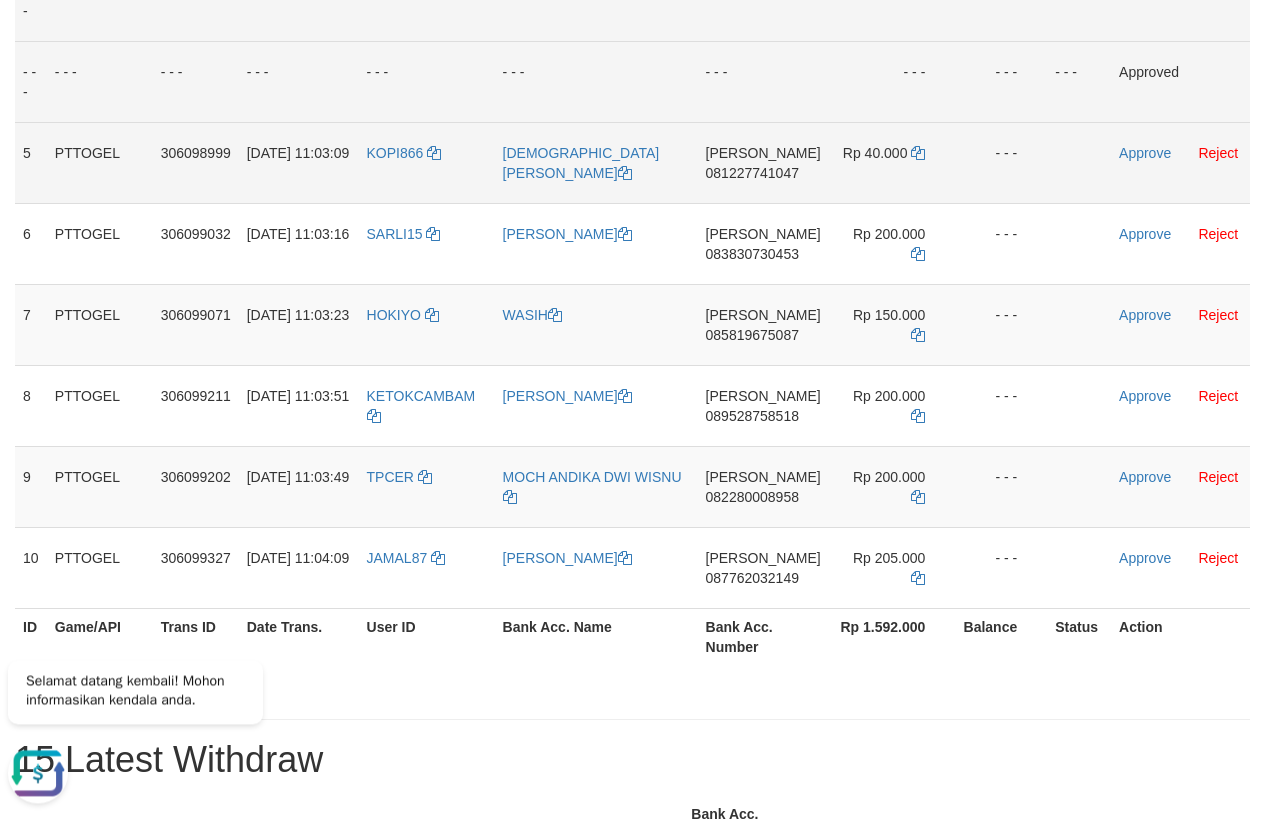 scroll, scrollTop: 503, scrollLeft: 0, axis: vertical 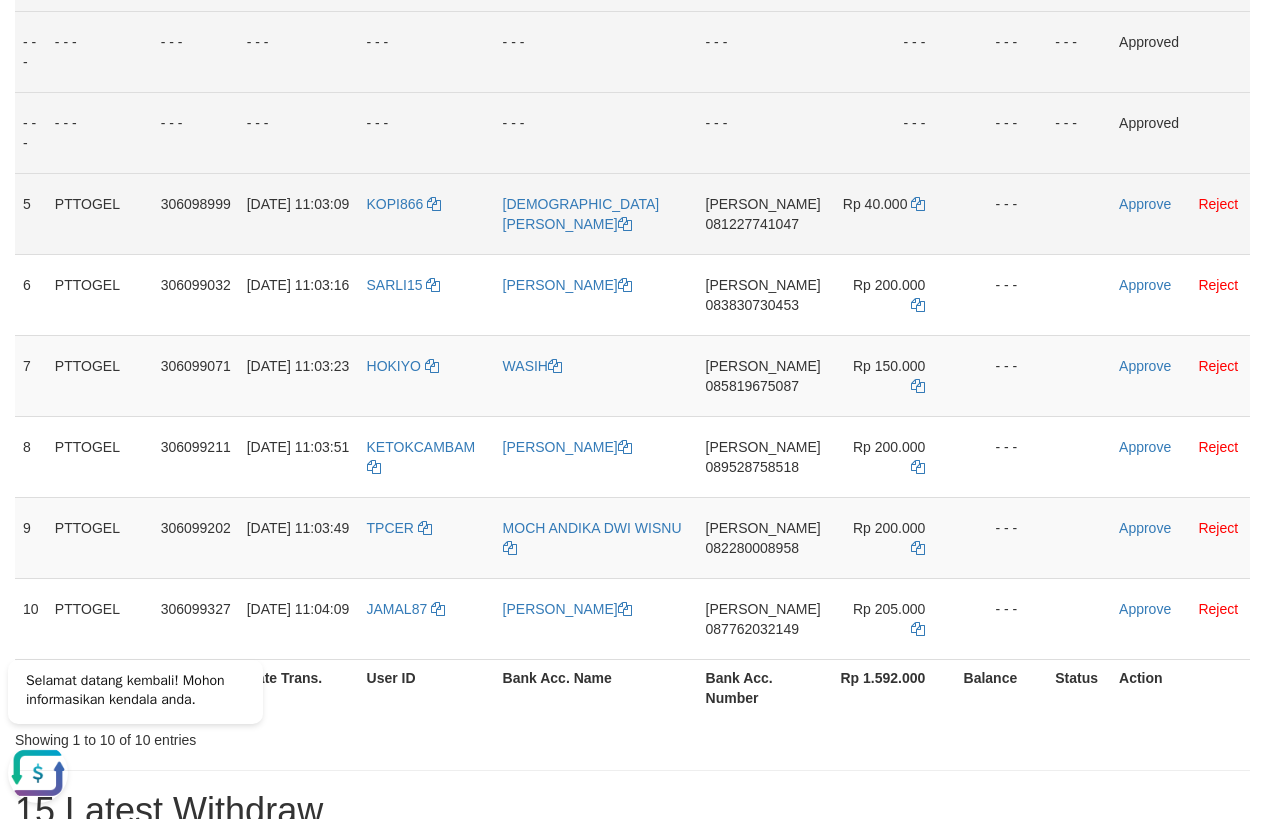 click on "081227741047" at bounding box center [752, 224] 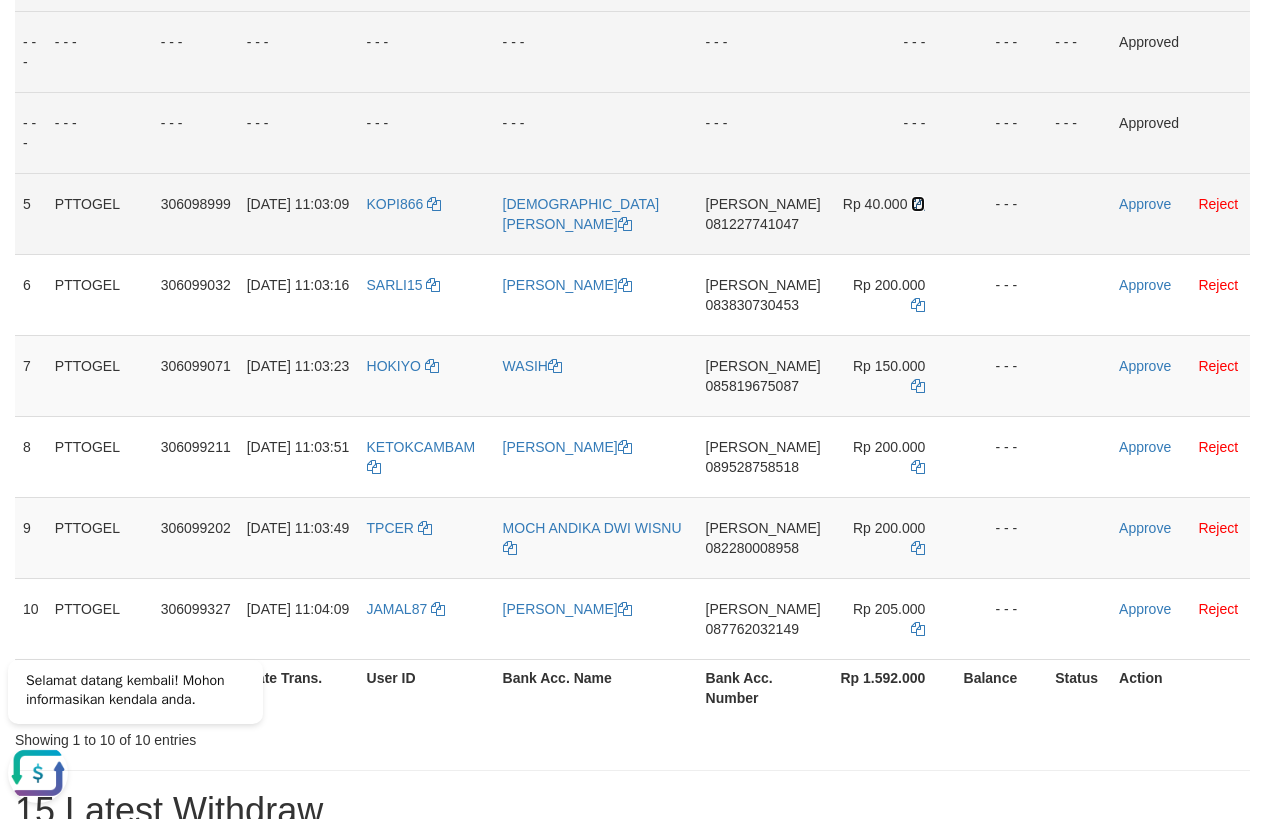 click at bounding box center (918, 204) 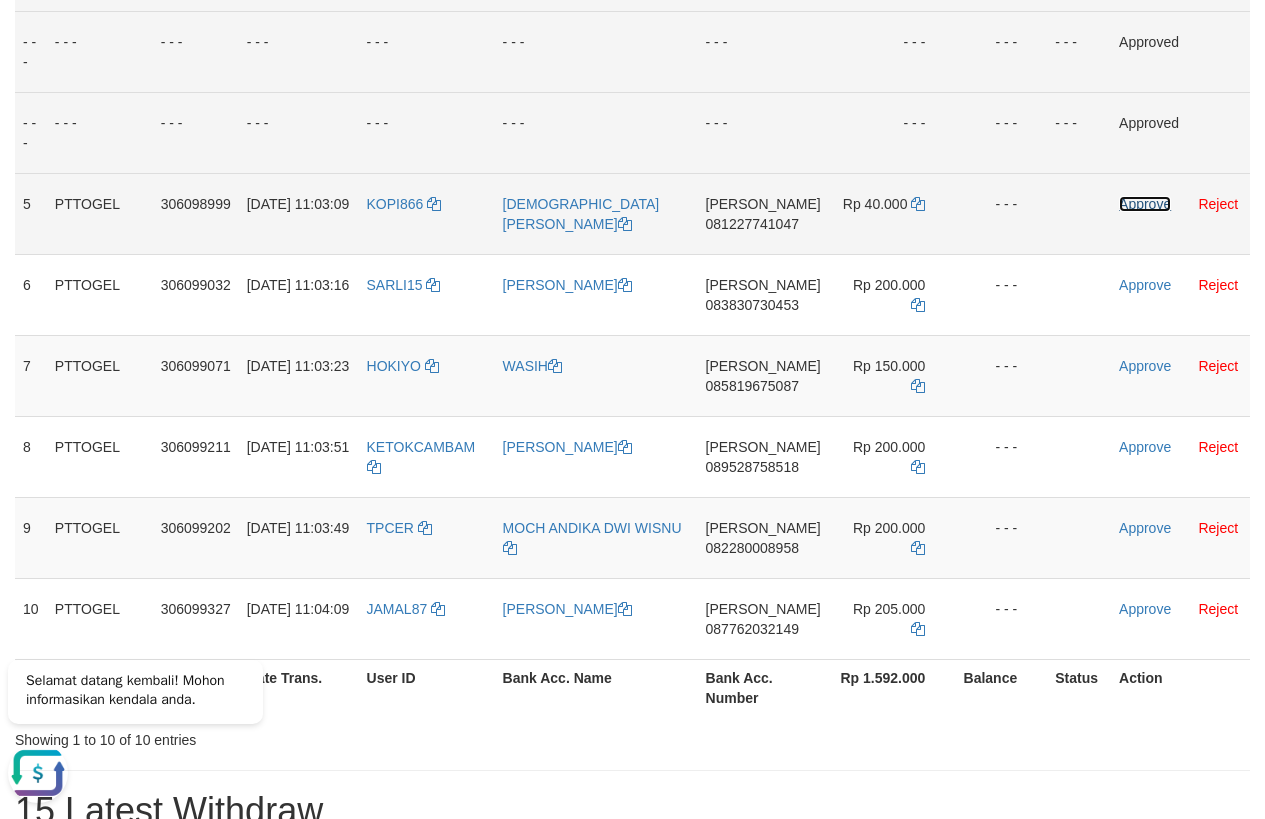 click on "Approve" at bounding box center (1145, 204) 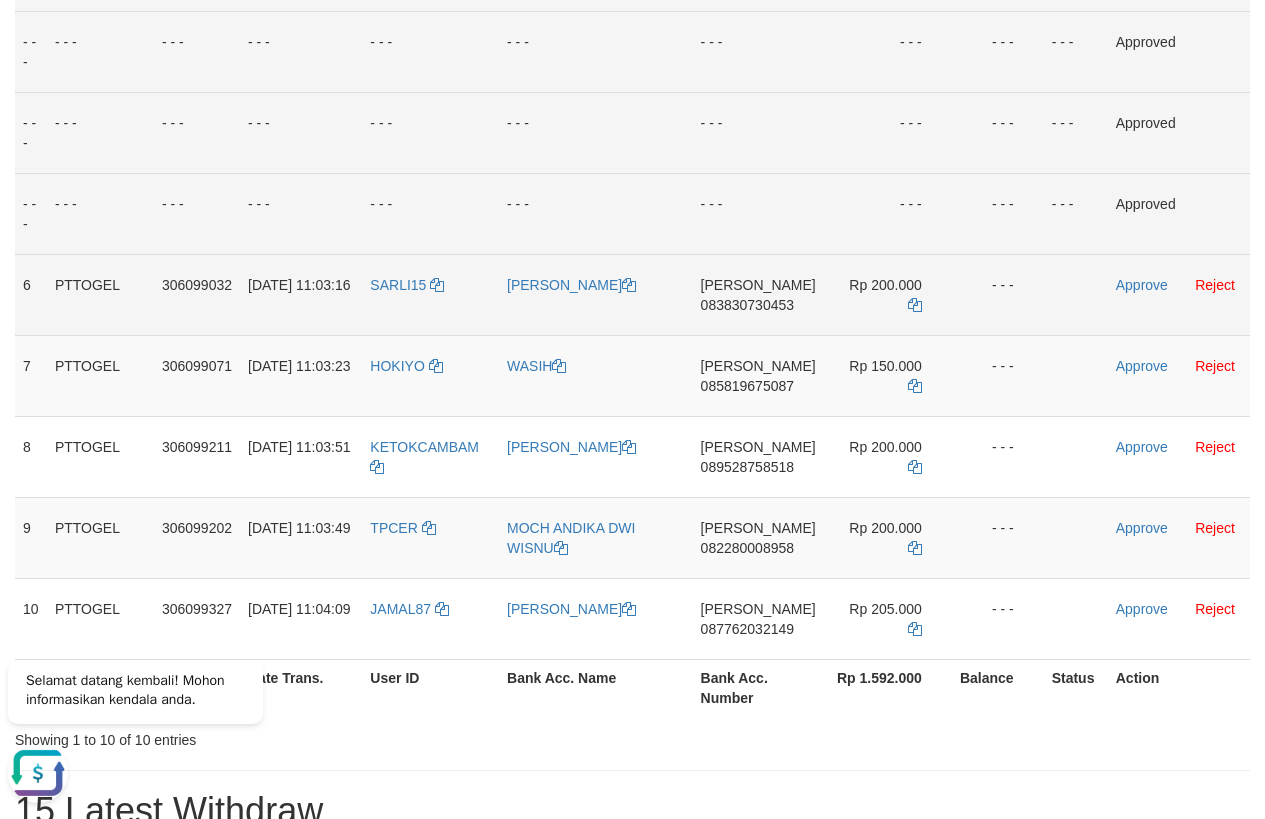 click on "083830730453" at bounding box center (747, 305) 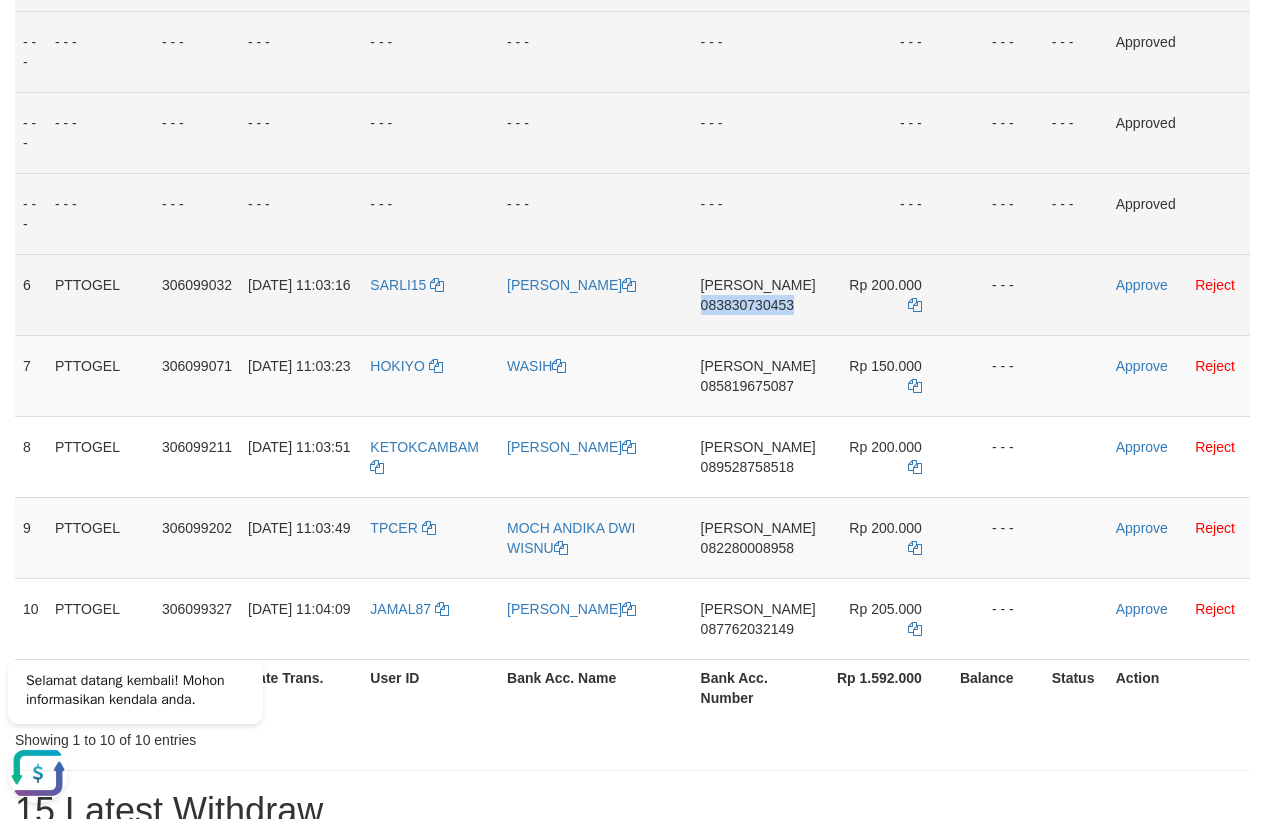click on "083830730453" at bounding box center [747, 305] 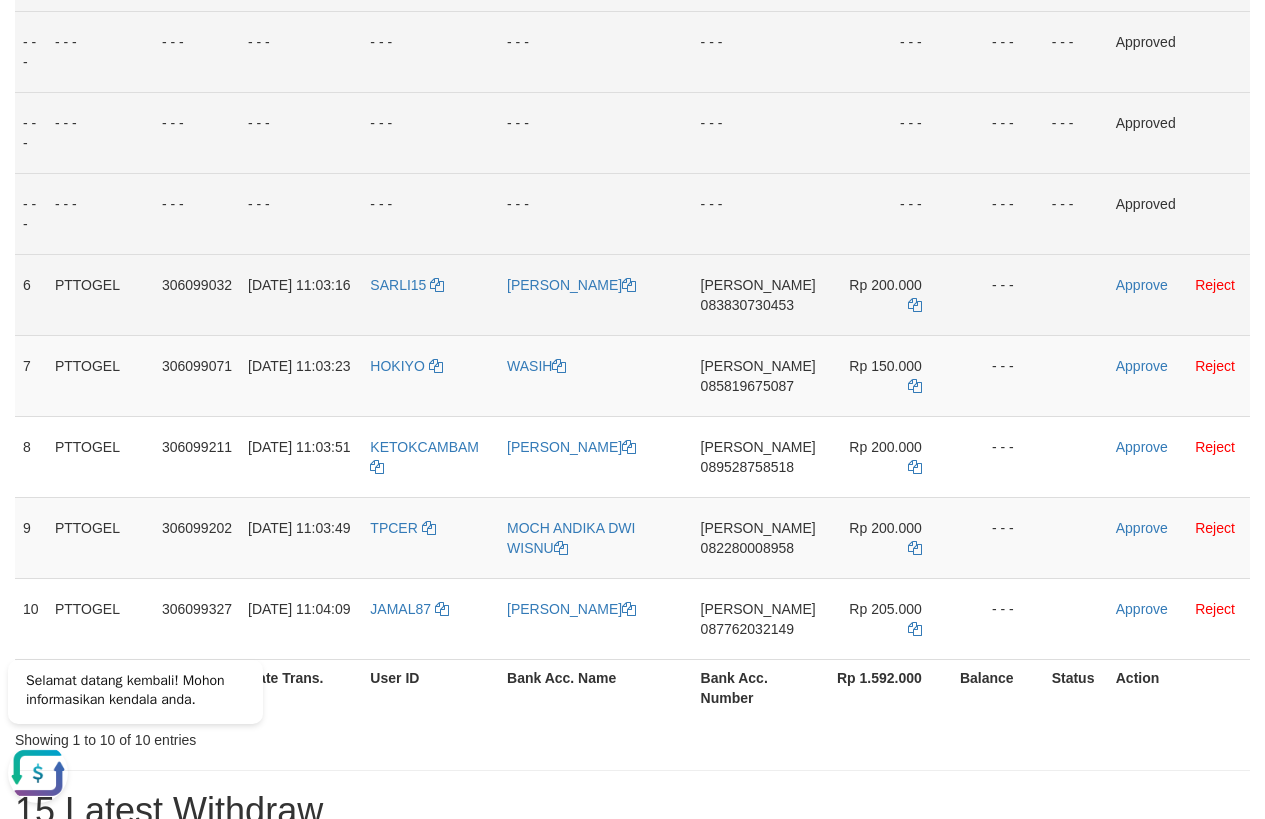 click on "083830730453" at bounding box center (747, 305) 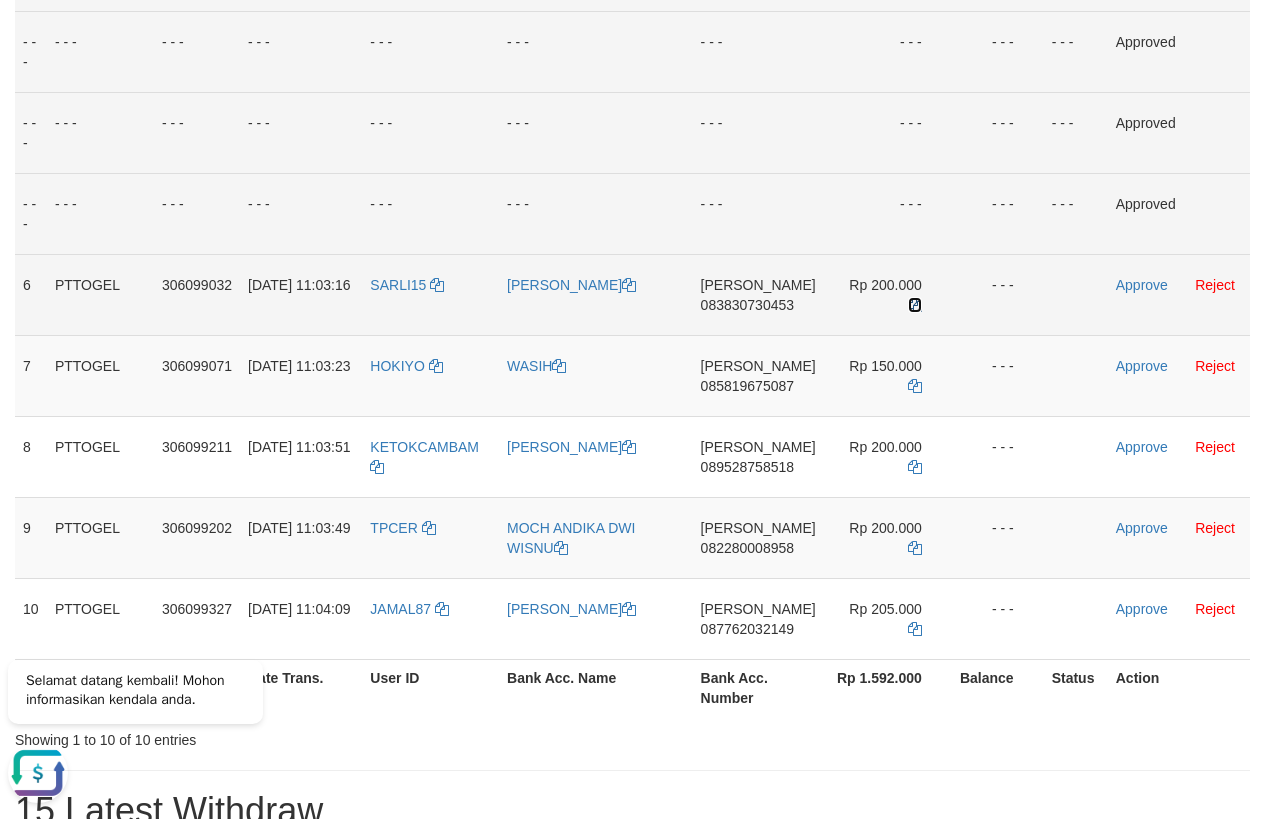 click at bounding box center (915, 305) 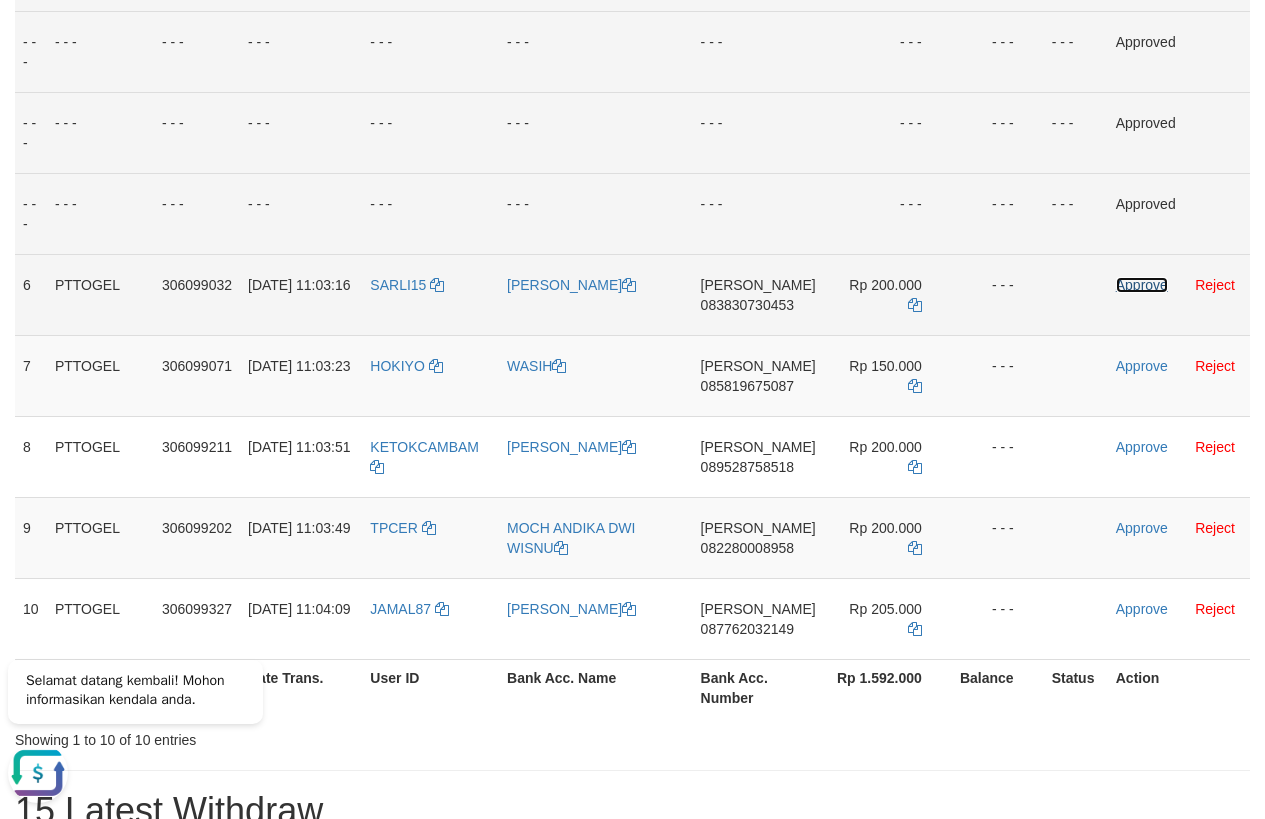 click on "Approve" at bounding box center [1142, 285] 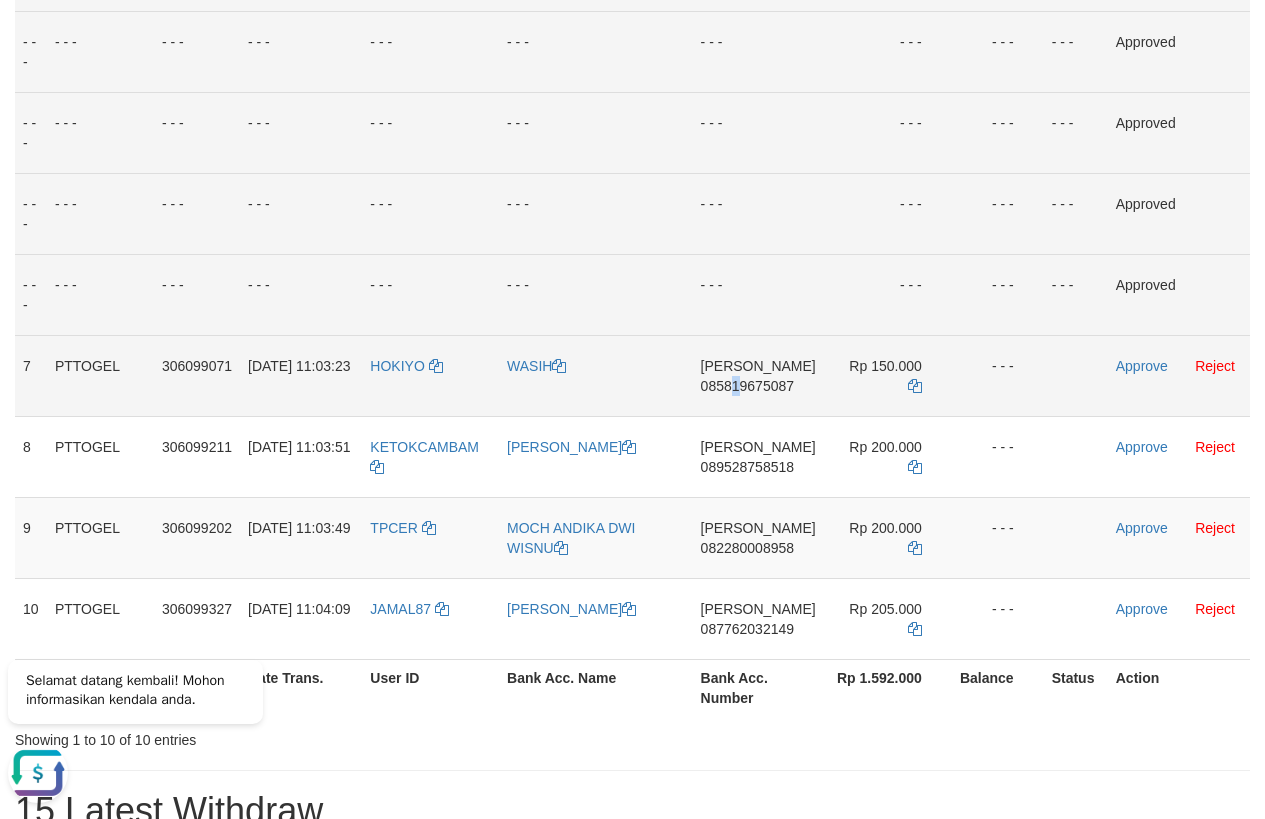 click on "085819675087" at bounding box center (747, 386) 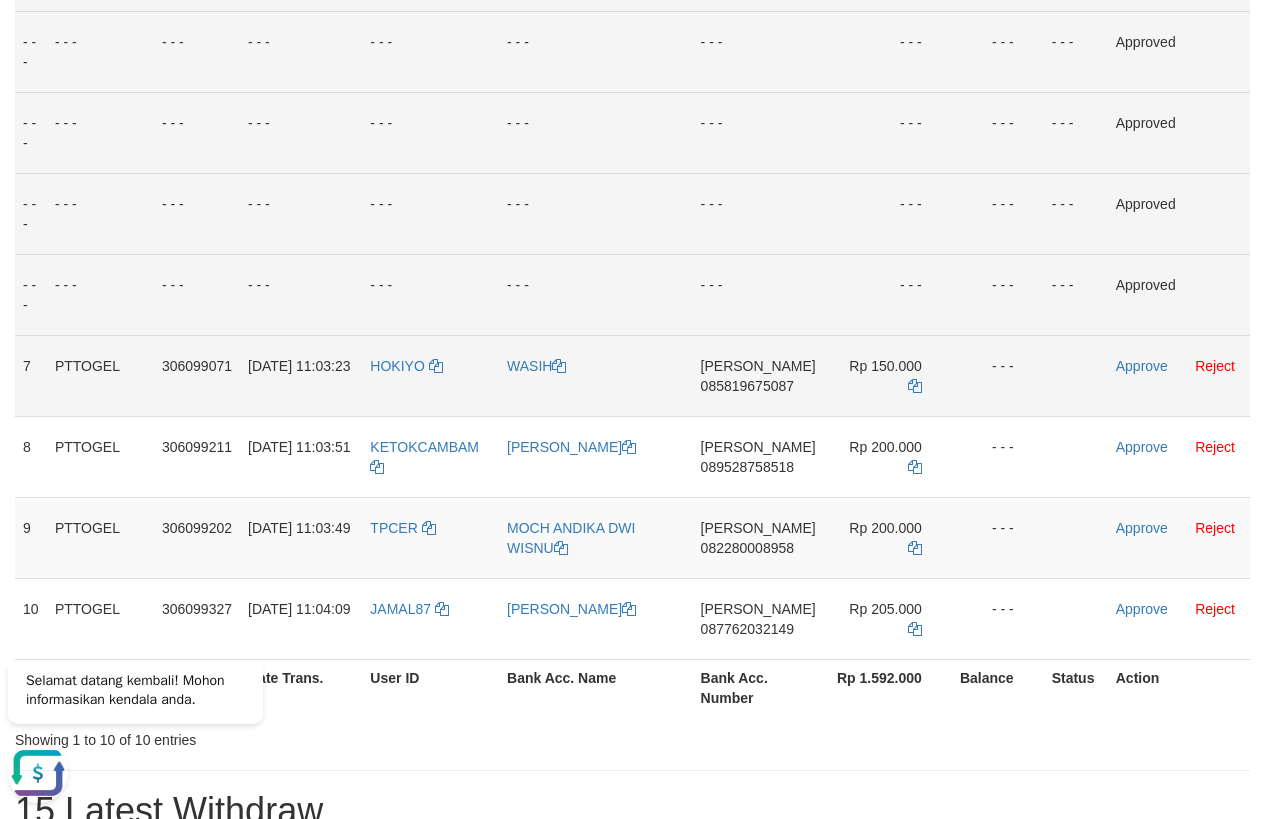 click on "085819675087" at bounding box center (747, 386) 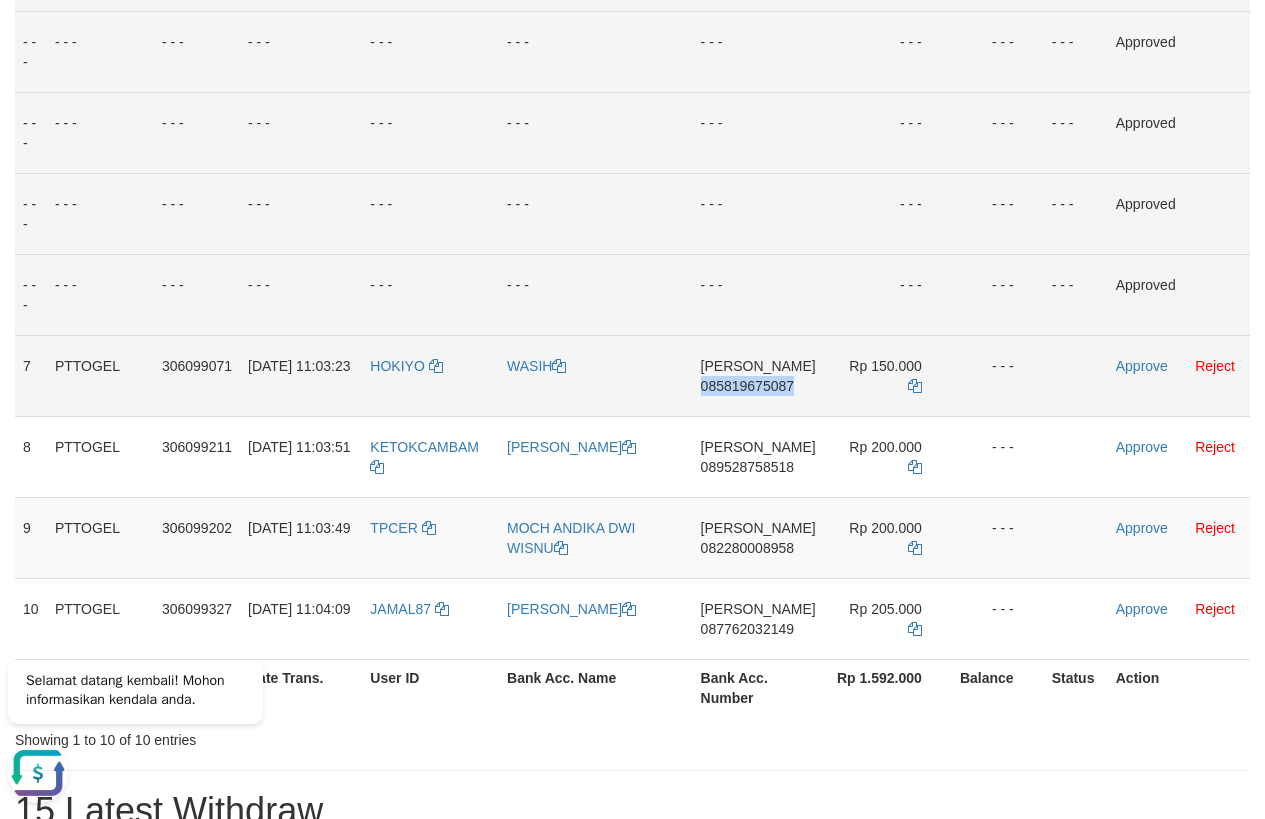click on "085819675087" at bounding box center [747, 386] 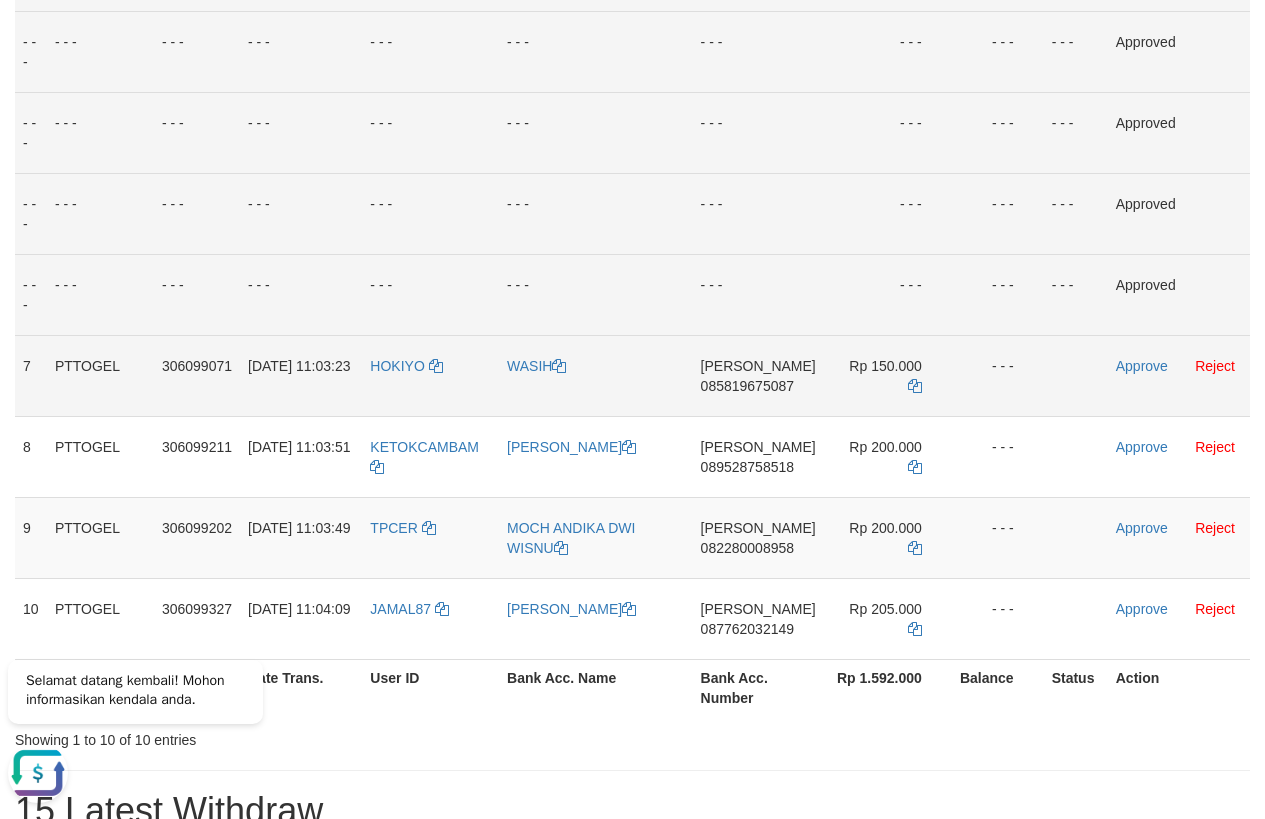 drag, startPoint x: 775, startPoint y: 382, endPoint x: 279, endPoint y: 382, distance: 496 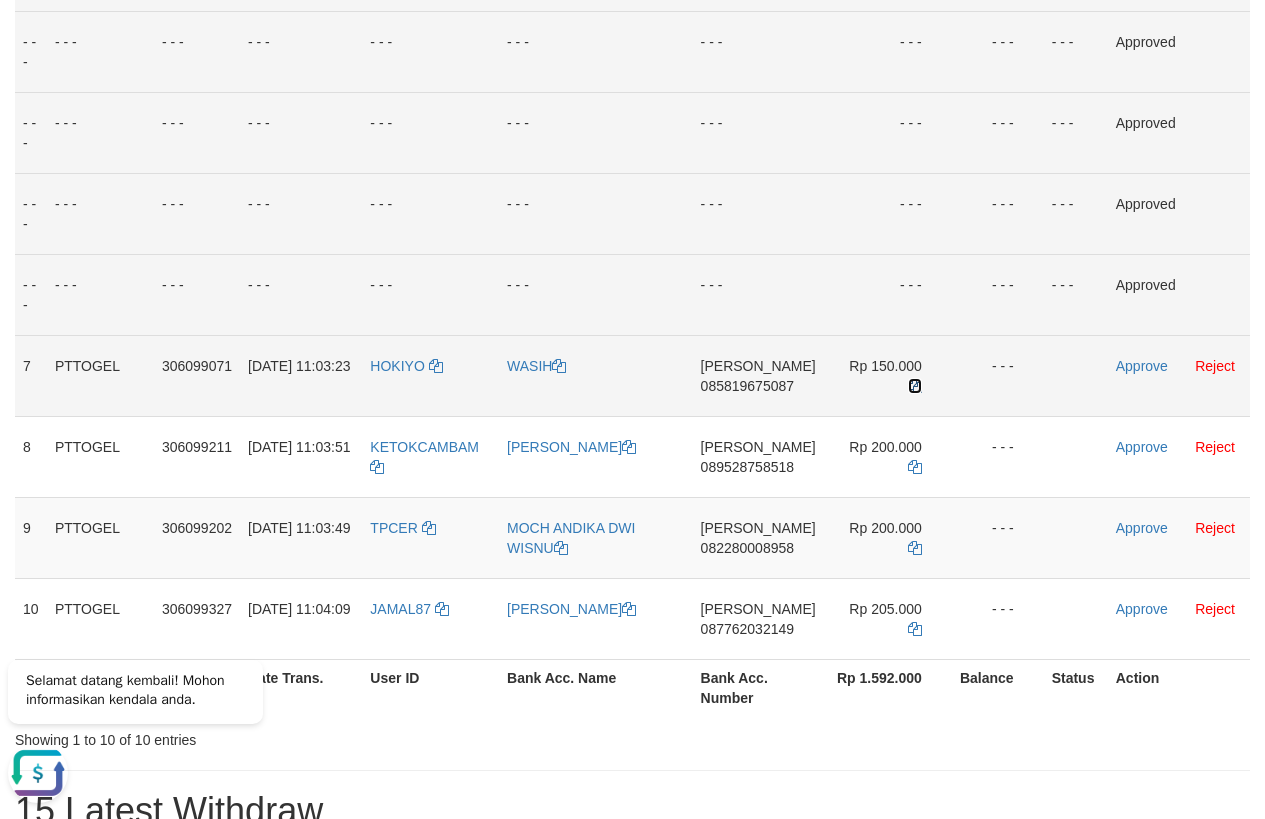 click at bounding box center (915, 386) 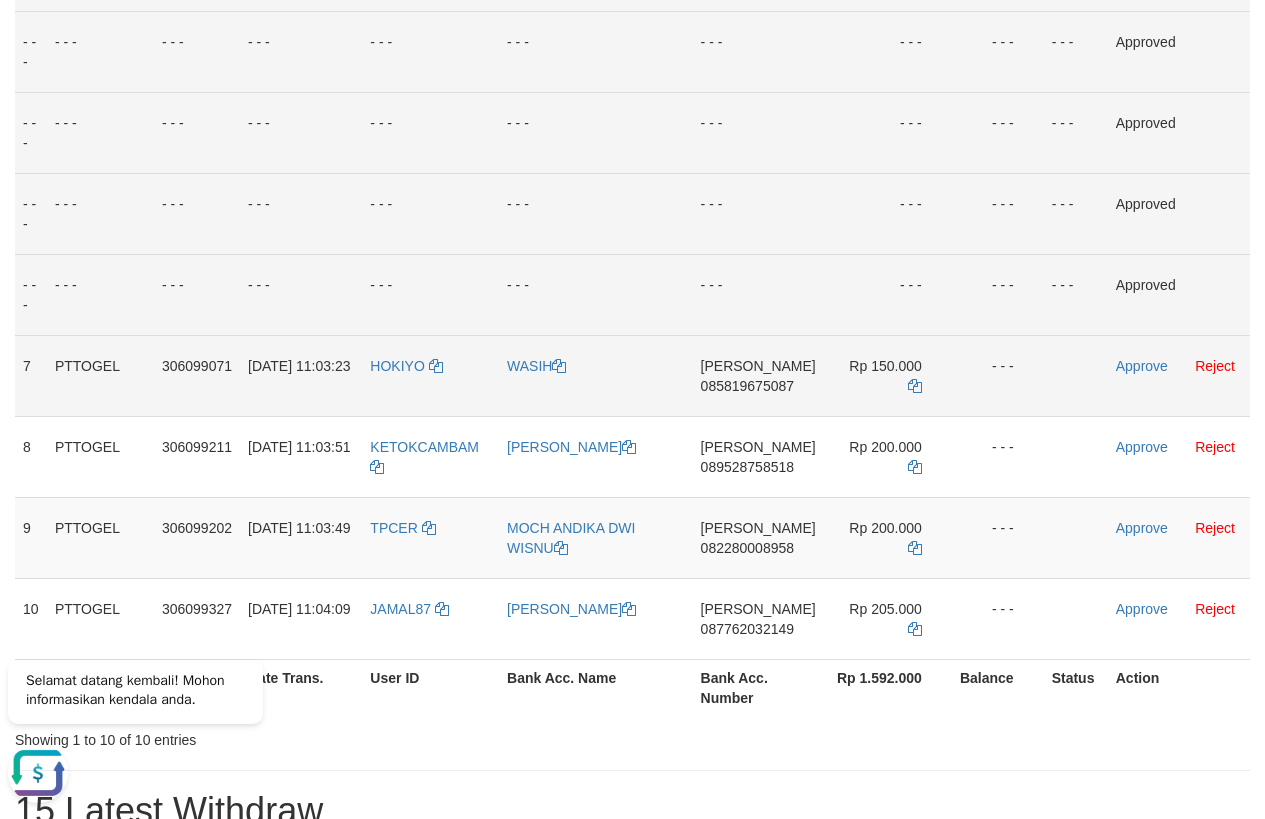 click on "Approve
Reject" at bounding box center [1179, 375] 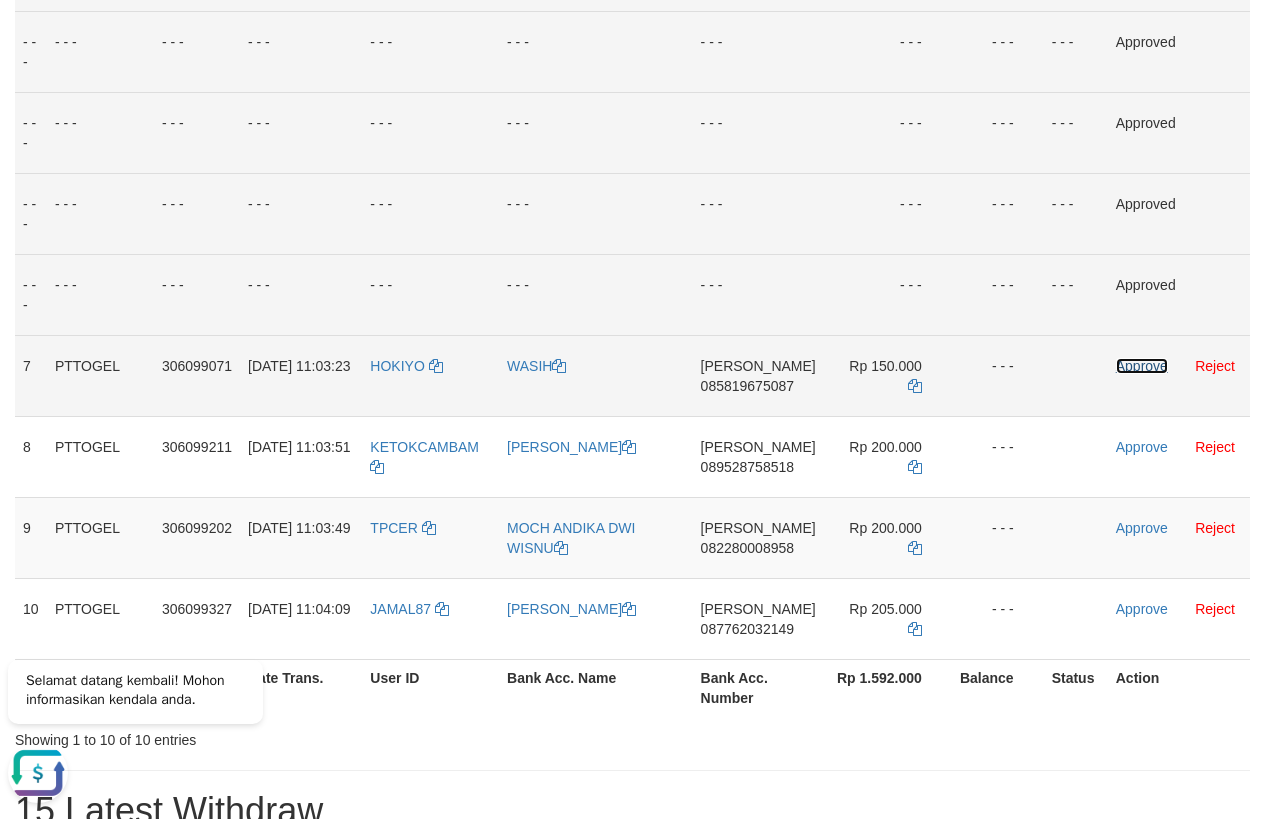 click on "Approve" at bounding box center [1142, 366] 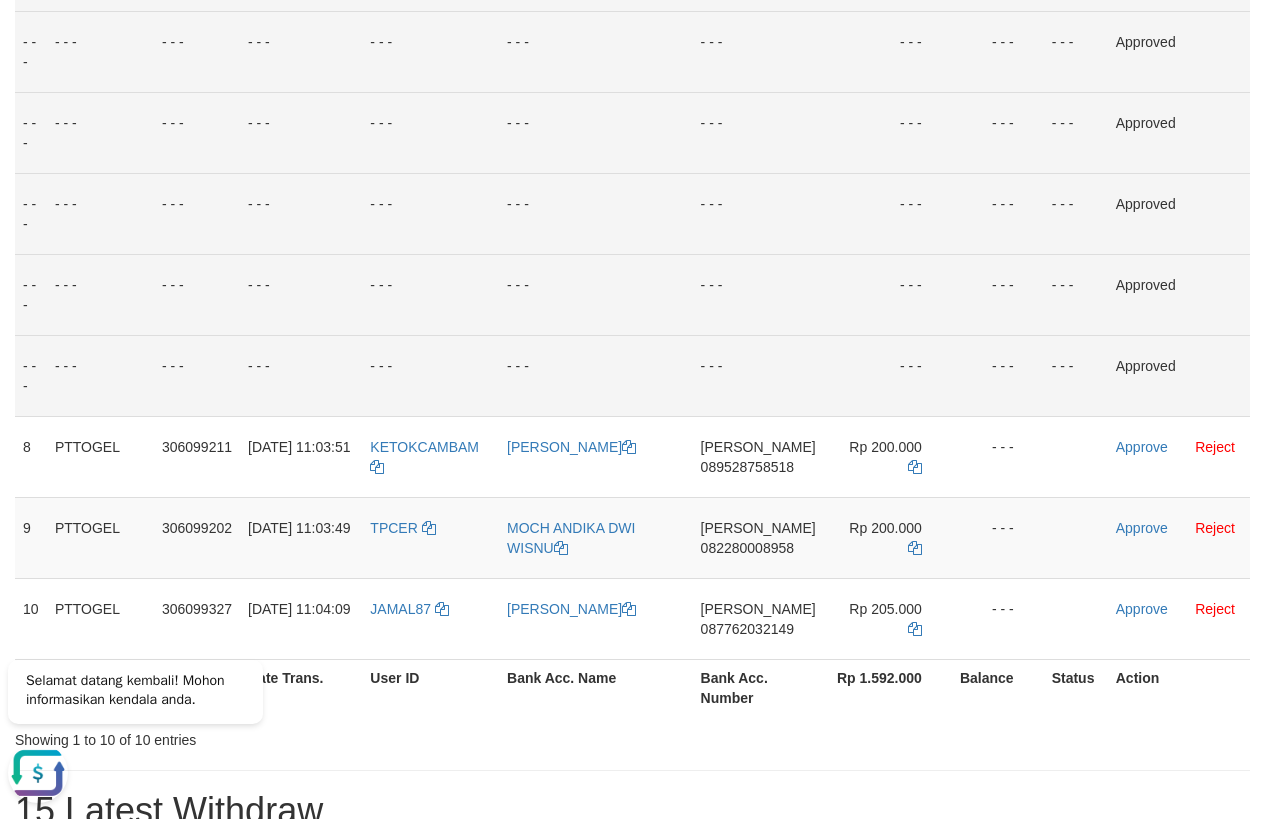 scroll, scrollTop: 613, scrollLeft: 0, axis: vertical 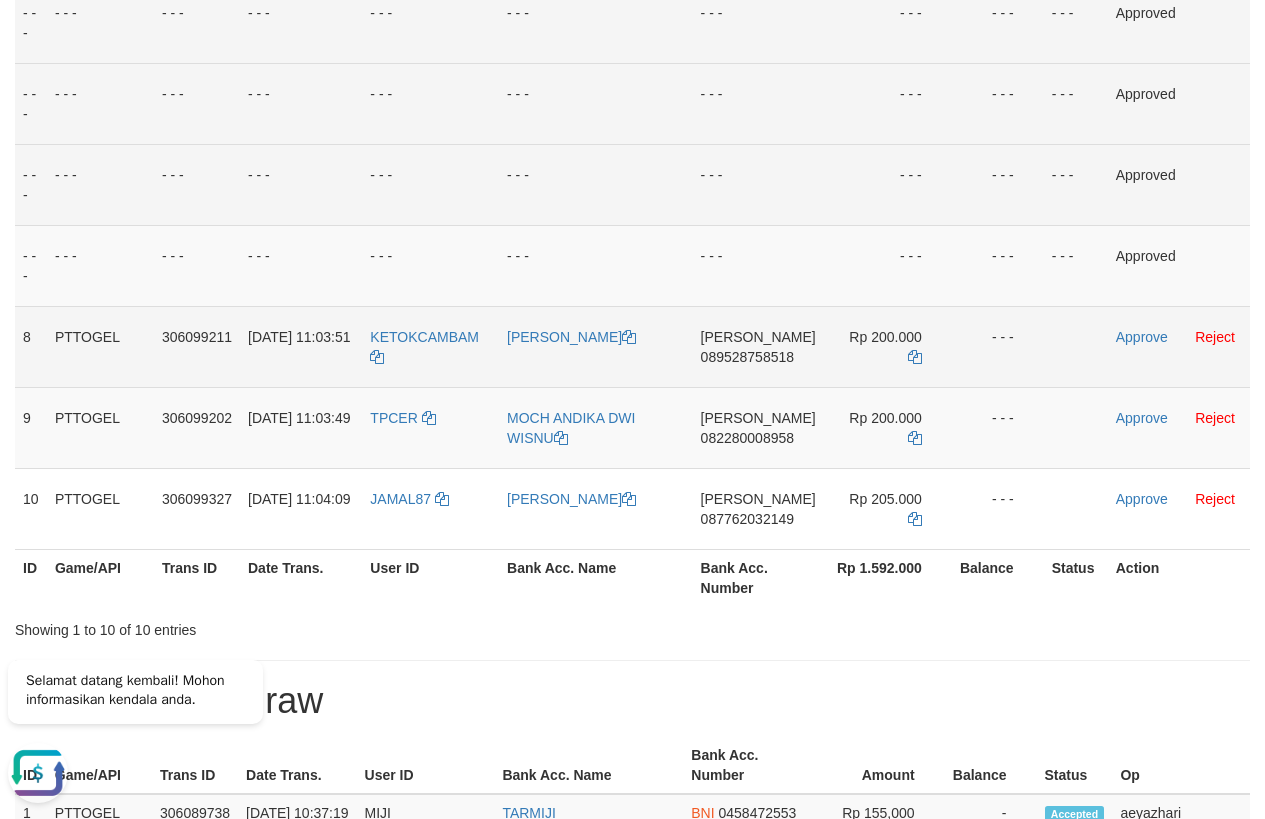 click on "089528758518" at bounding box center (747, 357) 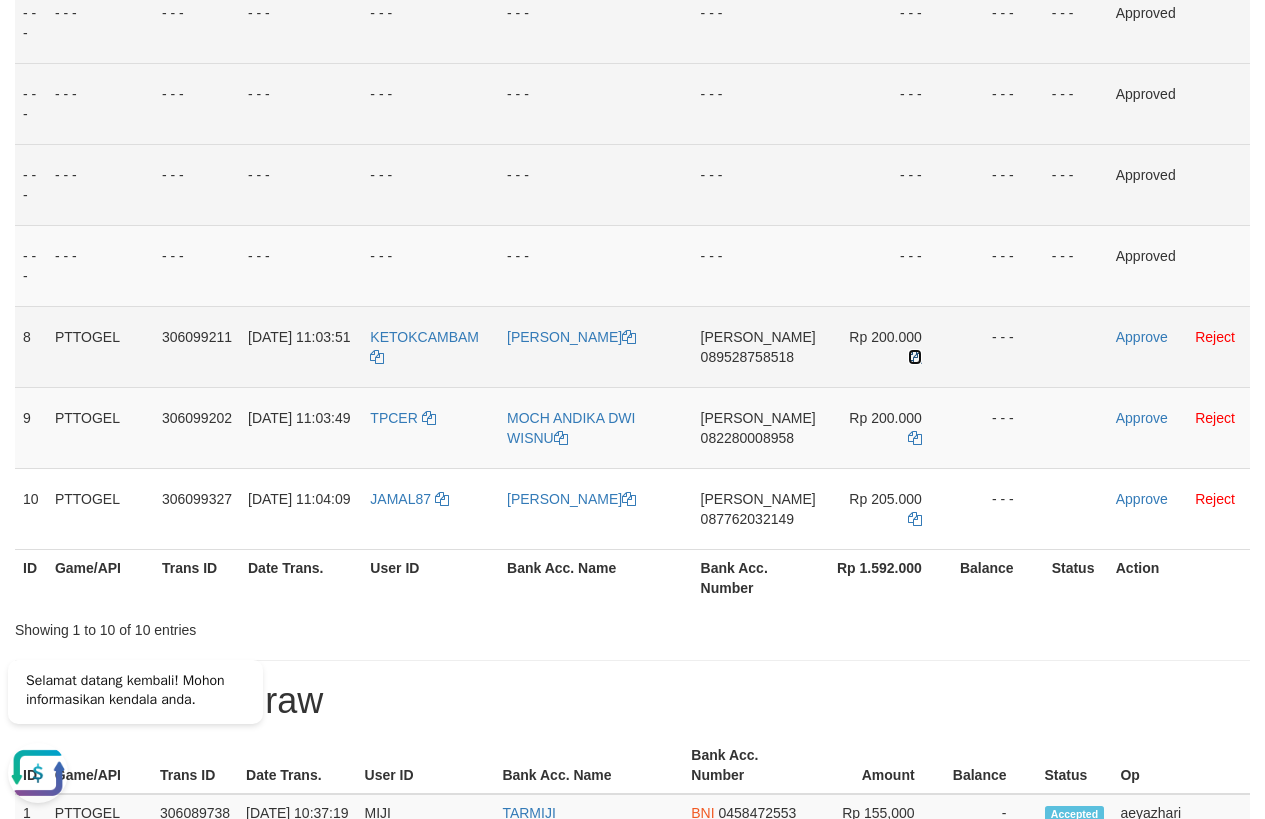 click at bounding box center (915, 357) 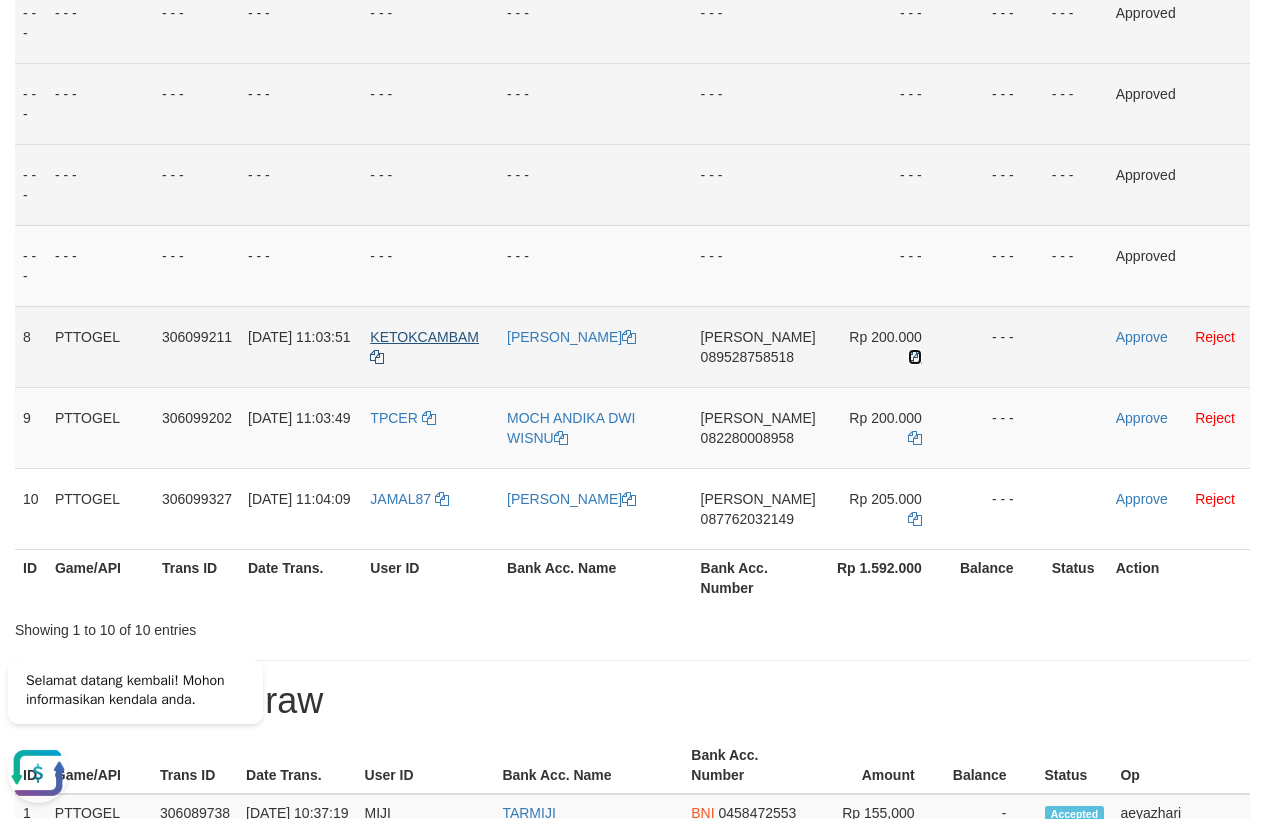 drag, startPoint x: 909, startPoint y: 334, endPoint x: 423, endPoint y: 334, distance: 486 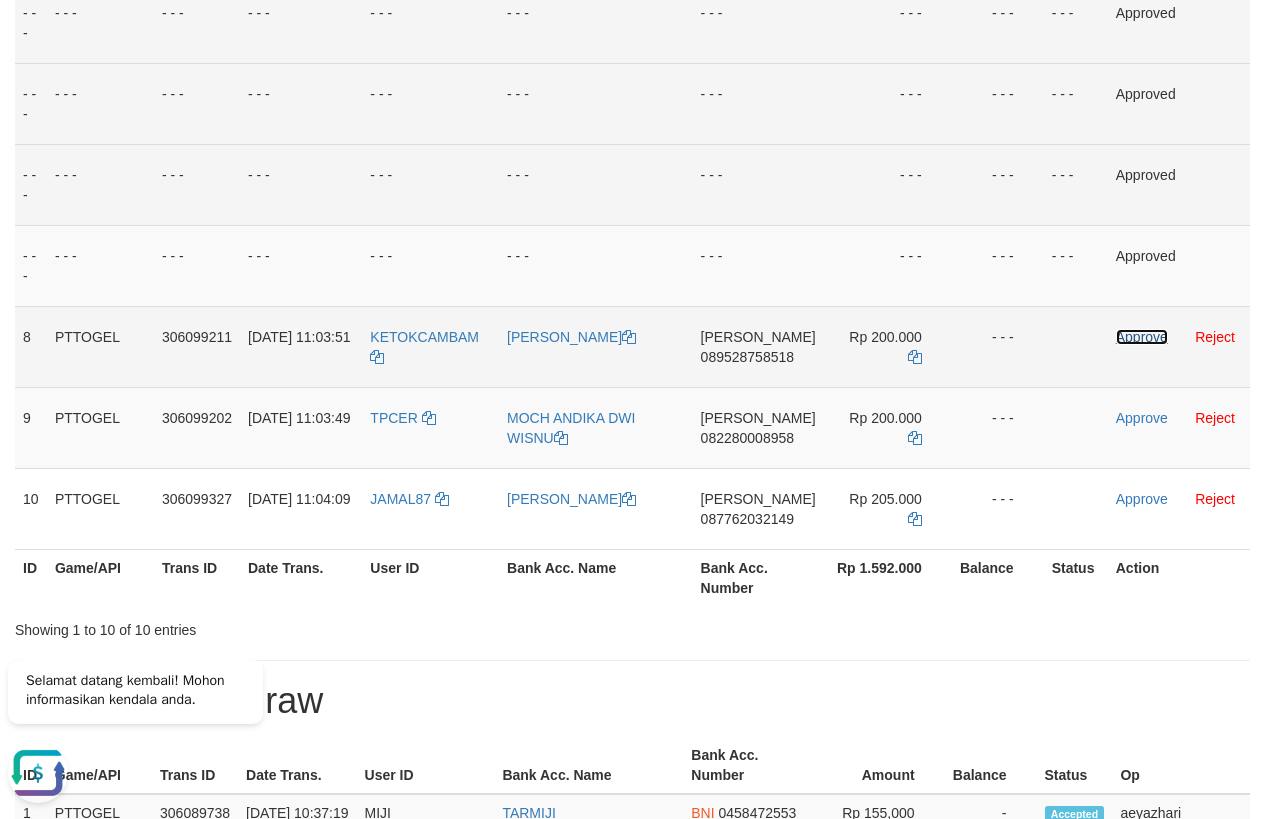 click on "Approve" at bounding box center (1142, 337) 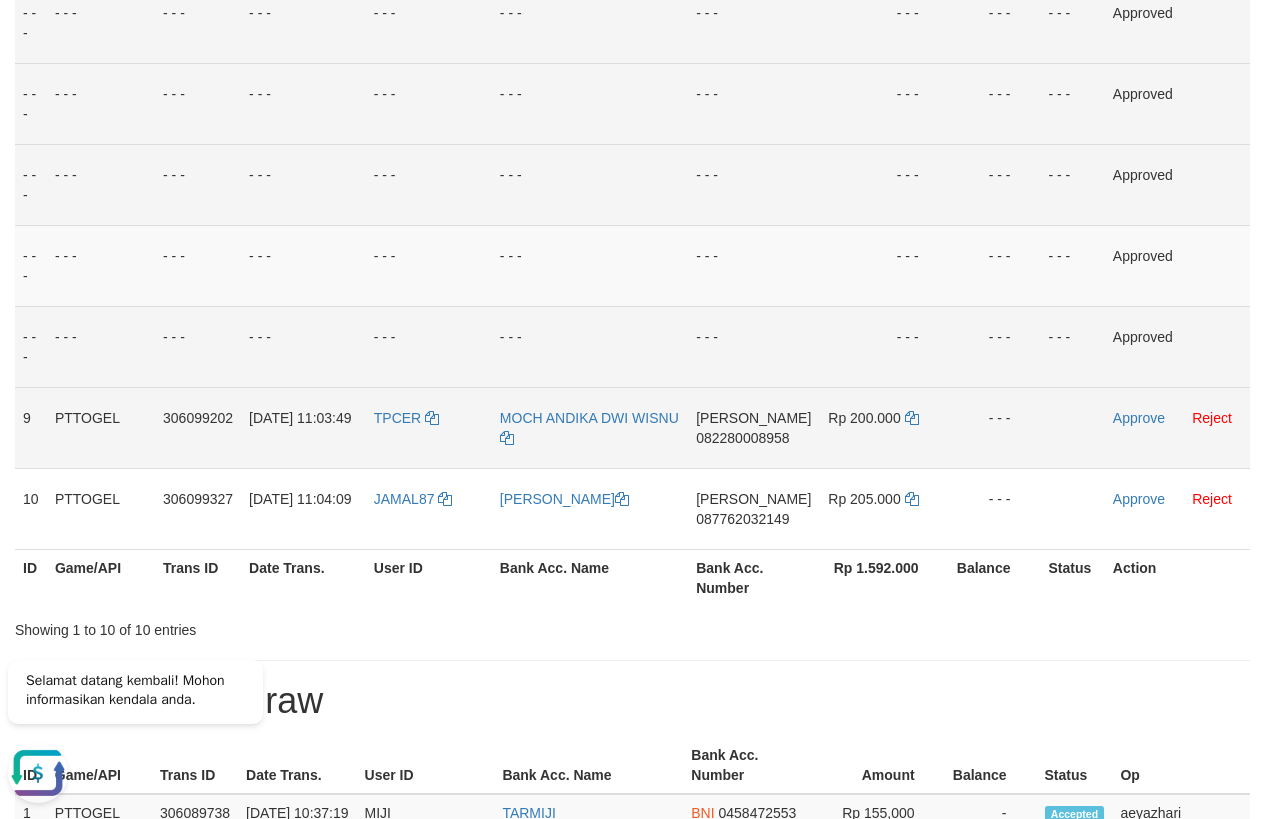 drag, startPoint x: 764, startPoint y: 432, endPoint x: 59, endPoint y: 474, distance: 706.24994 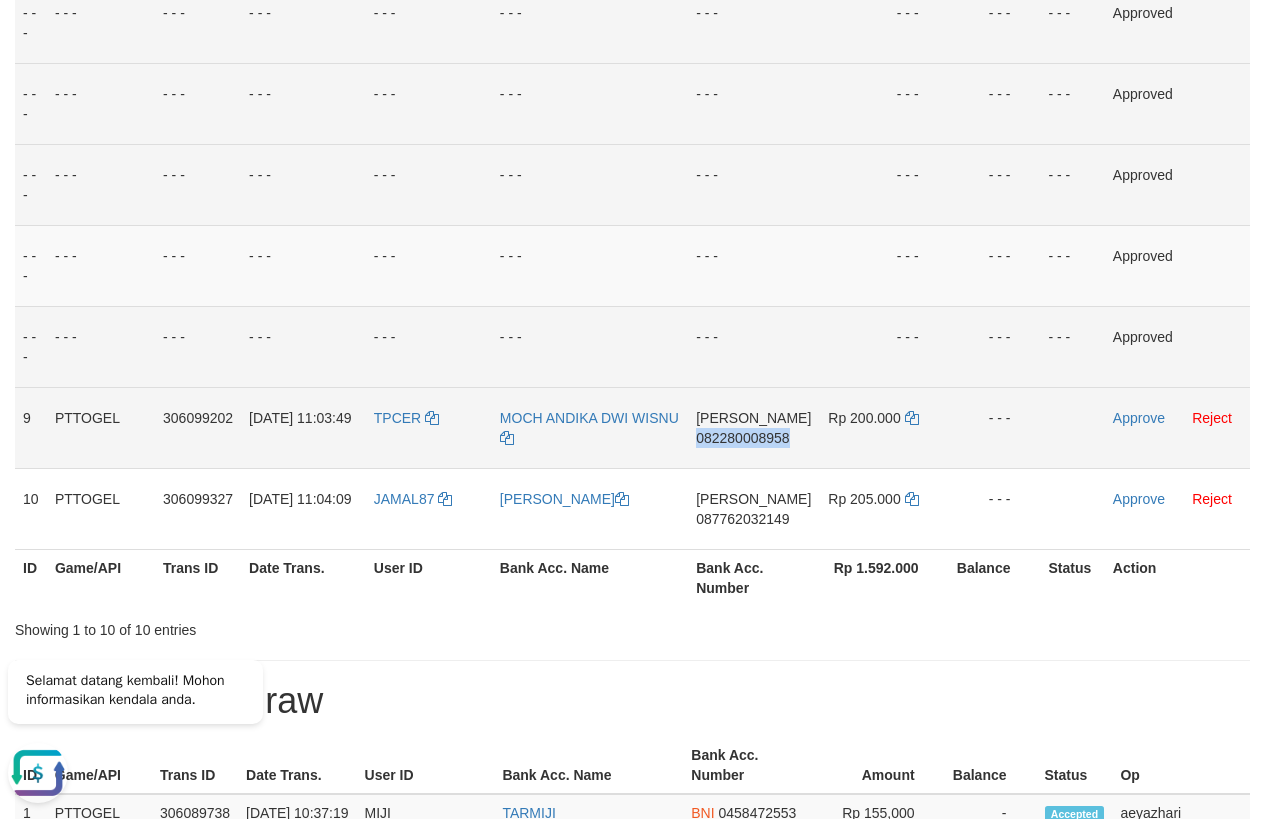 click on "082280008958" at bounding box center [742, 438] 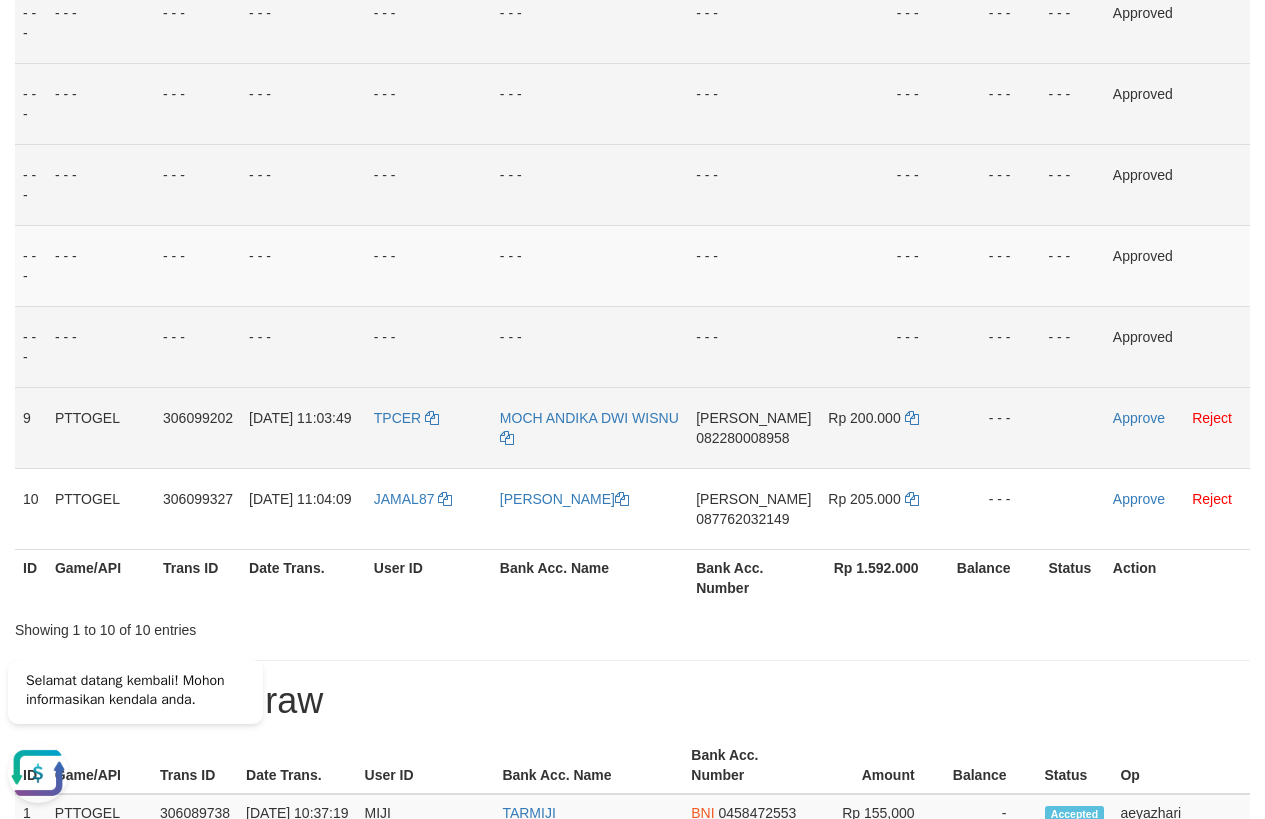 click on "082280008958" at bounding box center [742, 438] 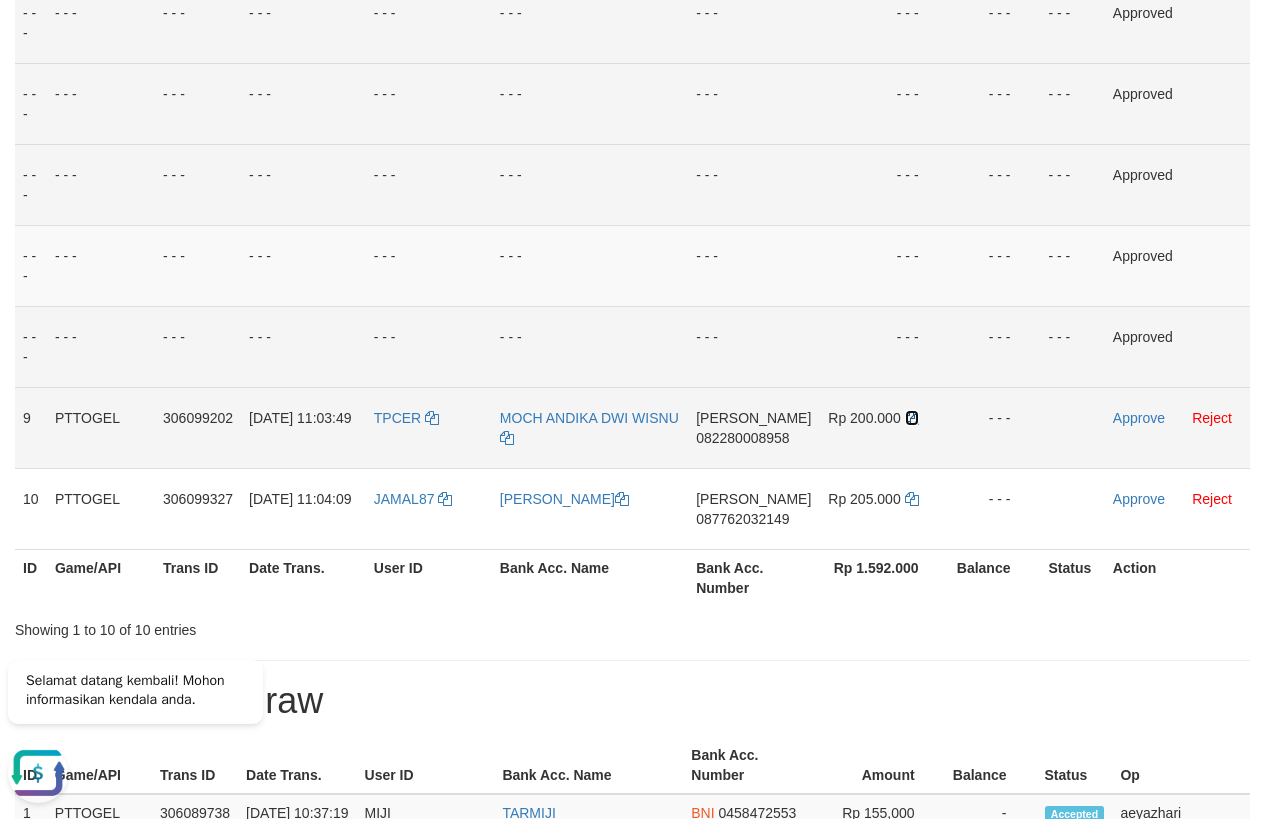 click at bounding box center (912, 418) 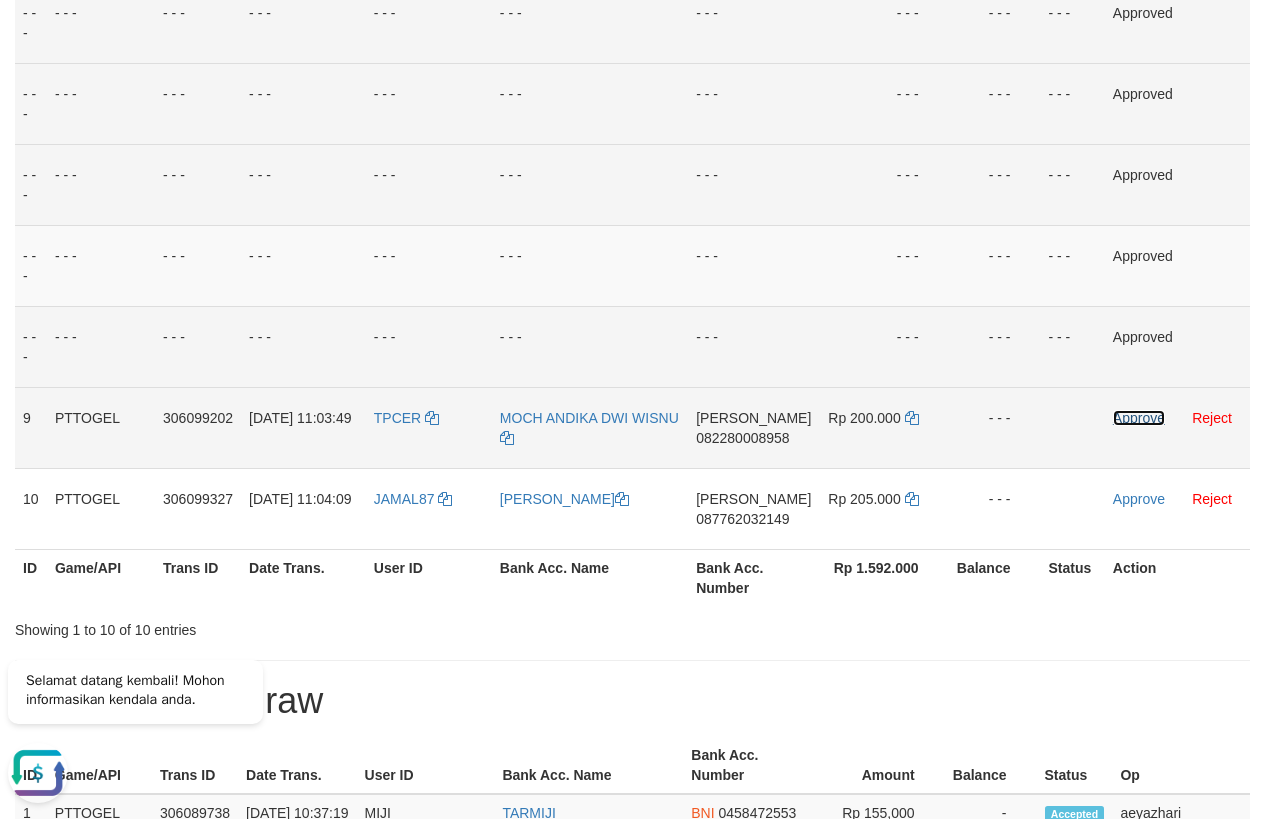 click on "Approve" at bounding box center (1139, 418) 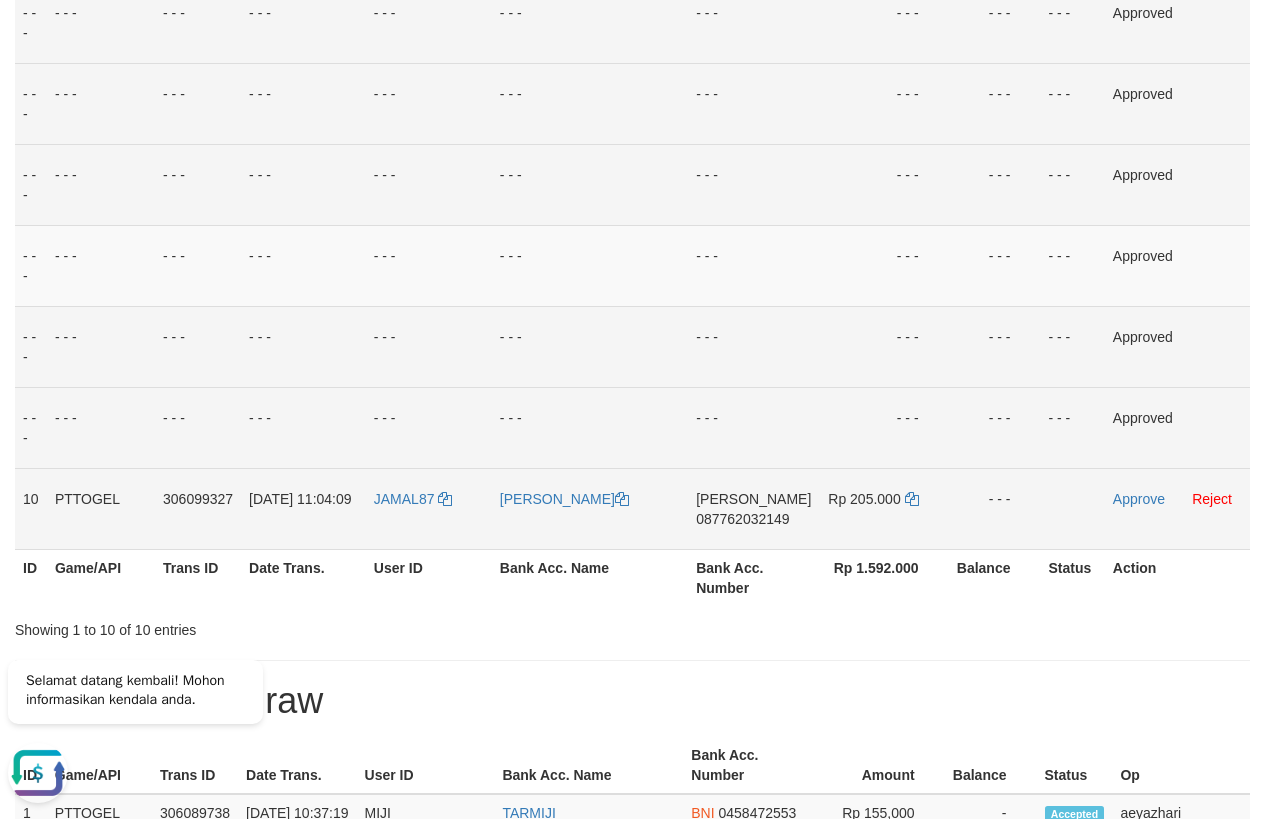 click on "087762032149" at bounding box center (742, 519) 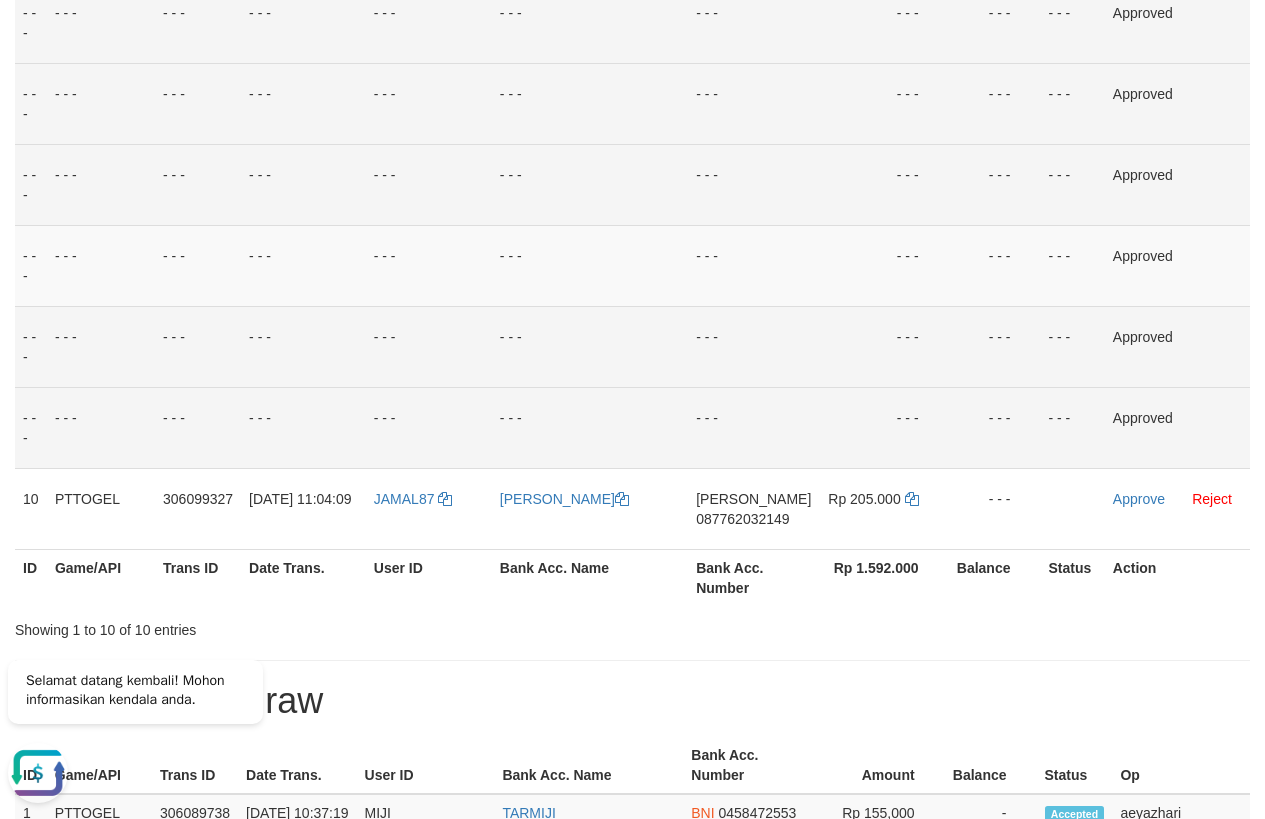 click on "087762032149" at bounding box center (742, 519) 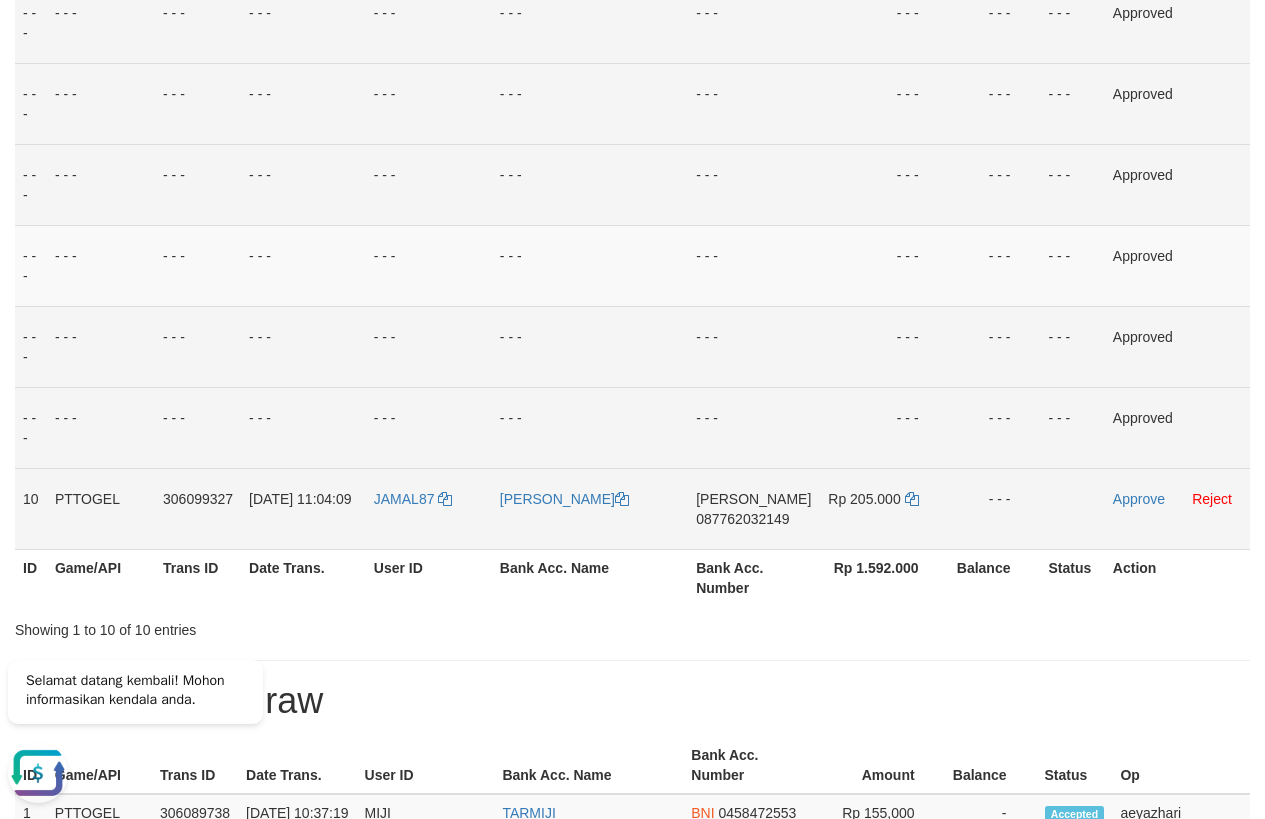 click on "087762032149" at bounding box center [742, 519] 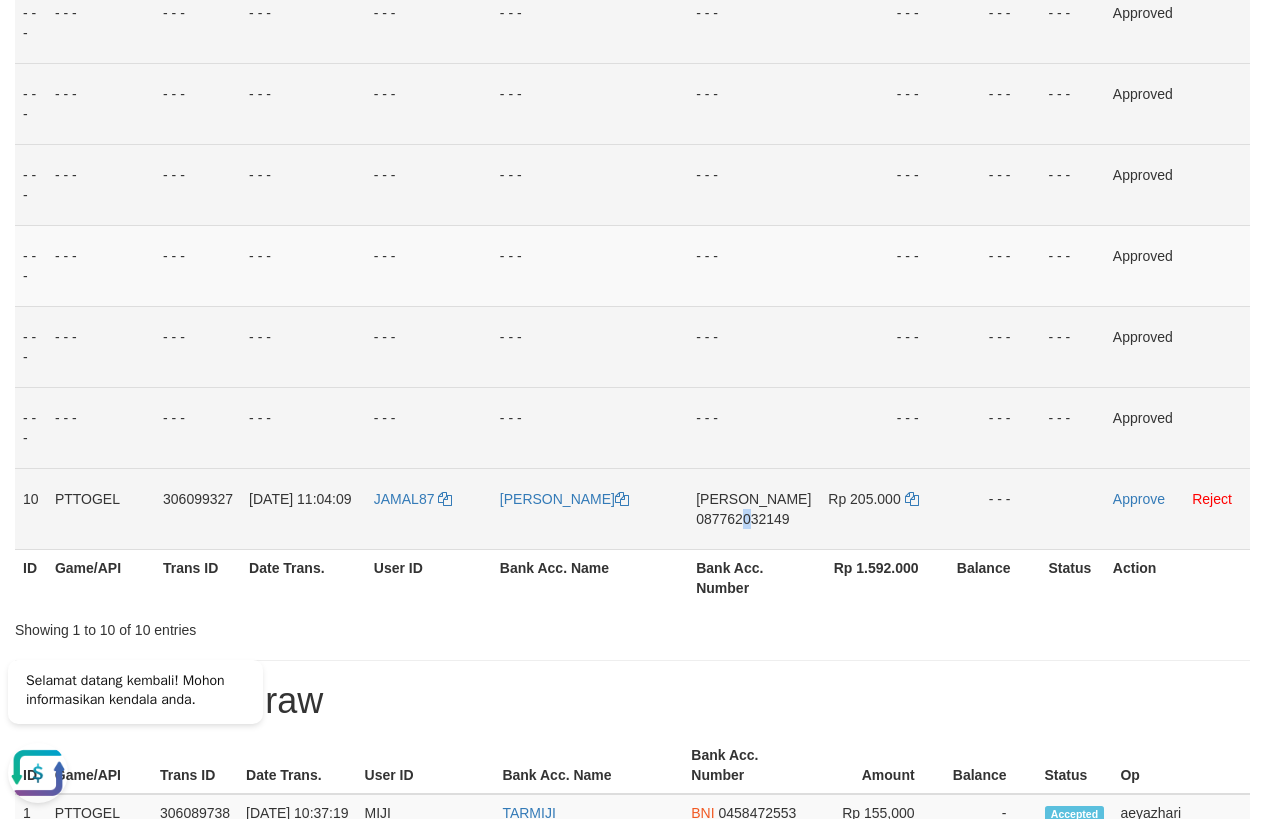 click on "087762032149" at bounding box center (742, 519) 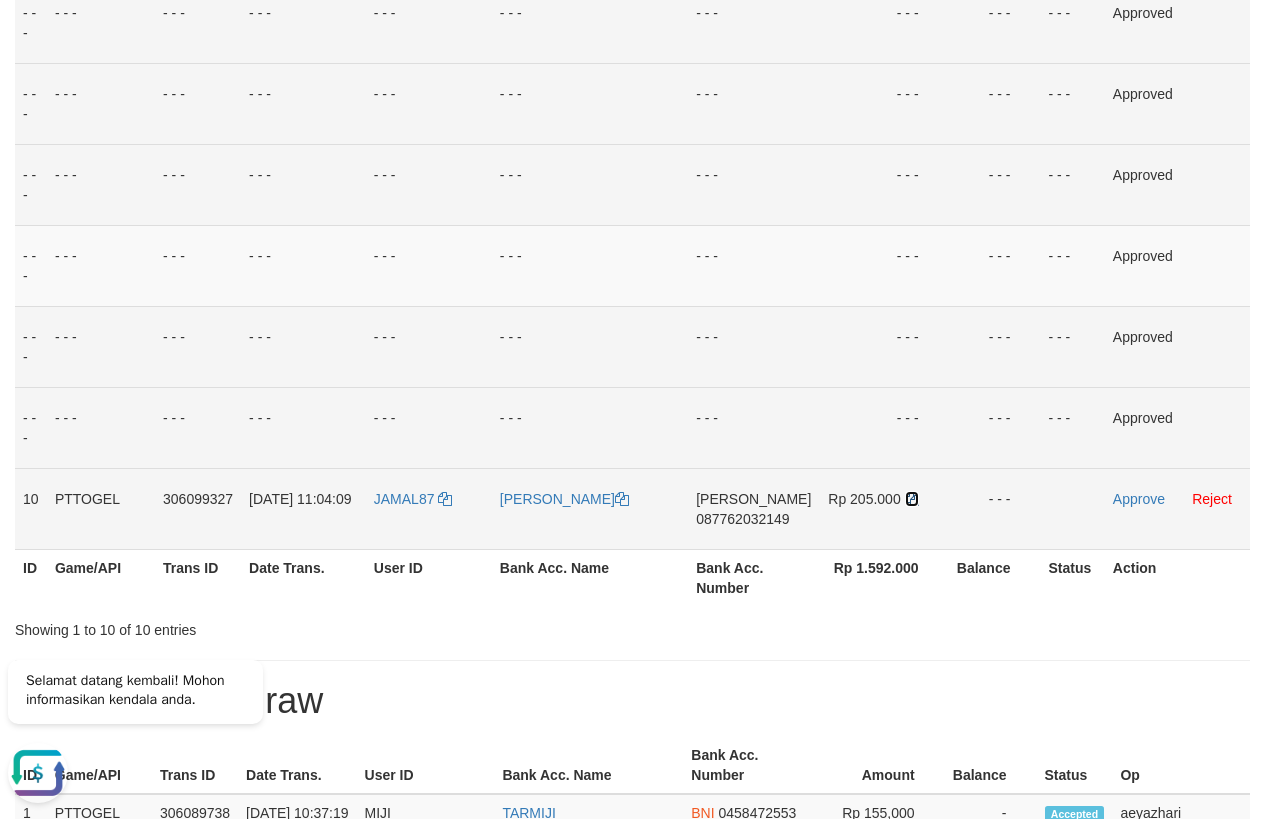 click at bounding box center (912, 499) 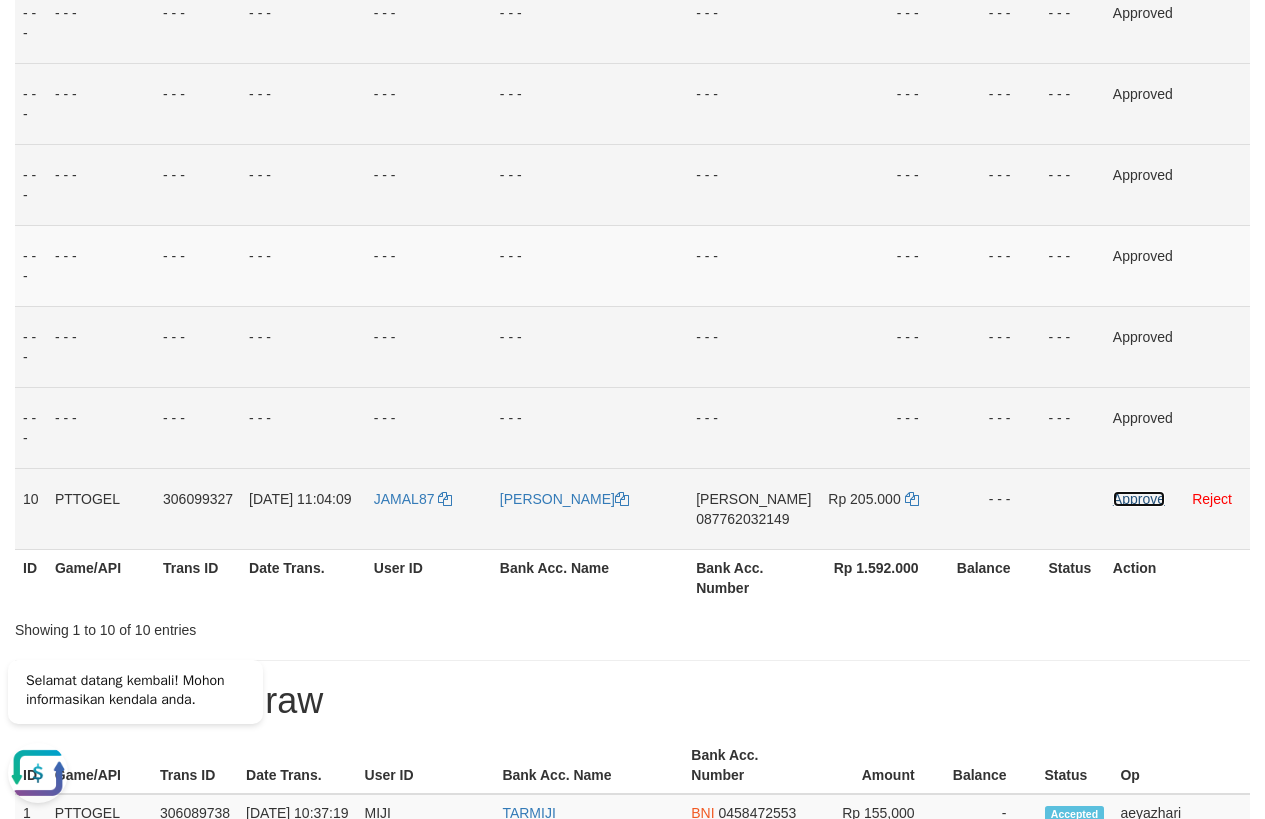 click on "Approve" at bounding box center [1139, 499] 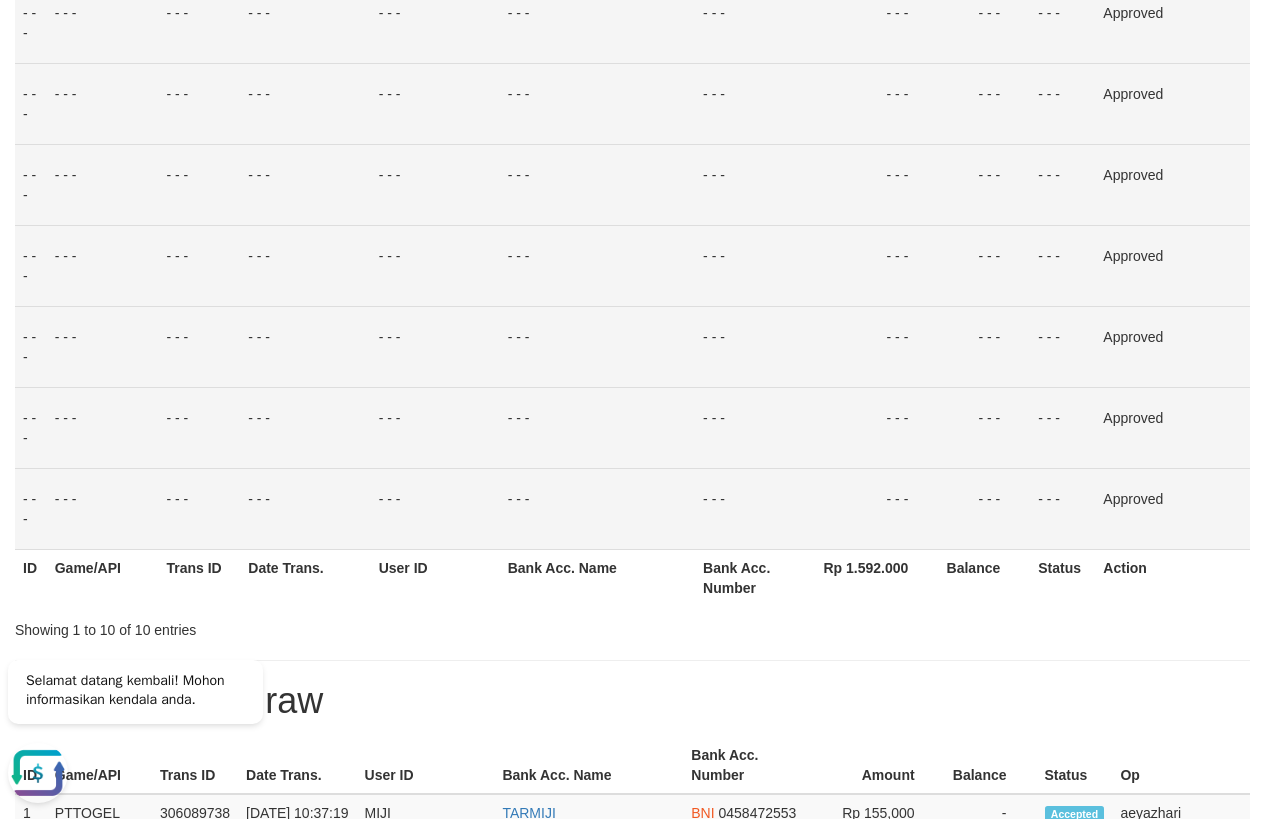 click on "- - -" at bounding box center (1062, 265) 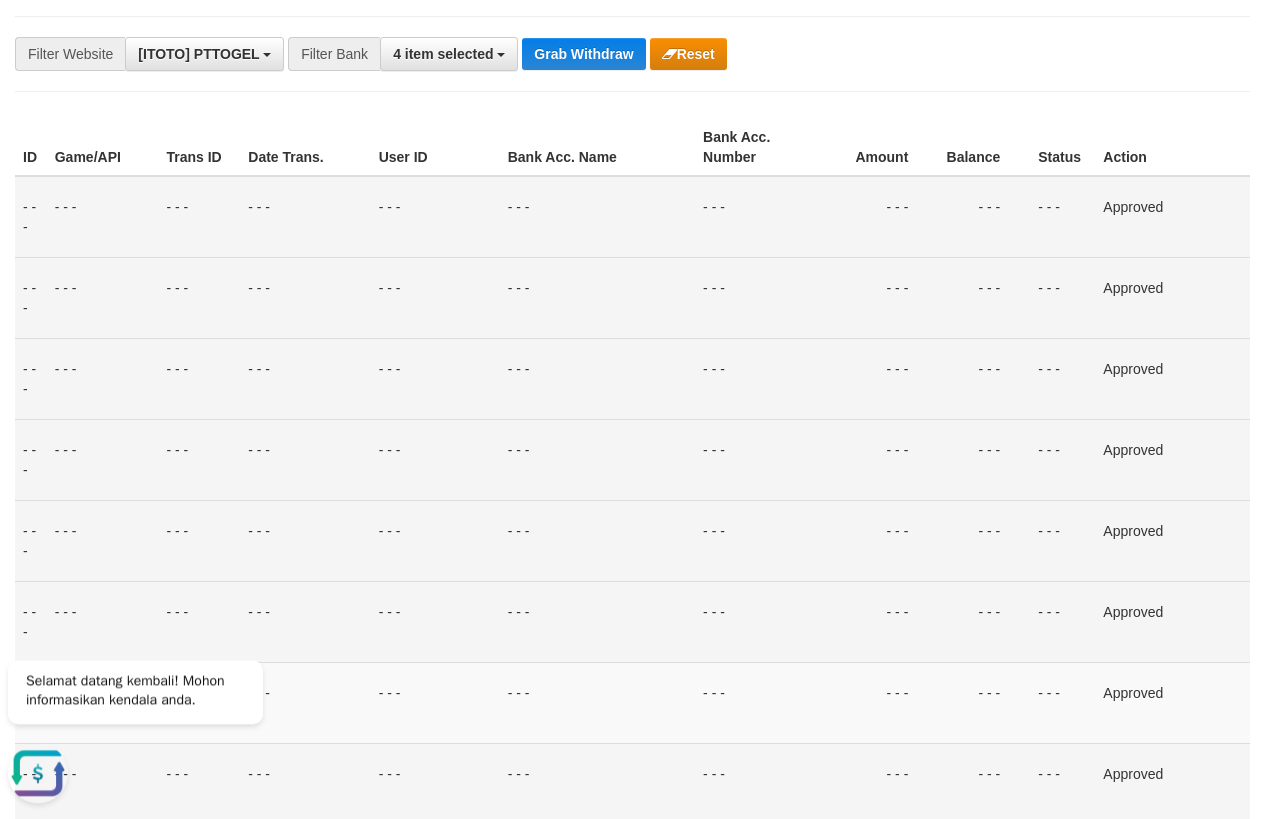 scroll, scrollTop: 63, scrollLeft: 0, axis: vertical 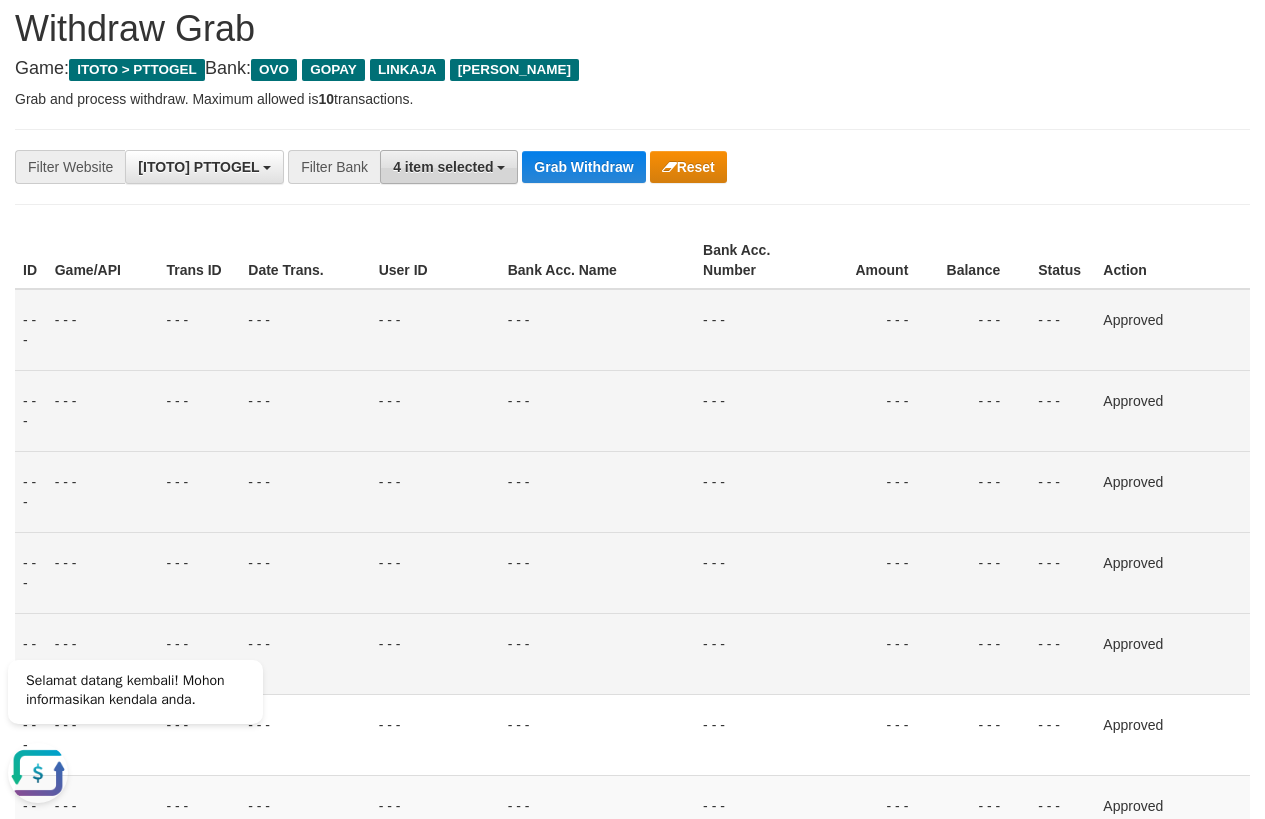 click on "4 item selected" at bounding box center [443, 167] 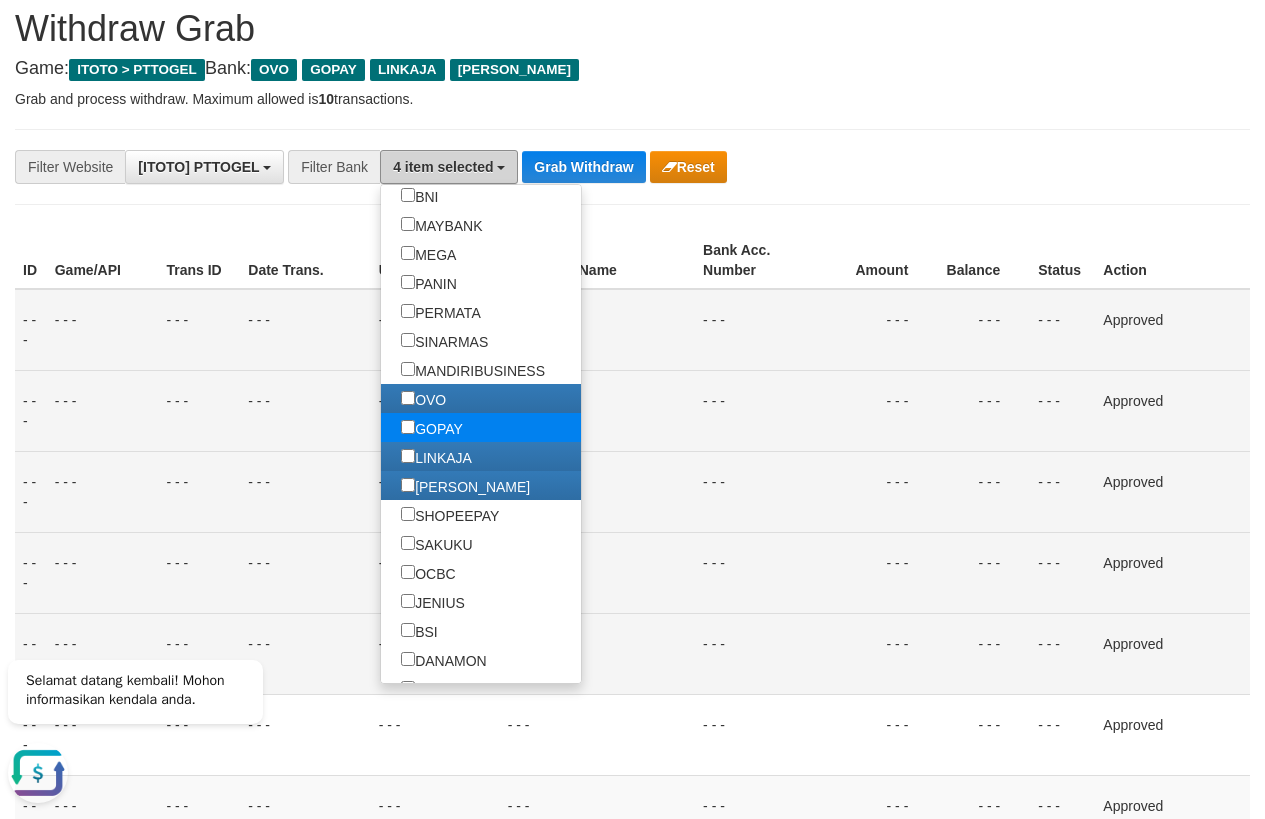scroll, scrollTop: 281, scrollLeft: 0, axis: vertical 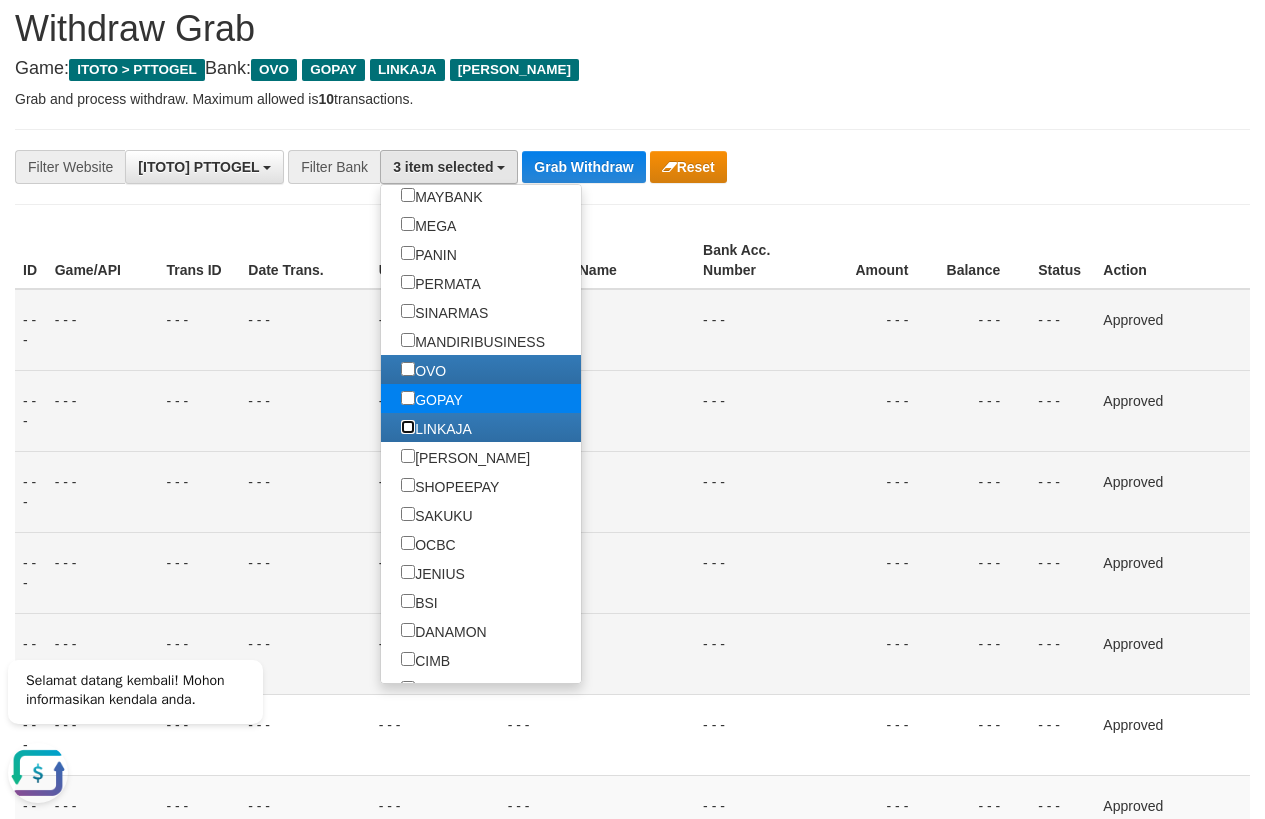 click on "LINKAJA" at bounding box center (436, 427) 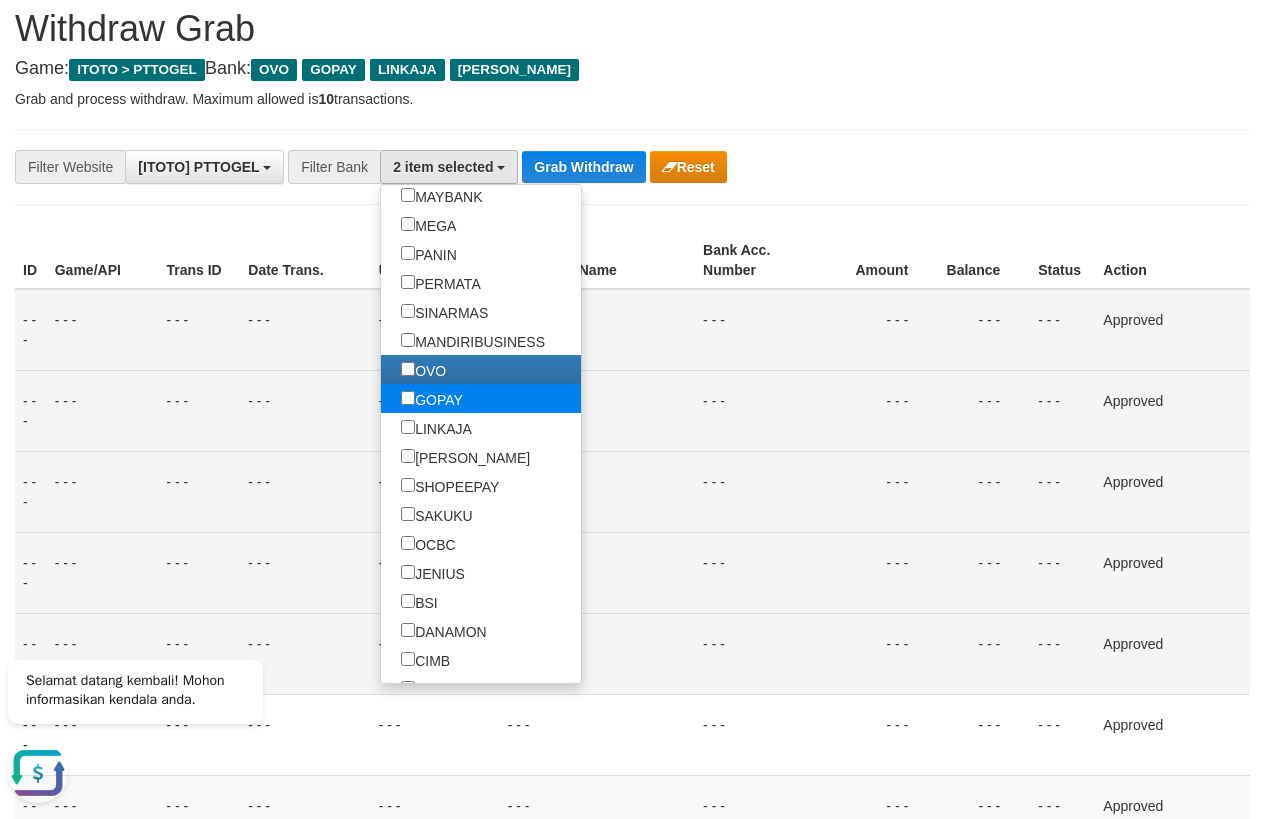 click on "GOPAY" at bounding box center [432, 398] 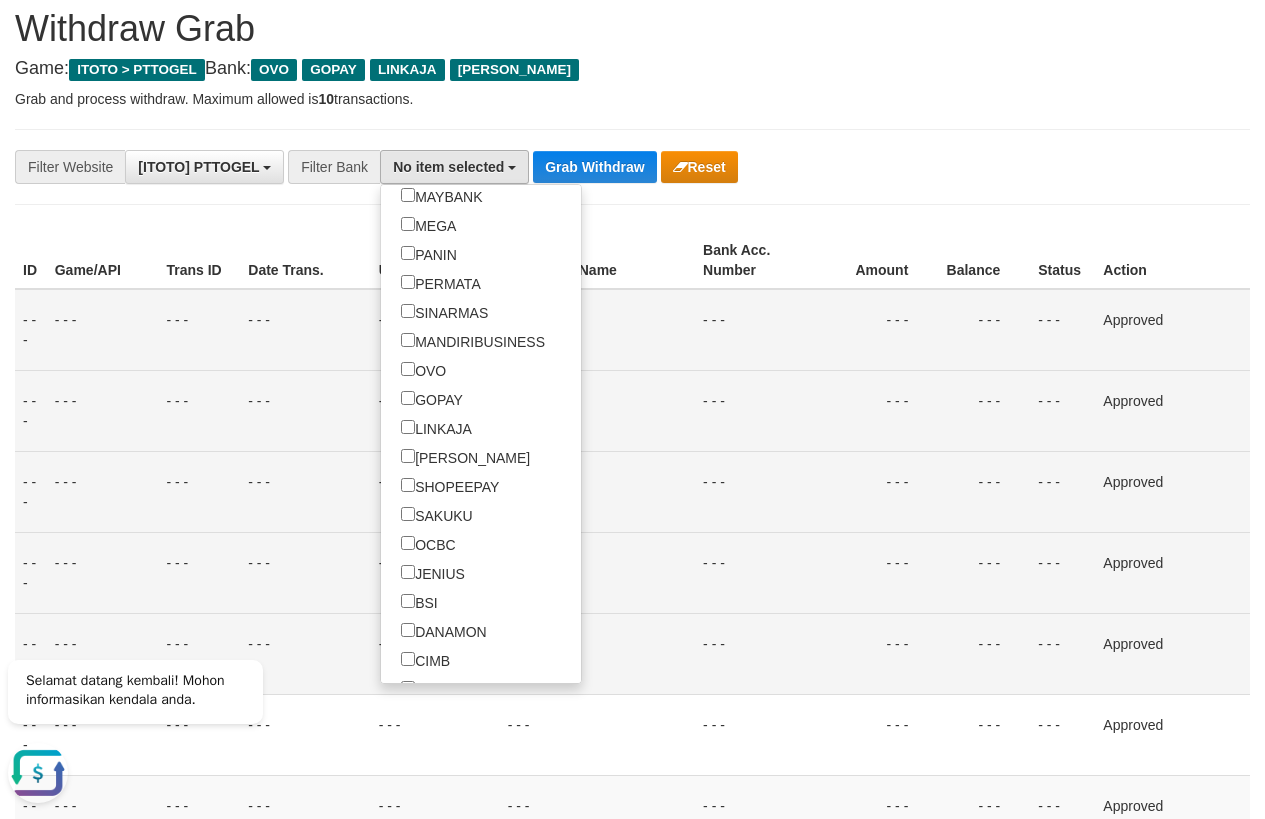 click on "Bank Acc. Name" at bounding box center (597, 260) 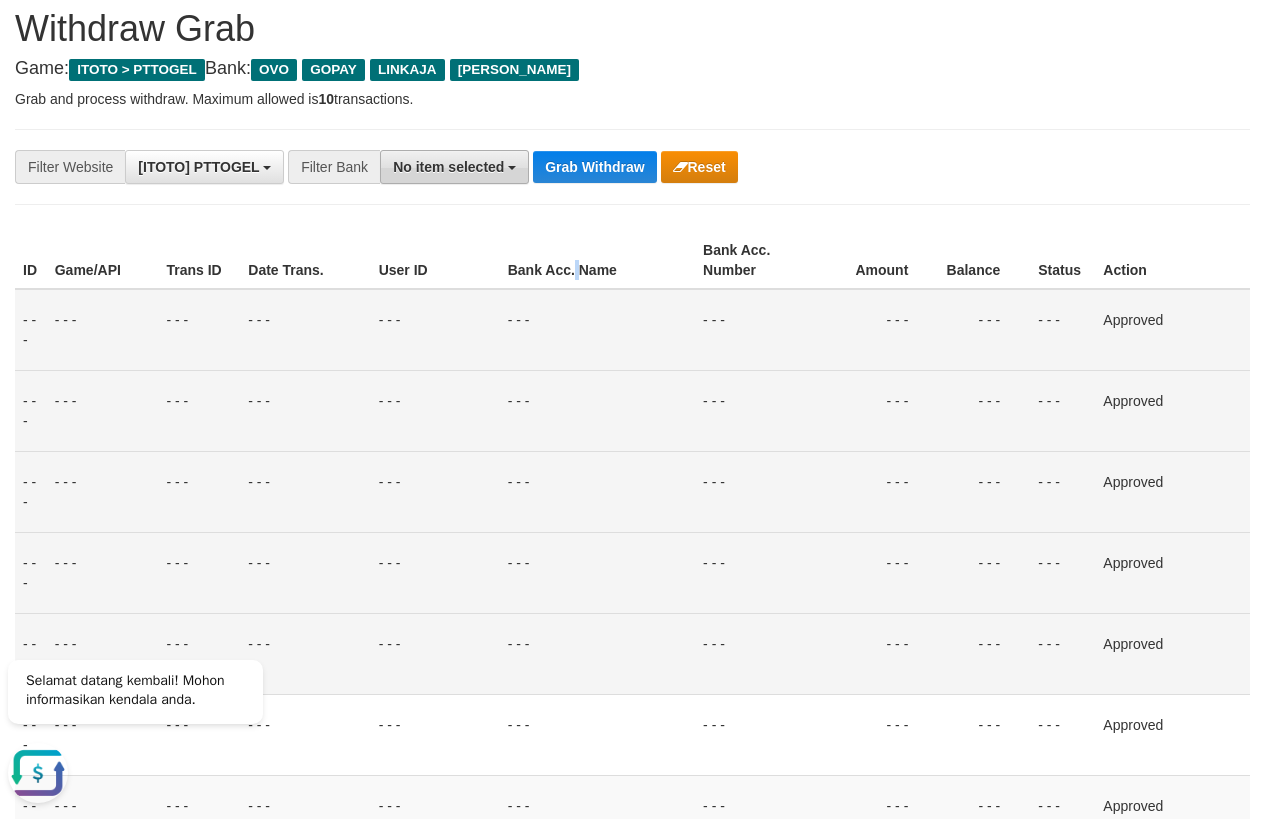 click on "No item selected" at bounding box center [448, 167] 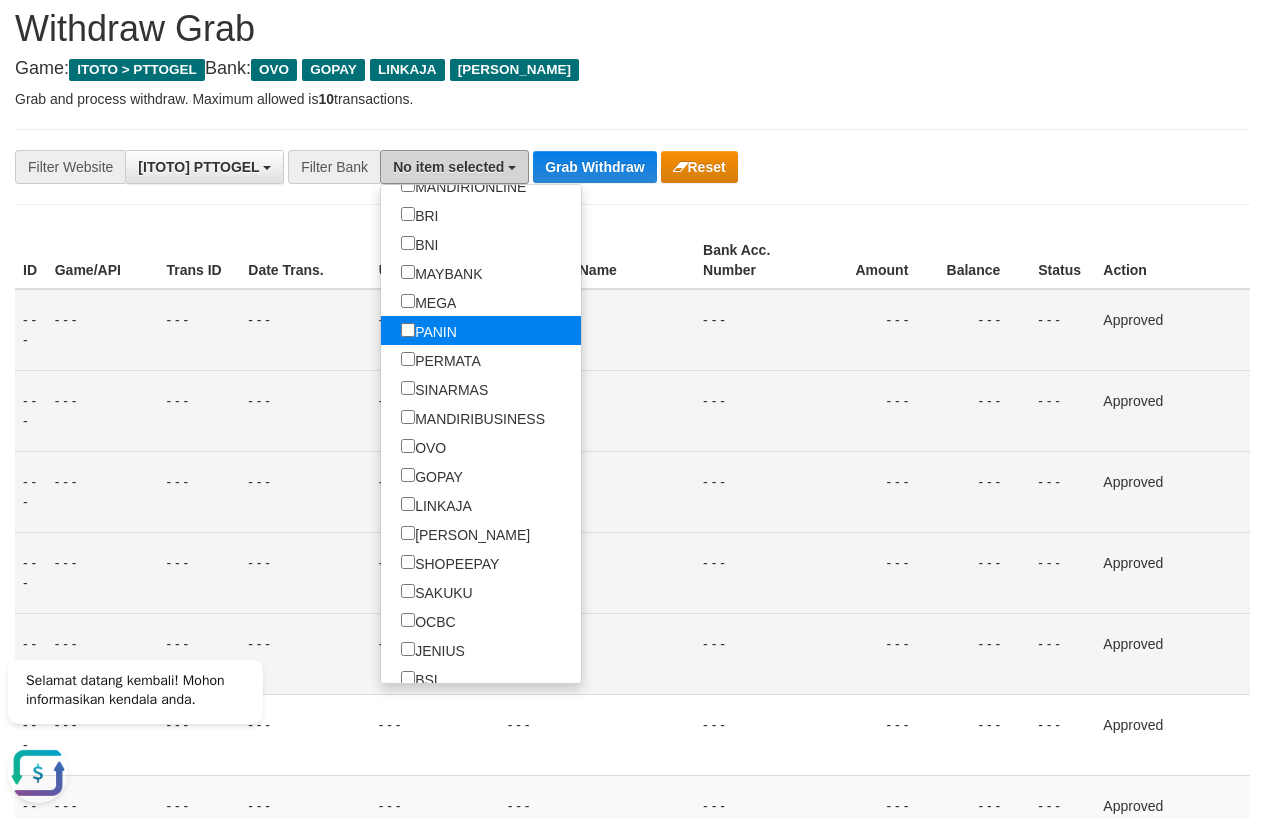 scroll, scrollTop: 94, scrollLeft: 0, axis: vertical 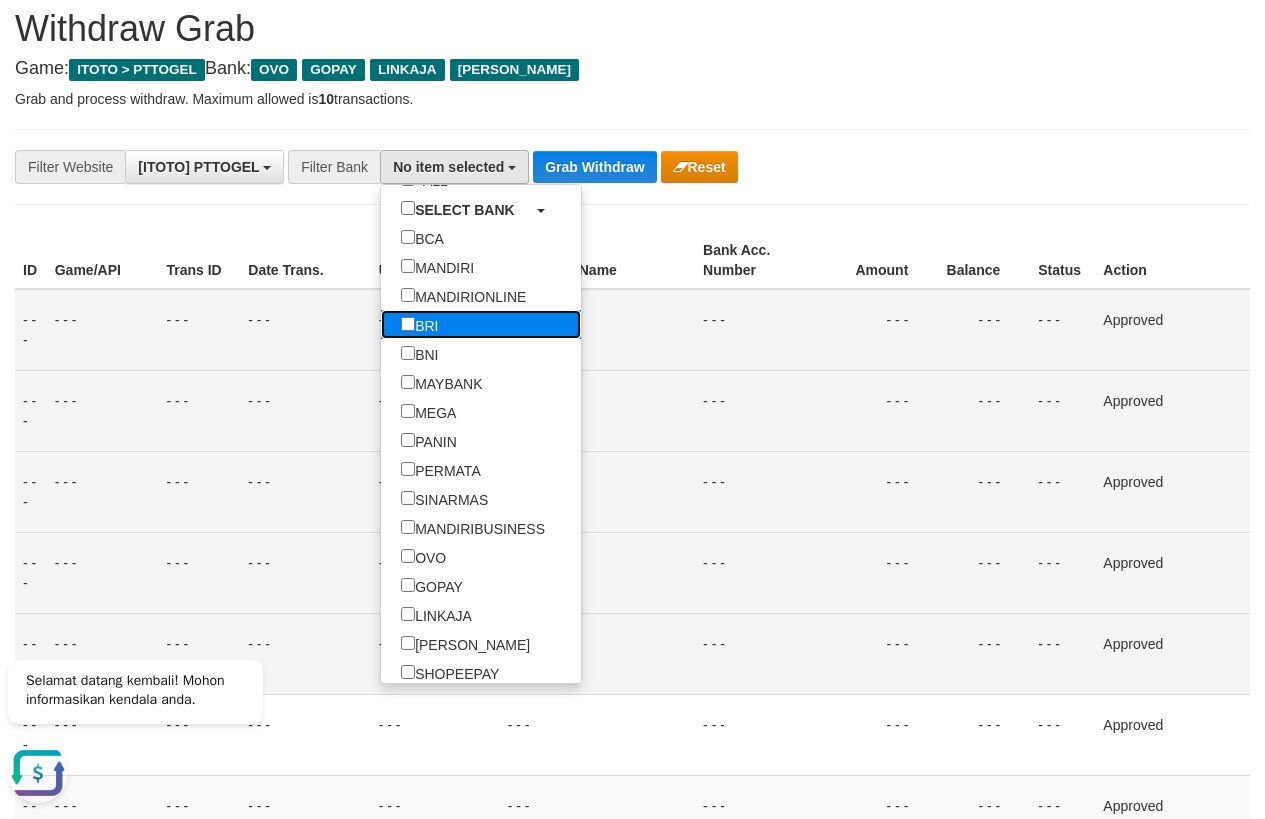 click on "BRI" at bounding box center (419, 324) 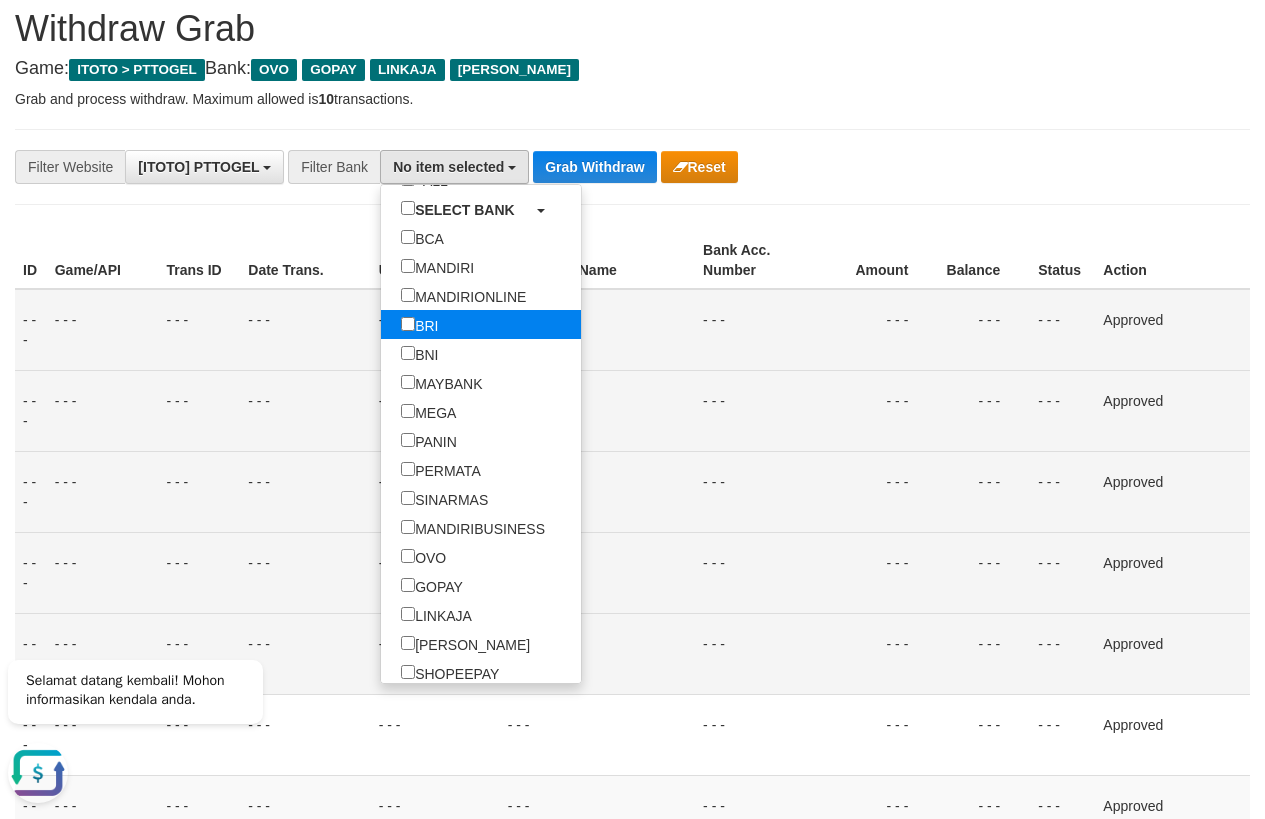 select on "***" 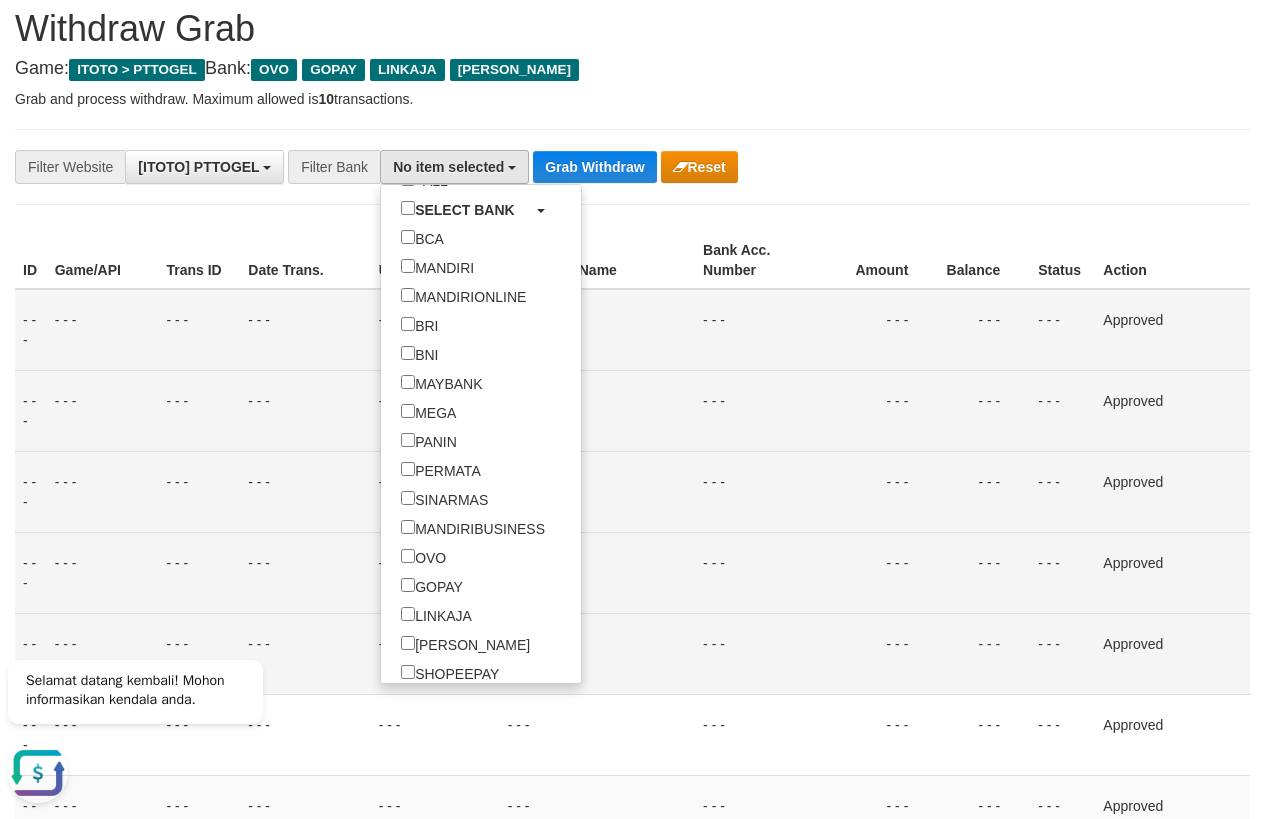 scroll, scrollTop: 118, scrollLeft: 0, axis: vertical 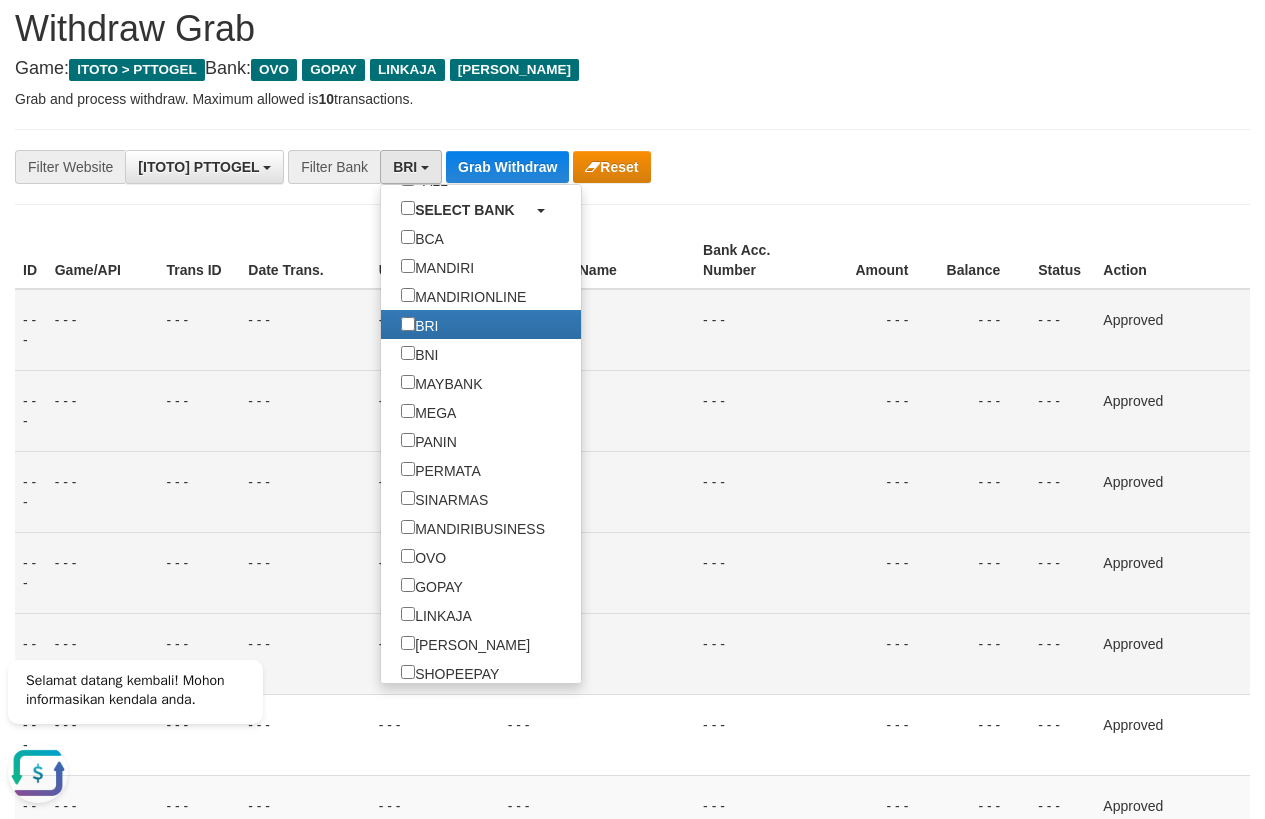 click on "- - -" at bounding box center [597, 330] 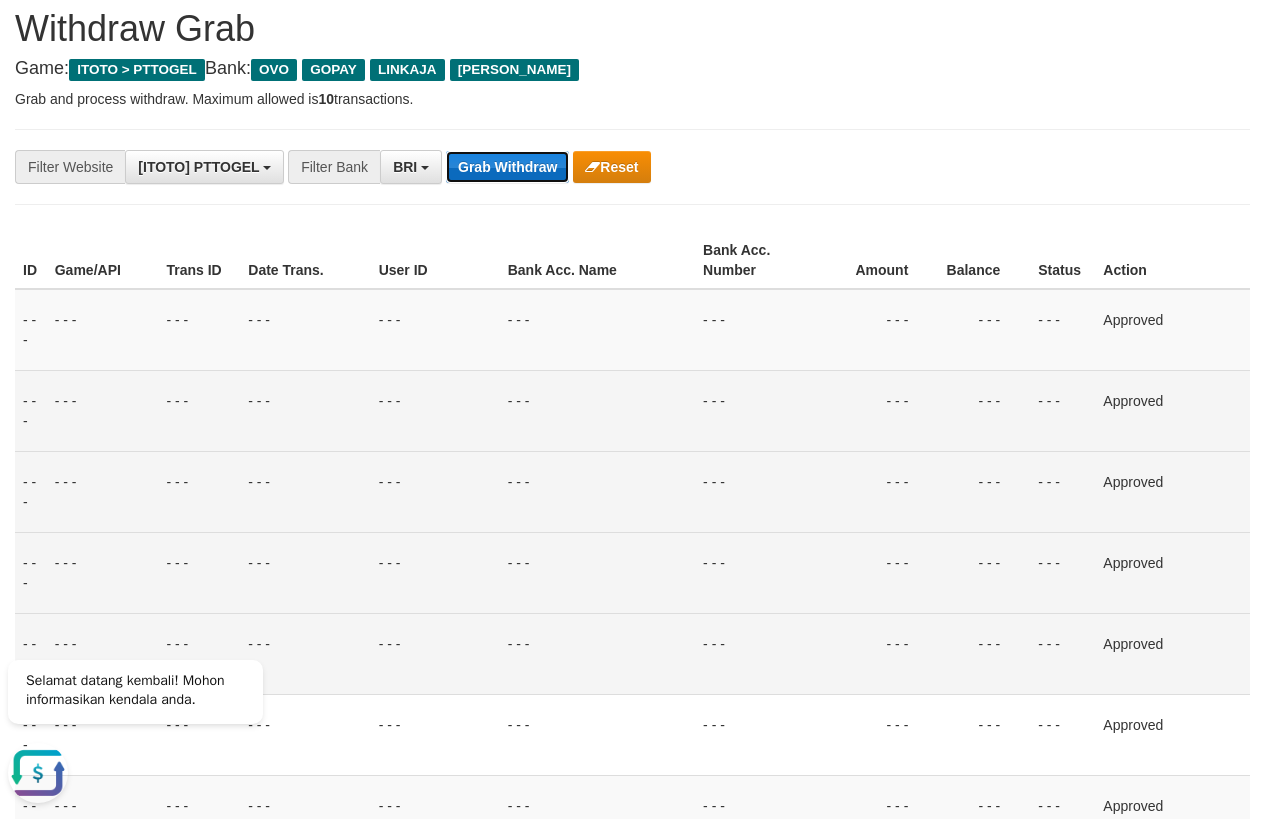 click on "Grab Withdraw" at bounding box center [507, 167] 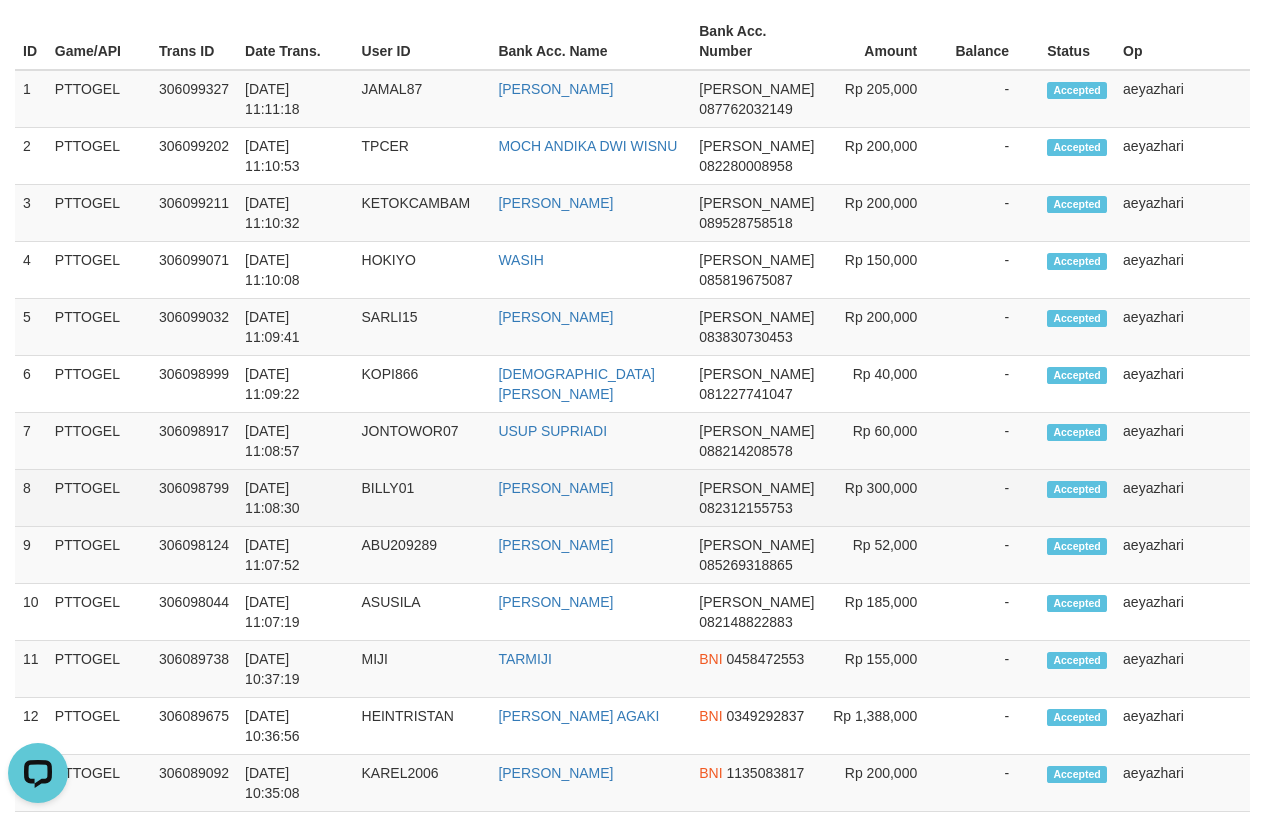 scroll, scrollTop: 0, scrollLeft: 0, axis: both 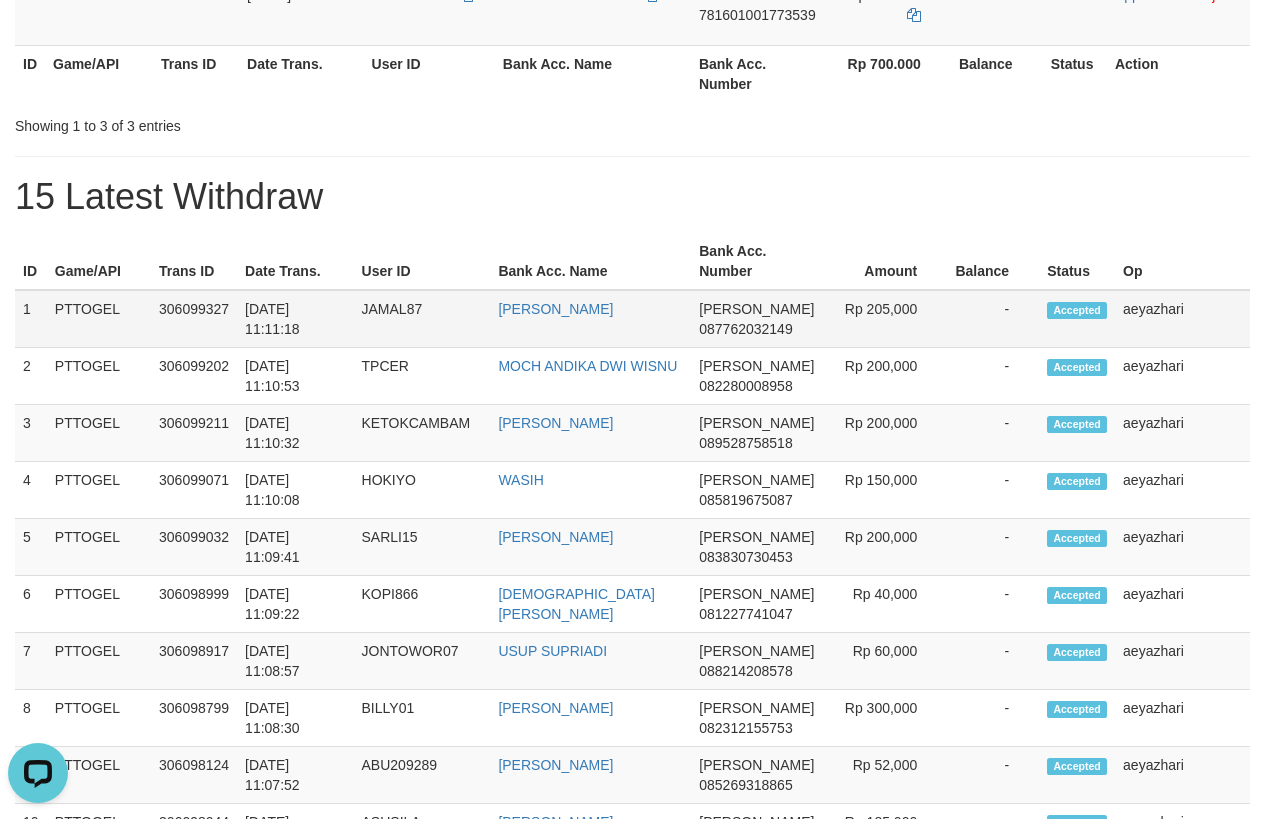 click on "[PERSON_NAME]" at bounding box center (756, 309) 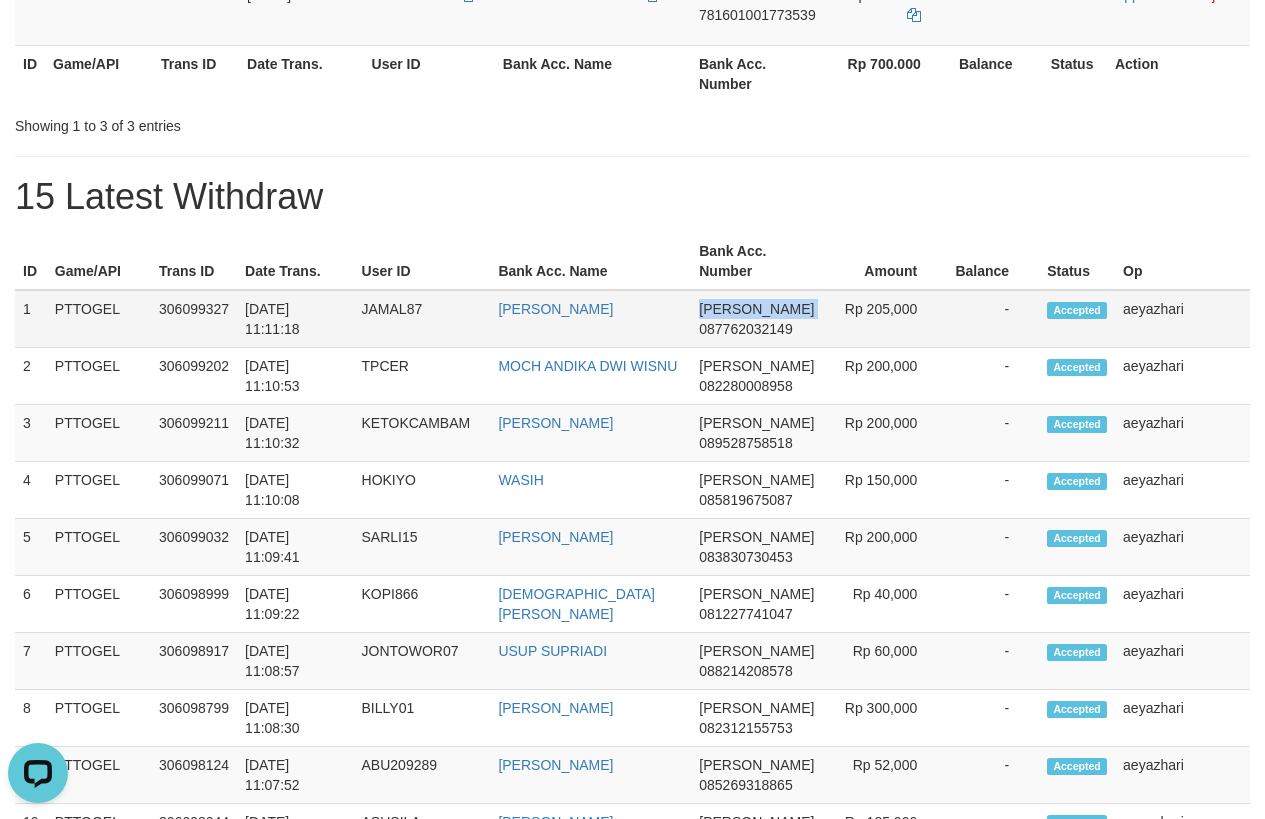 click on "[PERSON_NAME]" at bounding box center (756, 309) 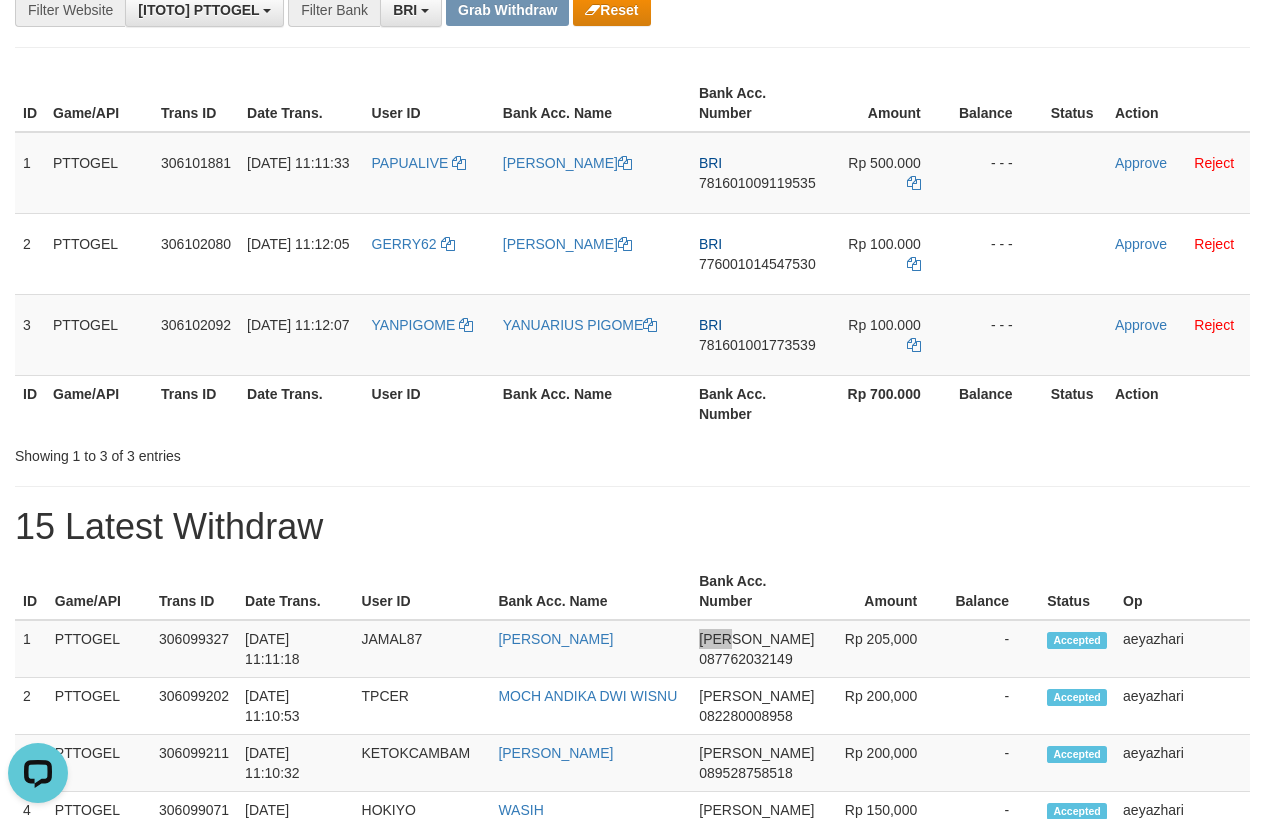 scroll, scrollTop: 0, scrollLeft: 0, axis: both 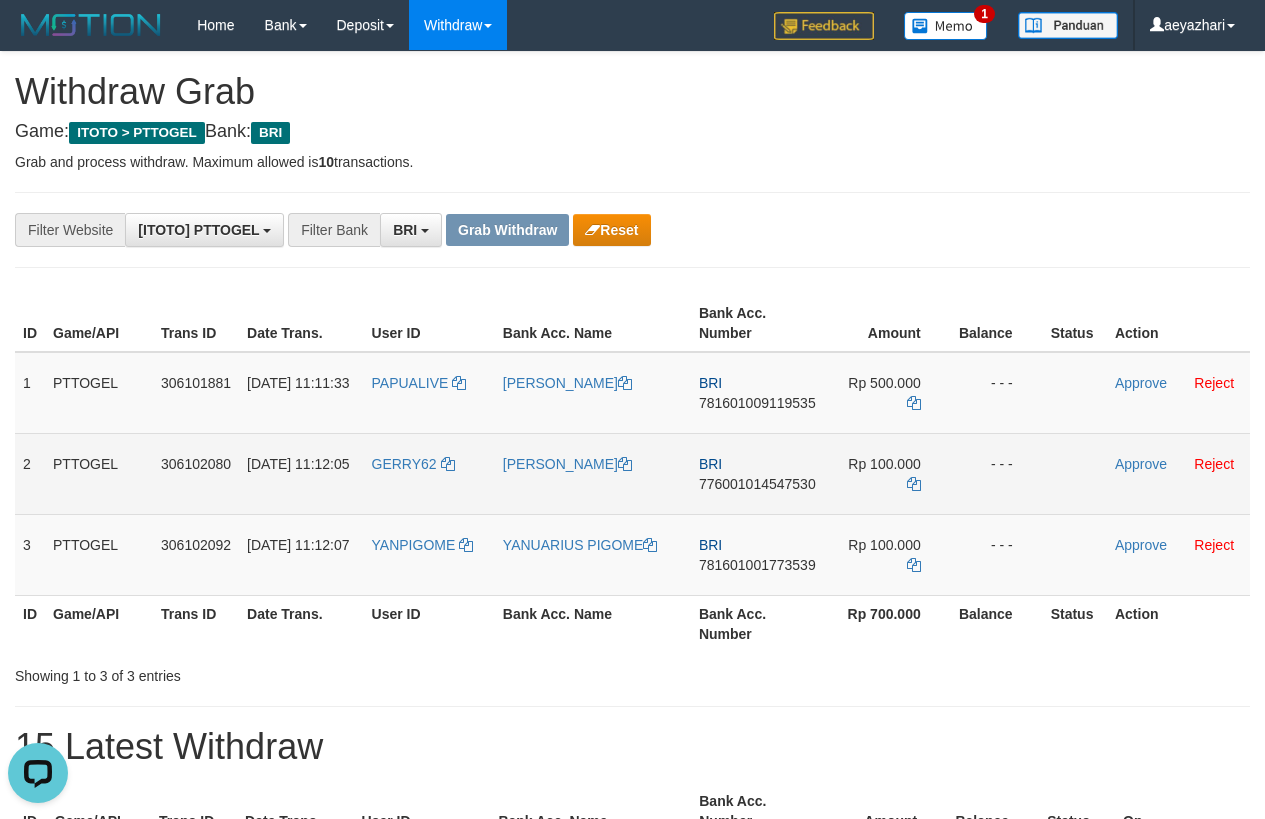 copy 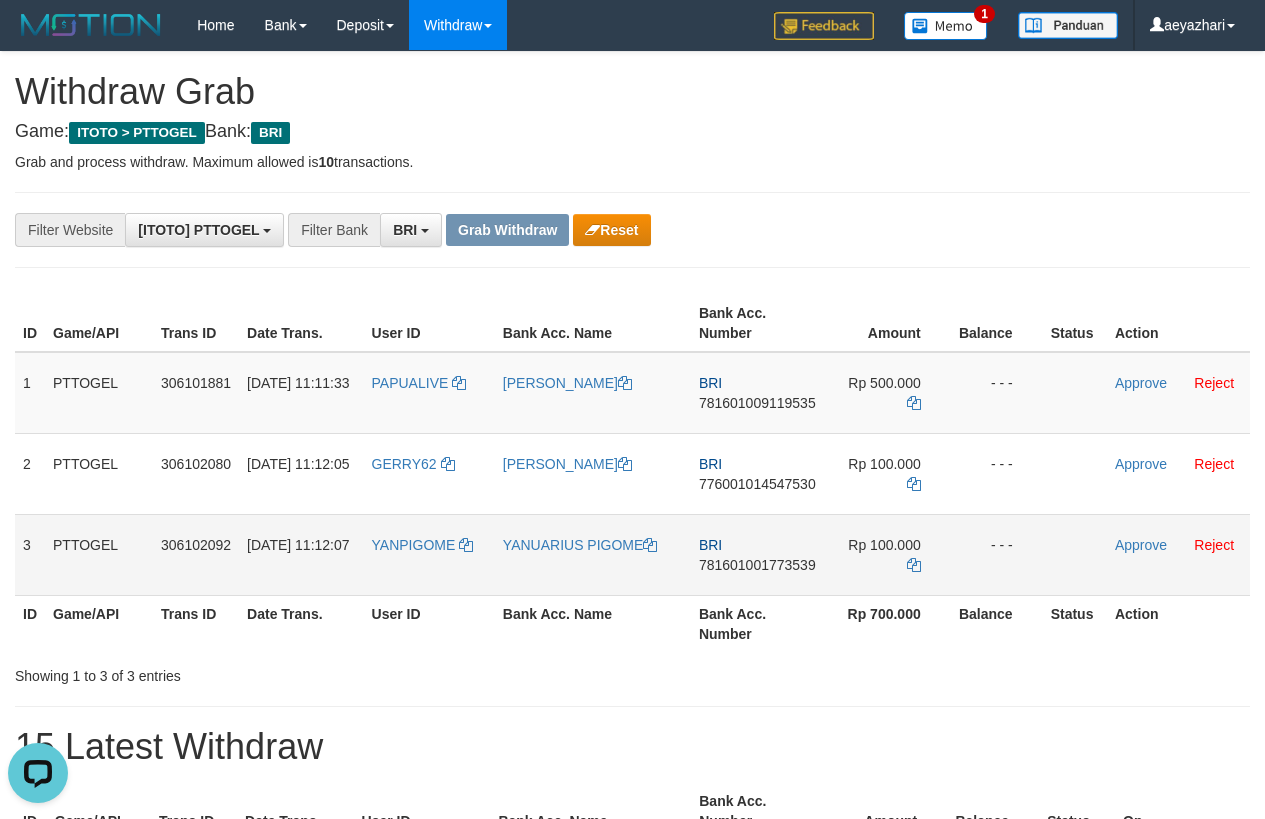 copy 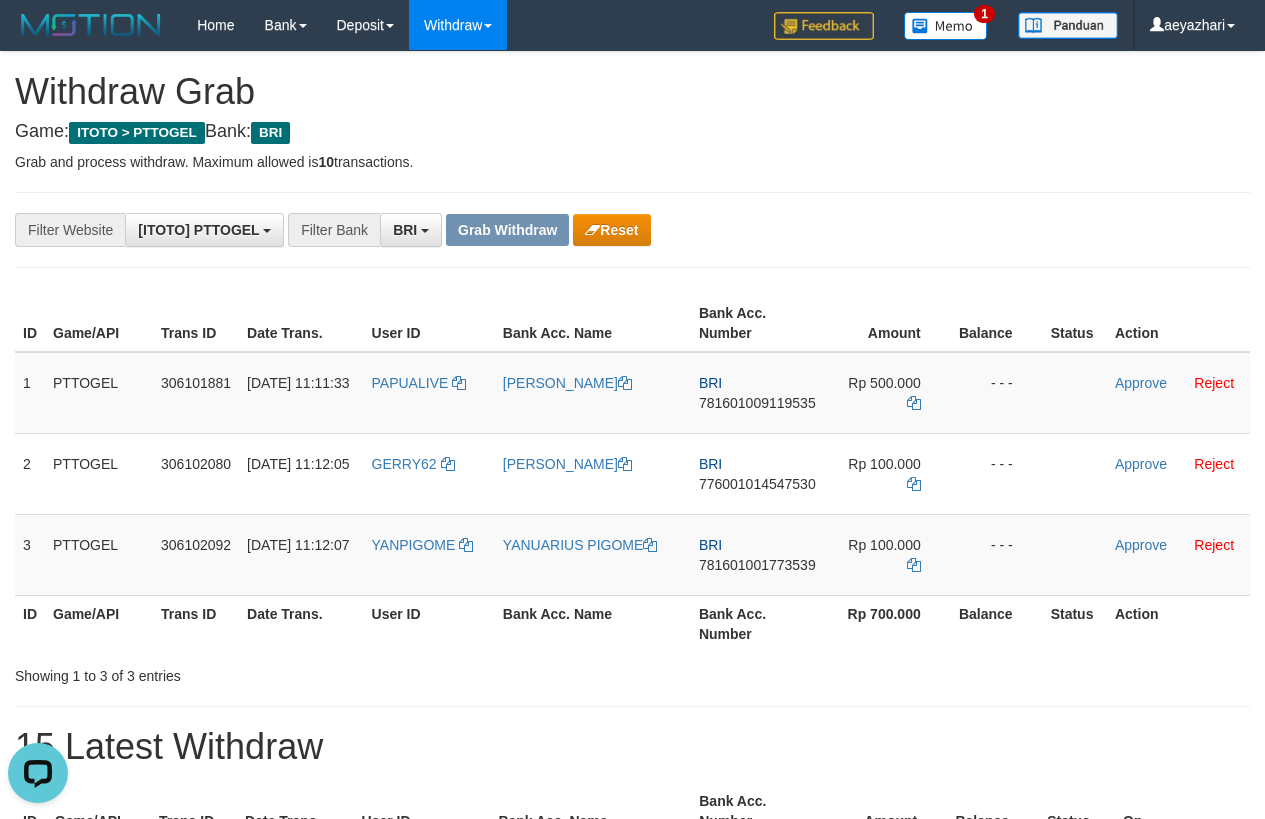 drag, startPoint x: 1172, startPoint y: 220, endPoint x: 790, endPoint y: 320, distance: 394.87213 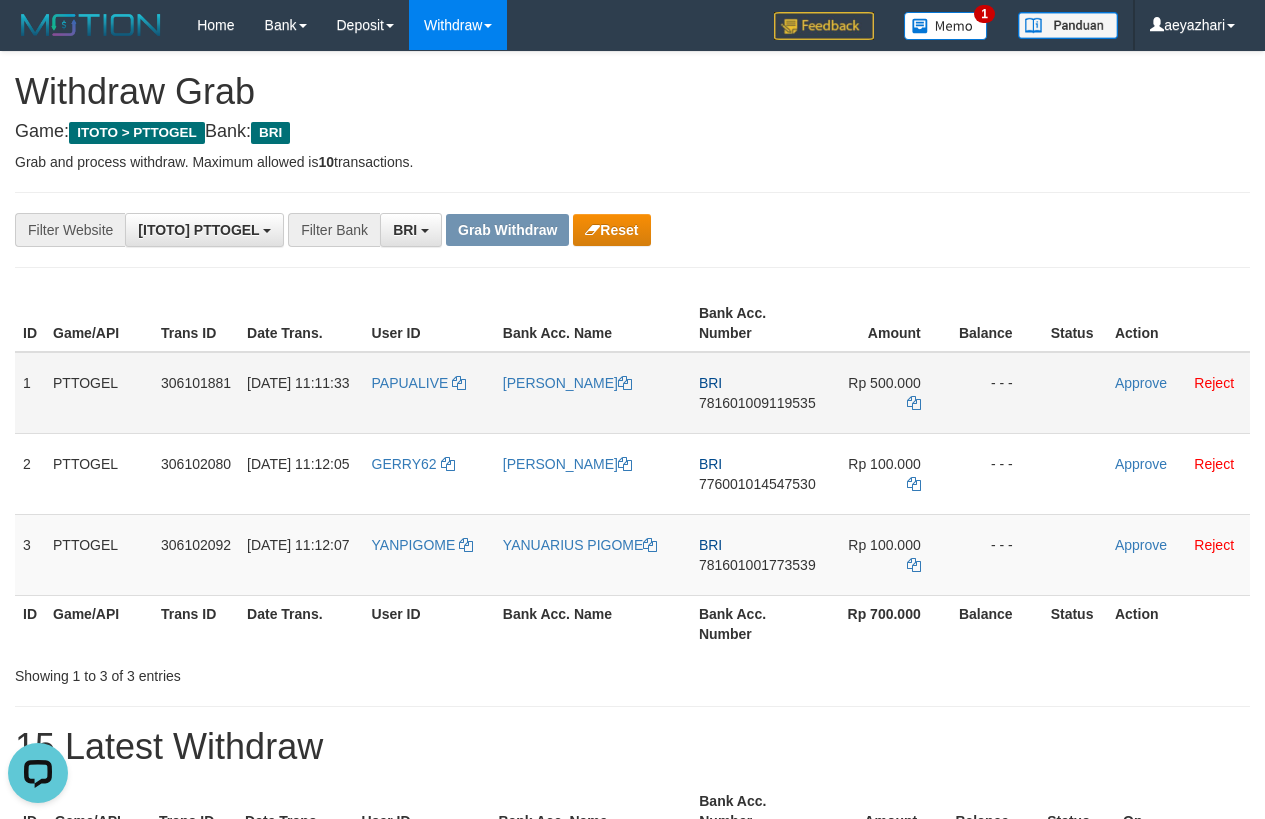 click on "781601009119535" at bounding box center (757, 403) 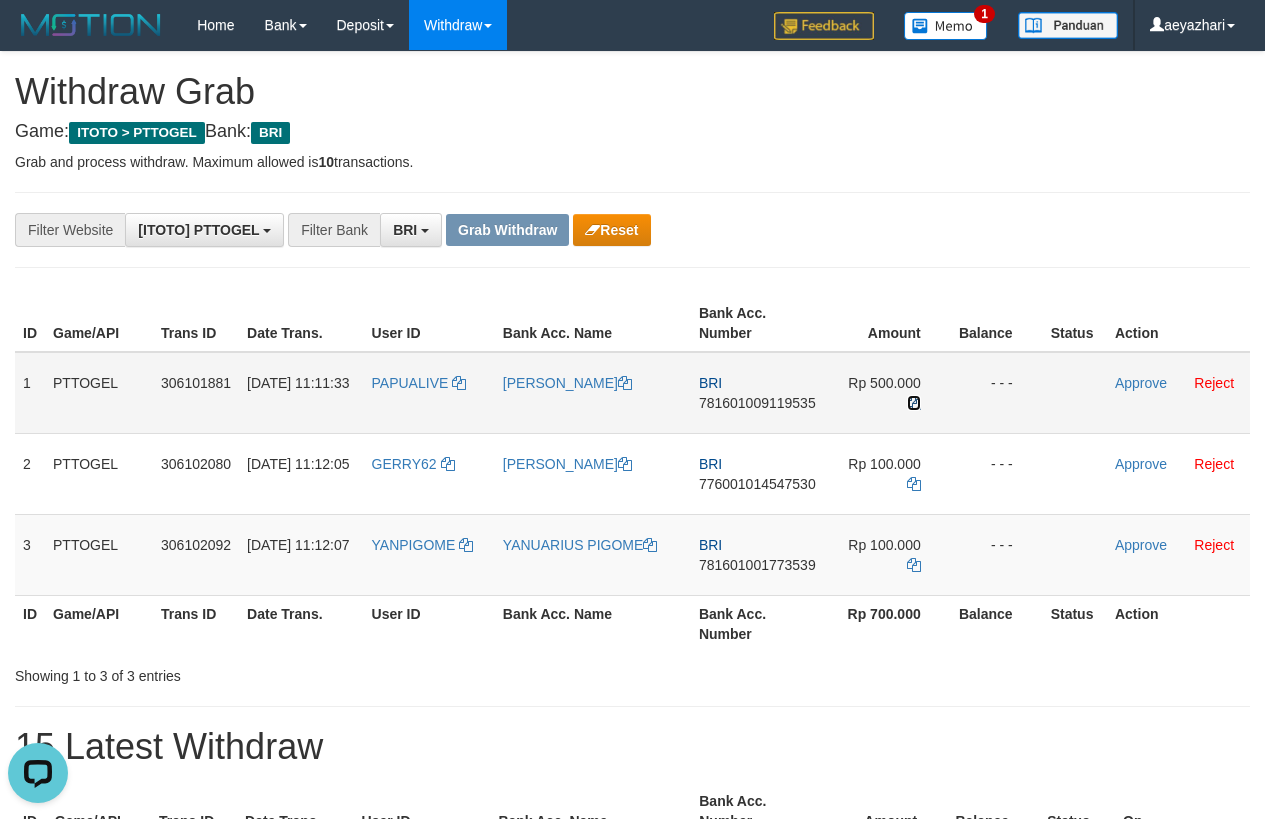 click at bounding box center [914, 403] 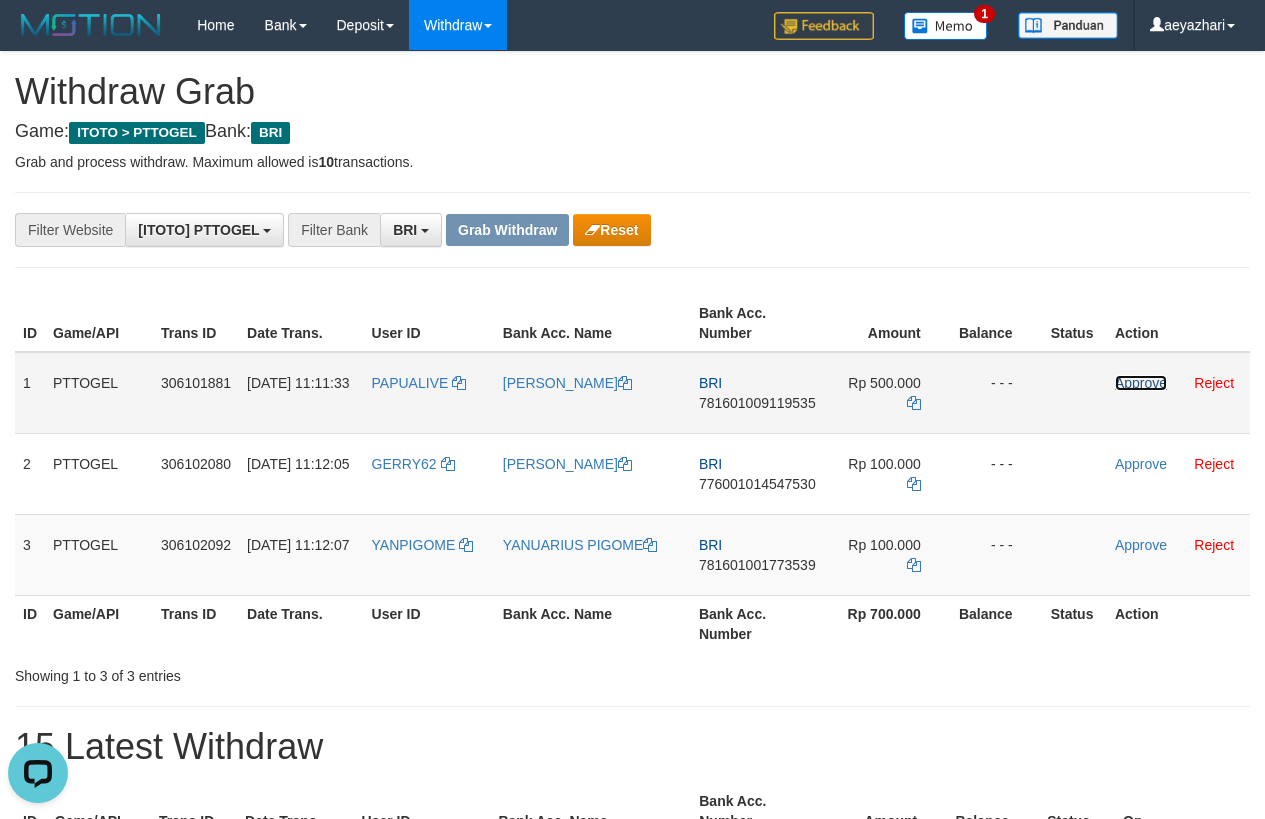 click on "Approve" at bounding box center (1141, 383) 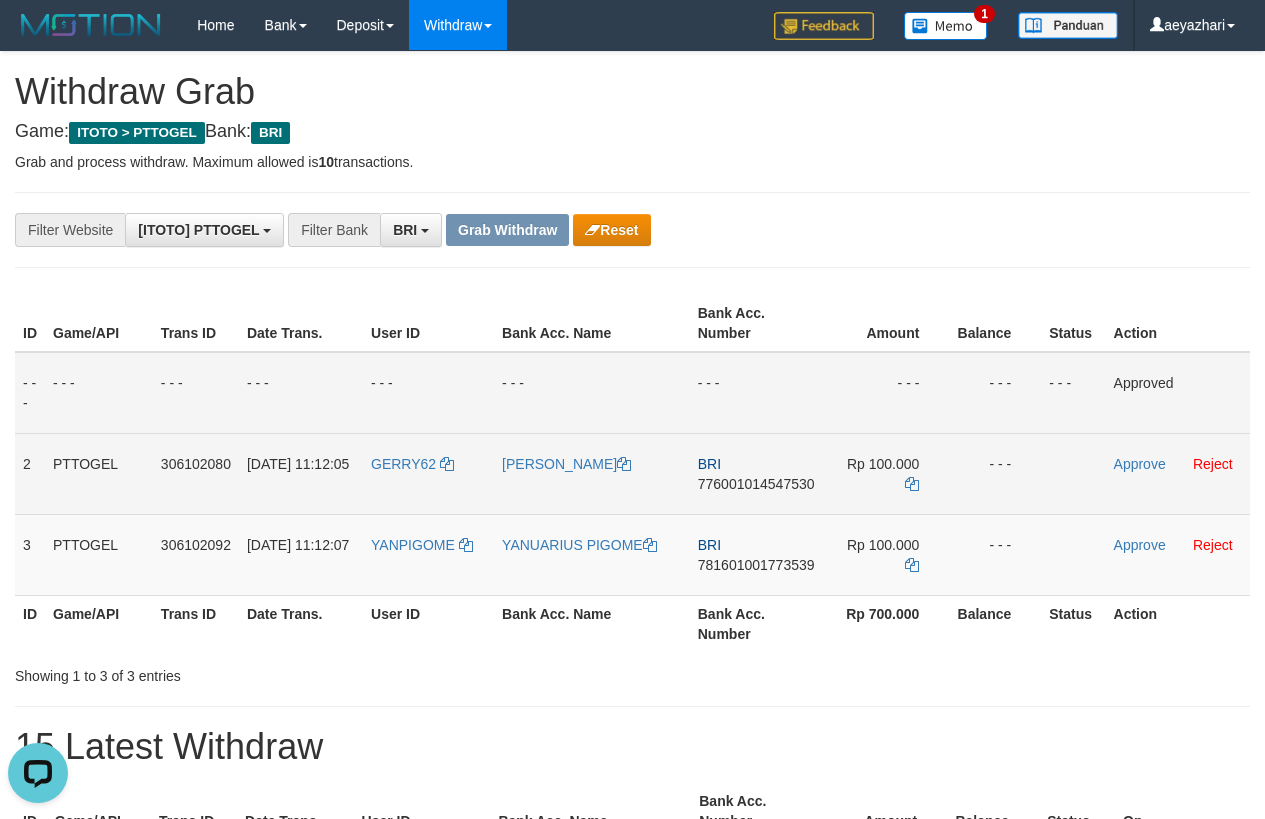 click on "776001014547530" at bounding box center (756, 484) 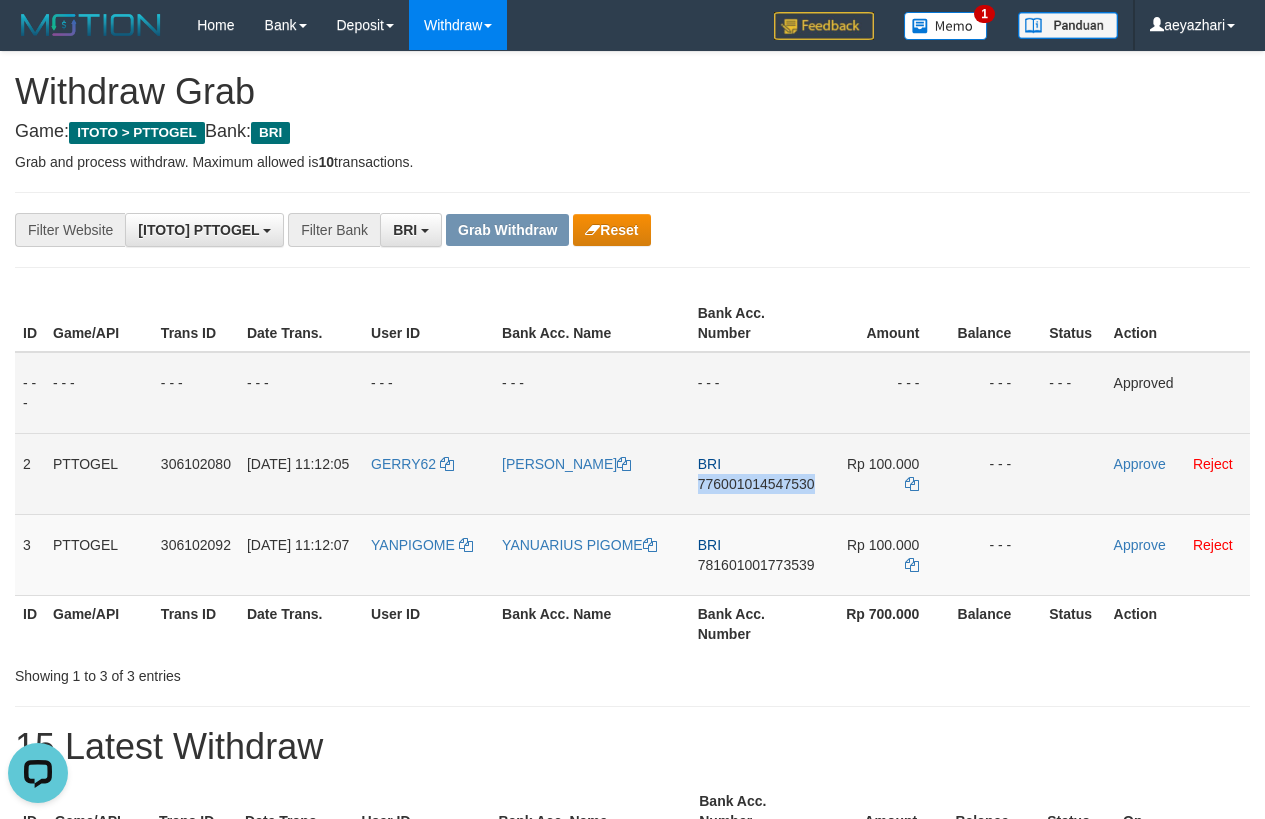 click on "776001014547530" at bounding box center (756, 484) 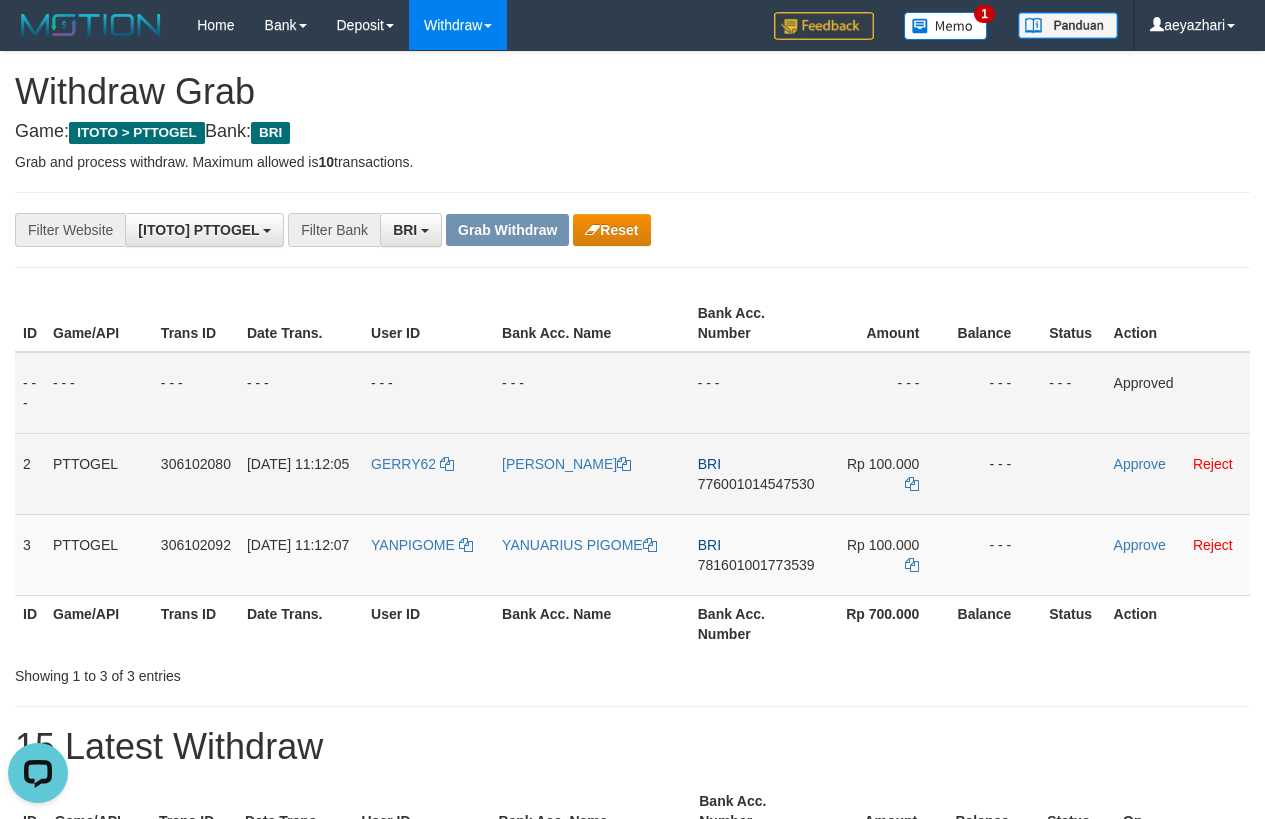 click on "776001014547530" at bounding box center (756, 484) 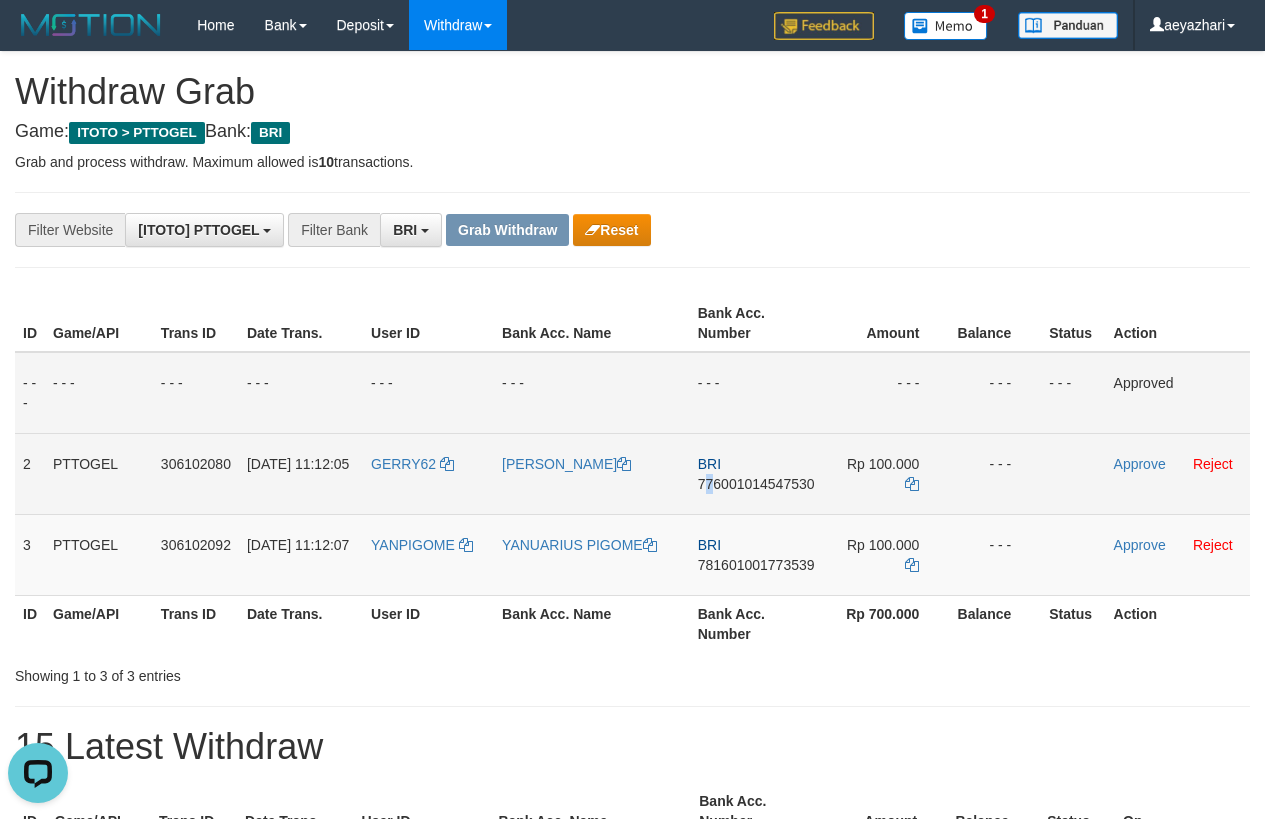 drag, startPoint x: 702, startPoint y: 474, endPoint x: 713, endPoint y: 479, distance: 12.083046 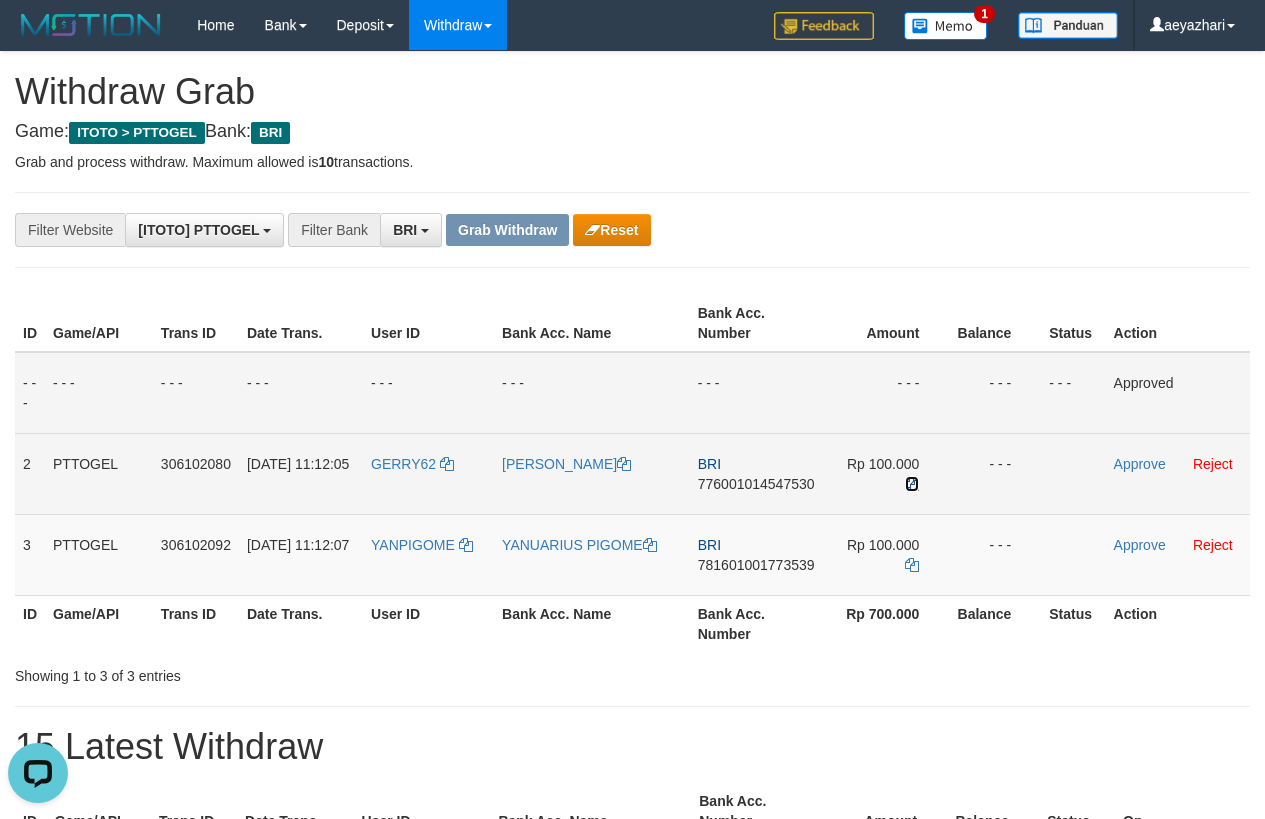 click at bounding box center (912, 484) 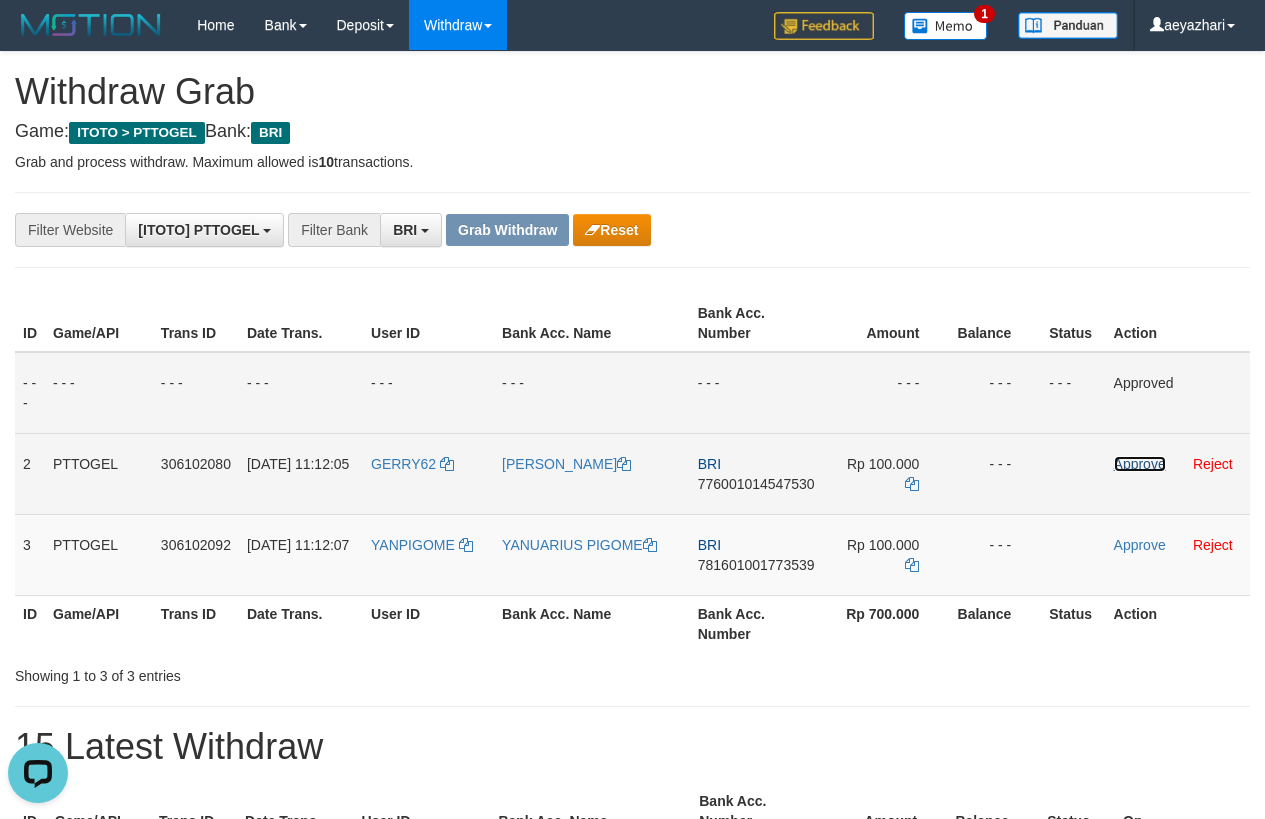 click on "Approve" at bounding box center [1140, 464] 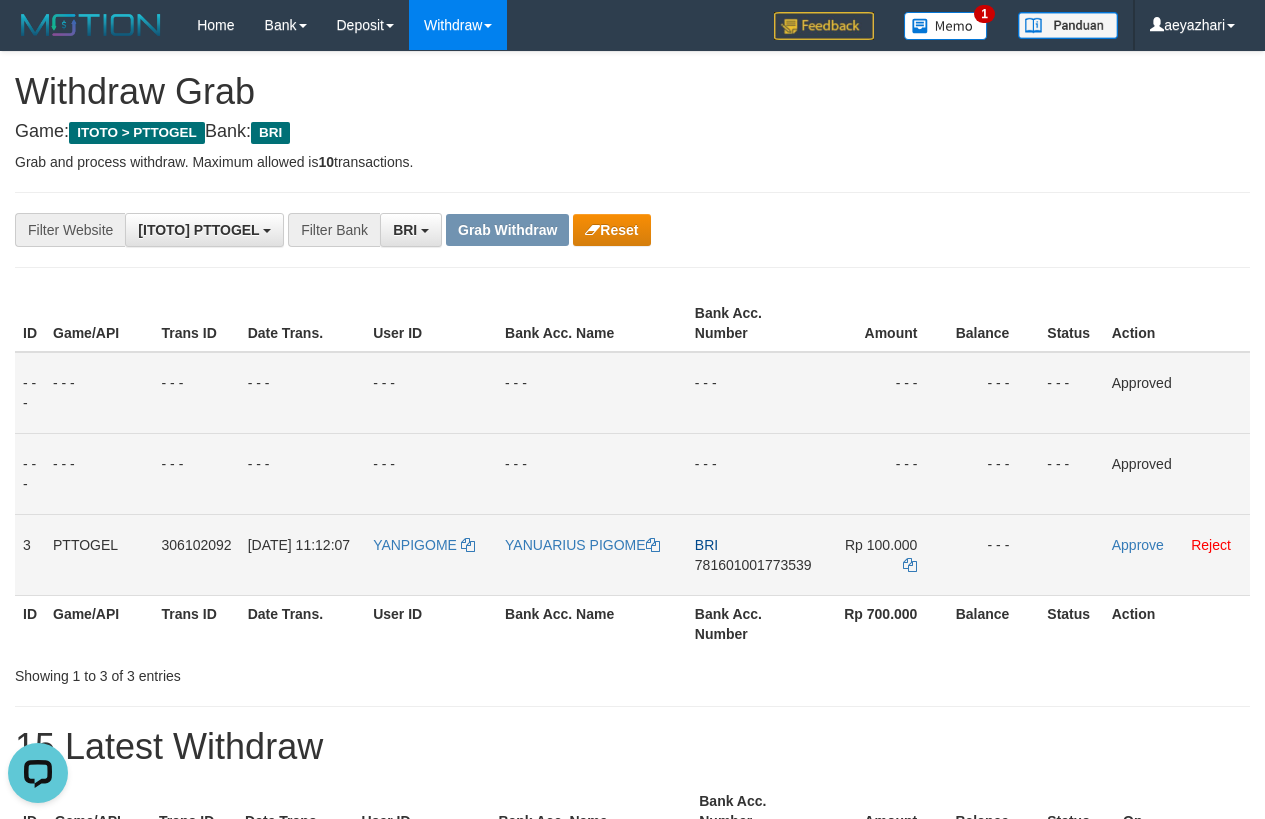 click on "781601001773539" at bounding box center [753, 565] 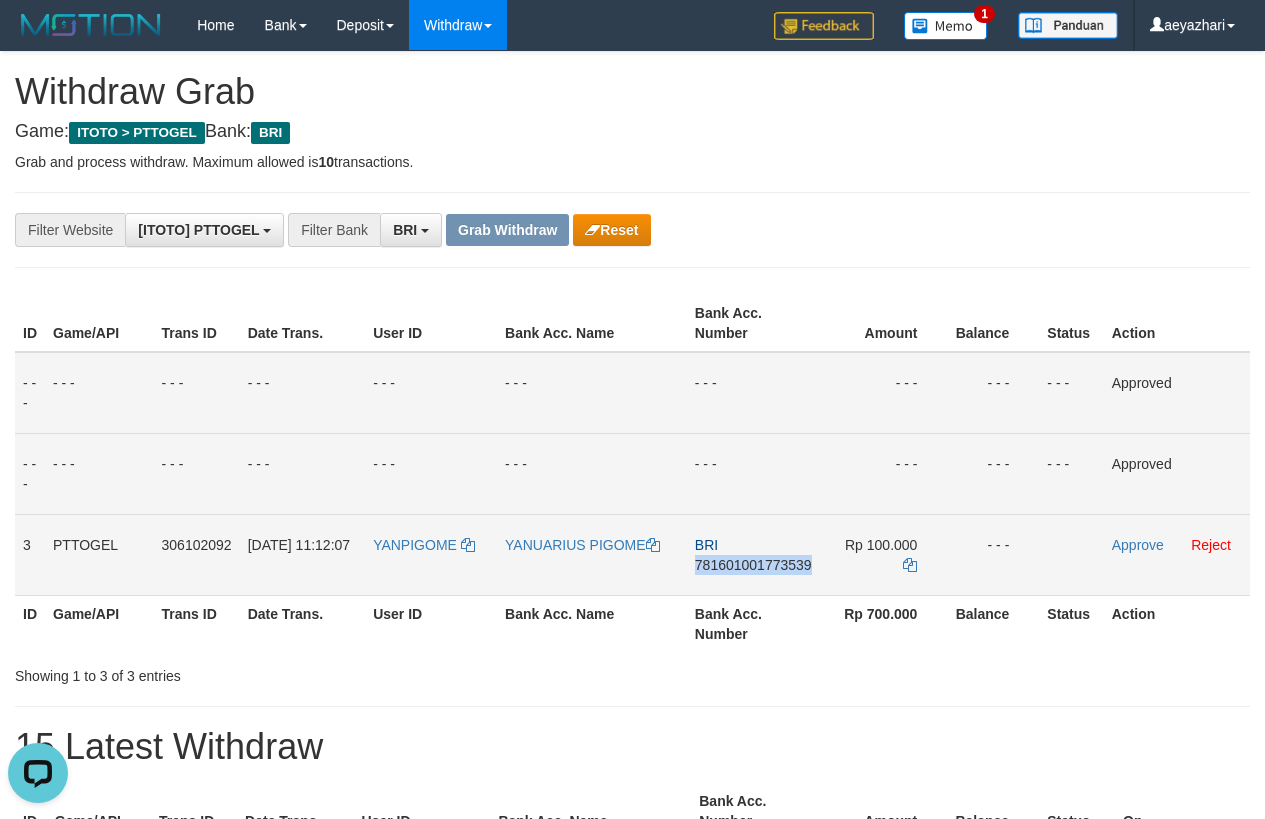 click on "781601001773539" at bounding box center [753, 565] 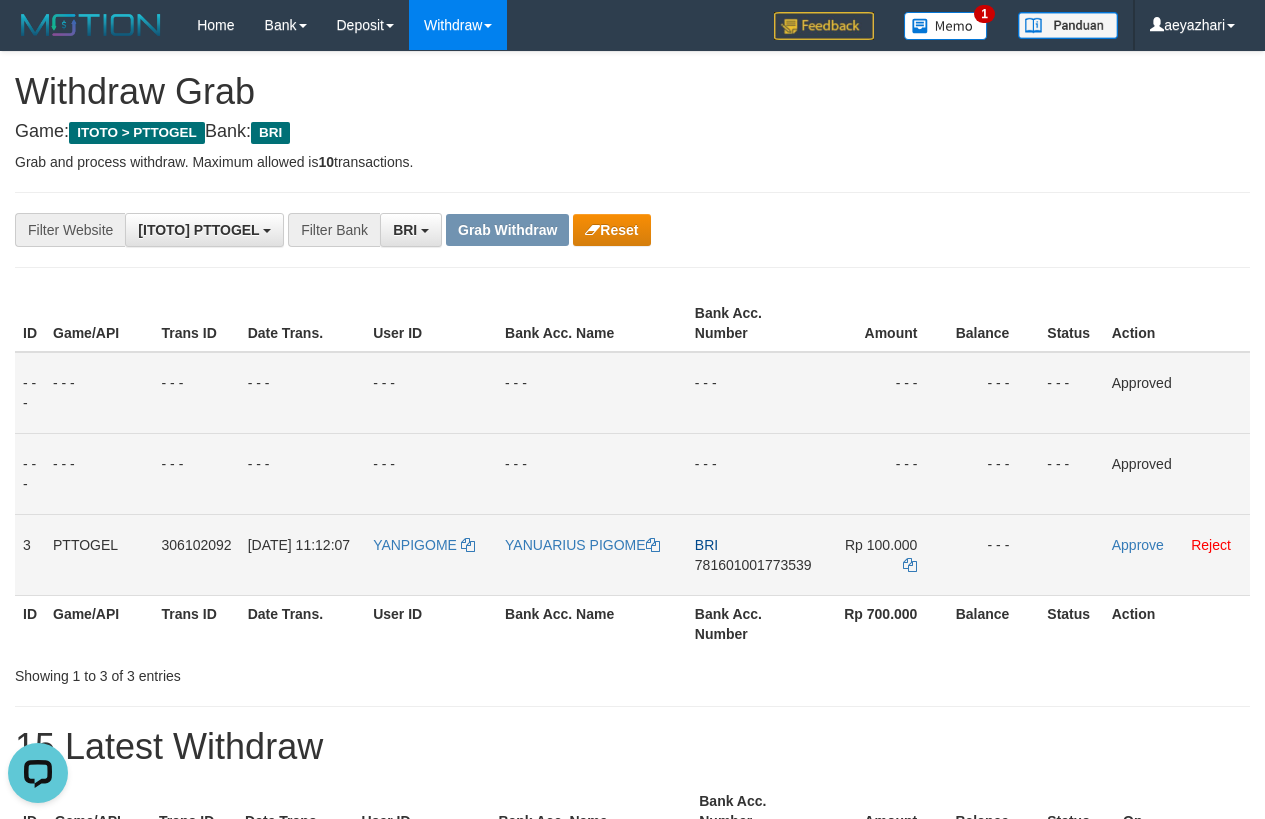 click on "781601001773539" at bounding box center (753, 565) 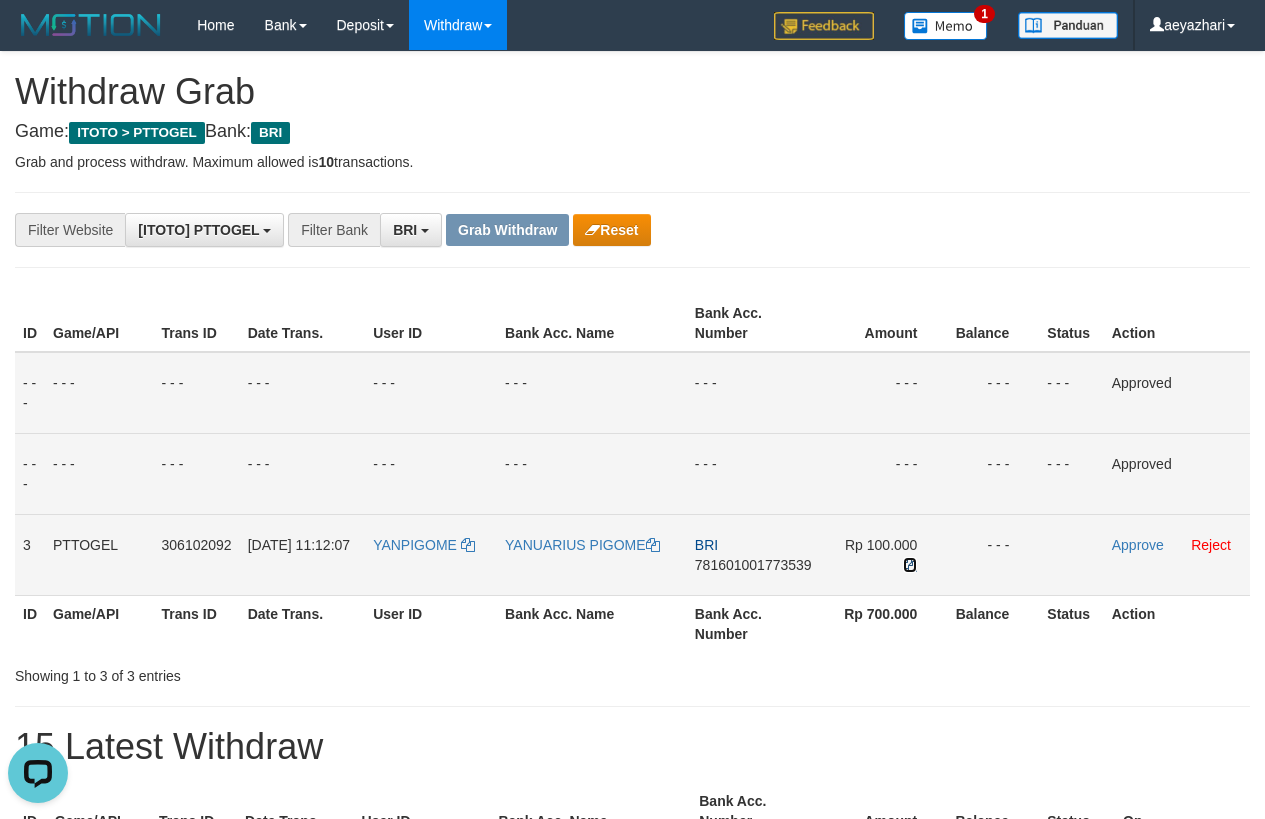 click at bounding box center (910, 565) 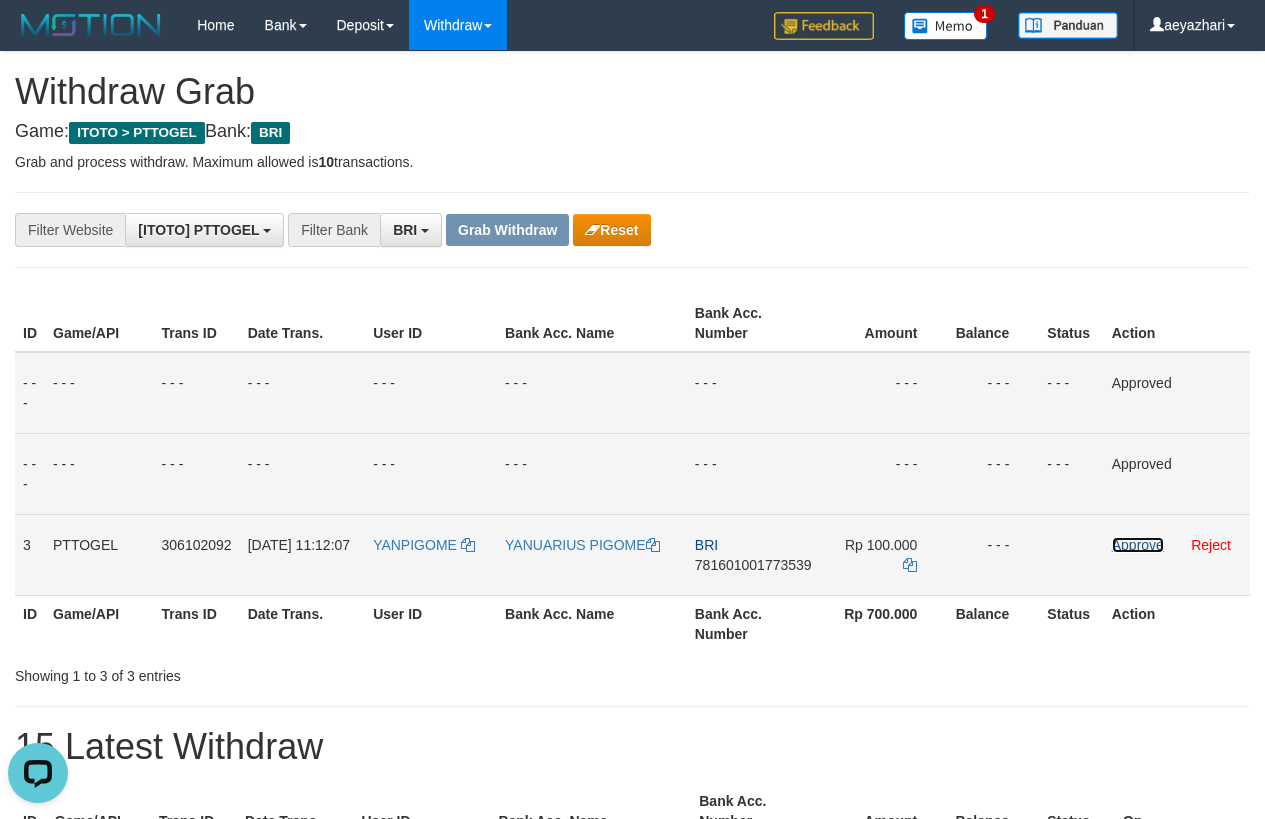 click on "Approve" at bounding box center (1138, 545) 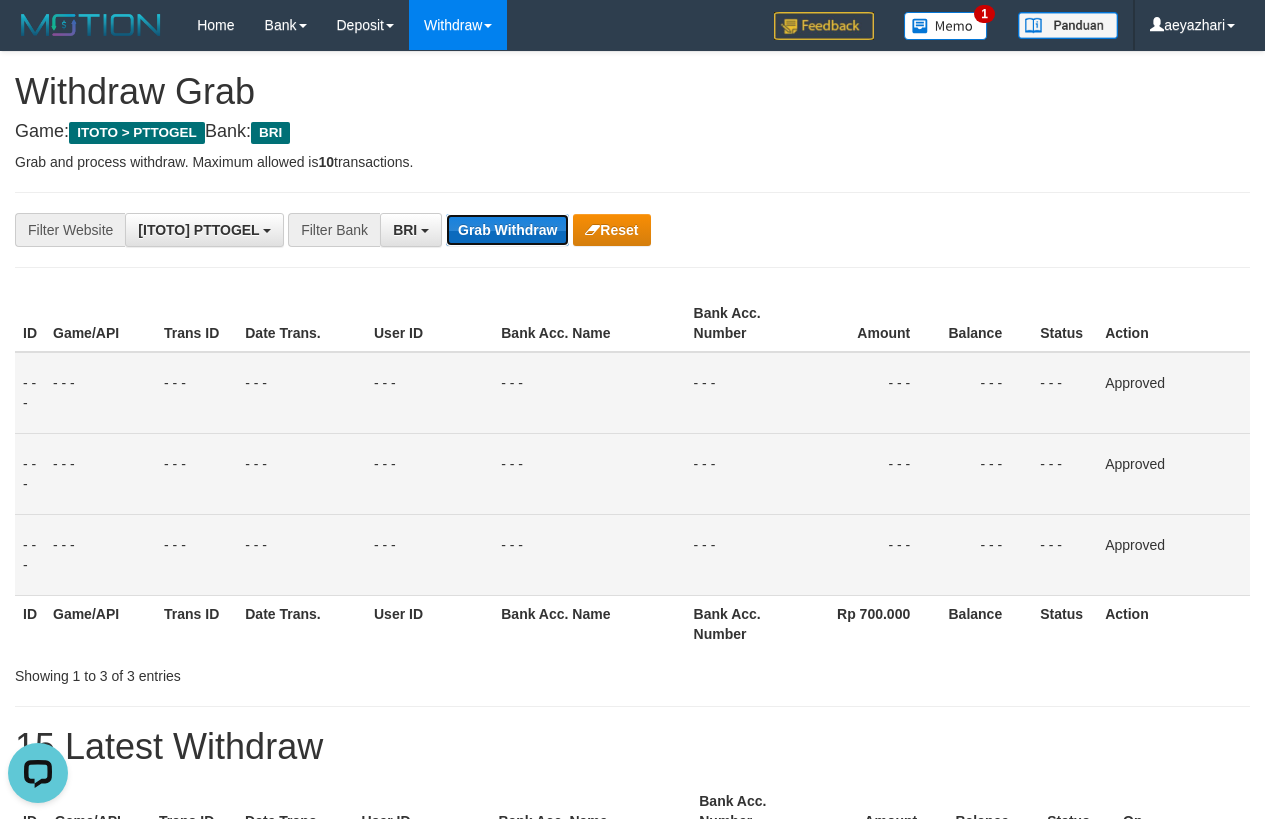 click on "Grab Withdraw" at bounding box center (507, 230) 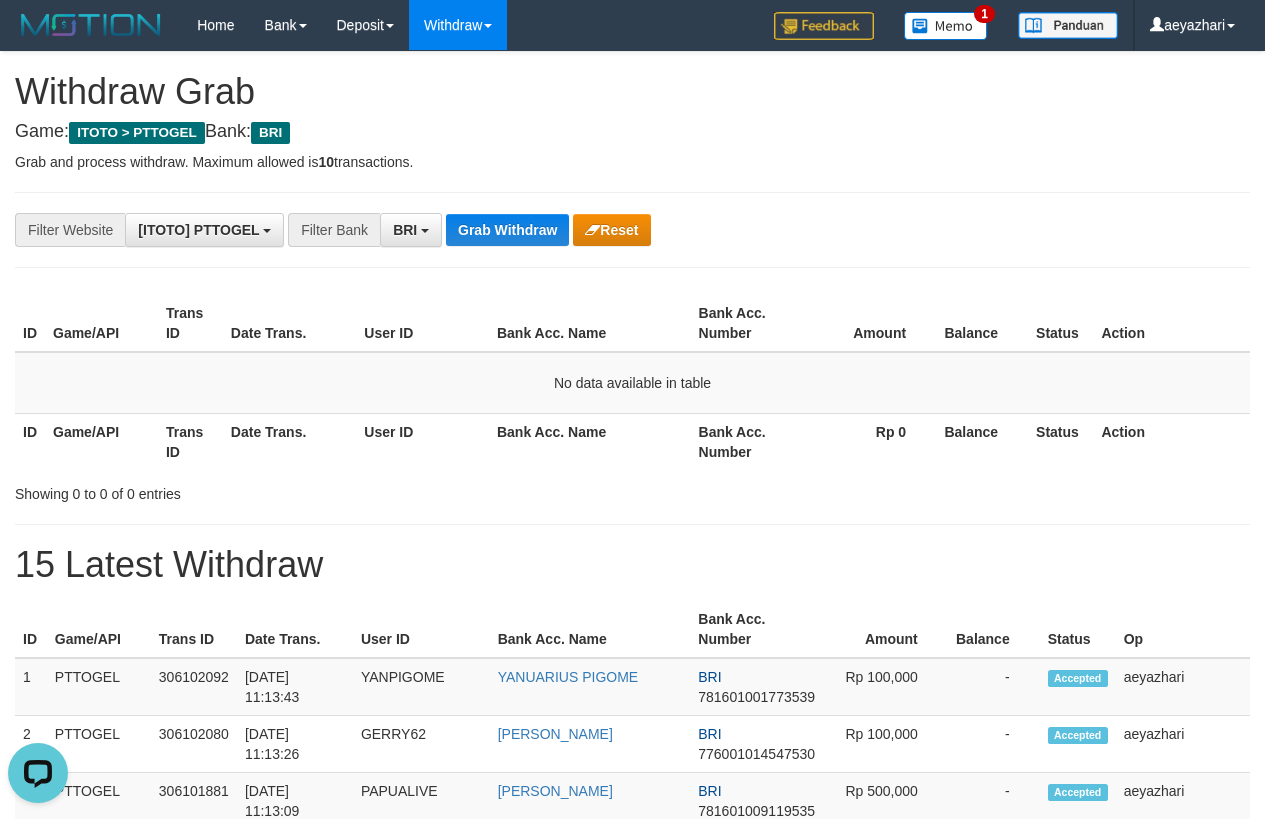 scroll, scrollTop: 0, scrollLeft: 0, axis: both 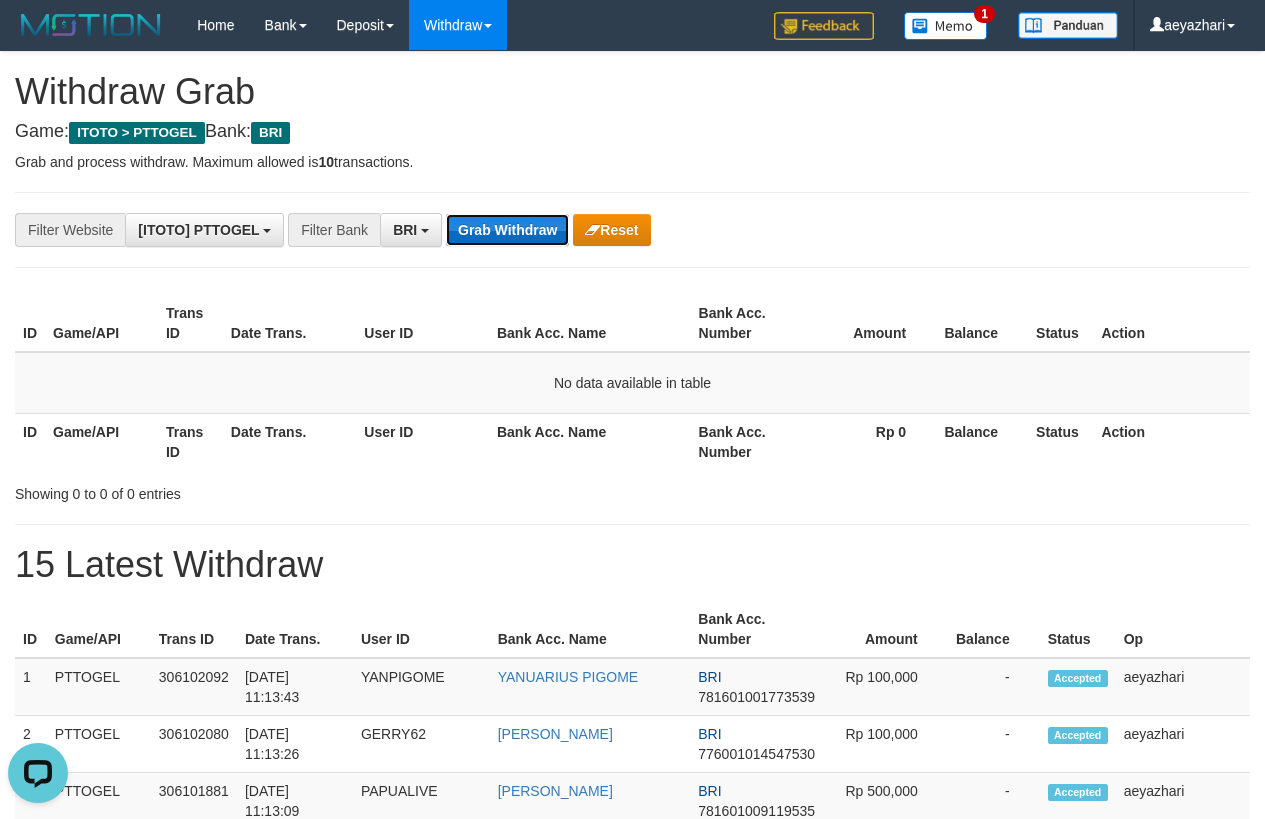 click on "Grab Withdraw" at bounding box center (507, 230) 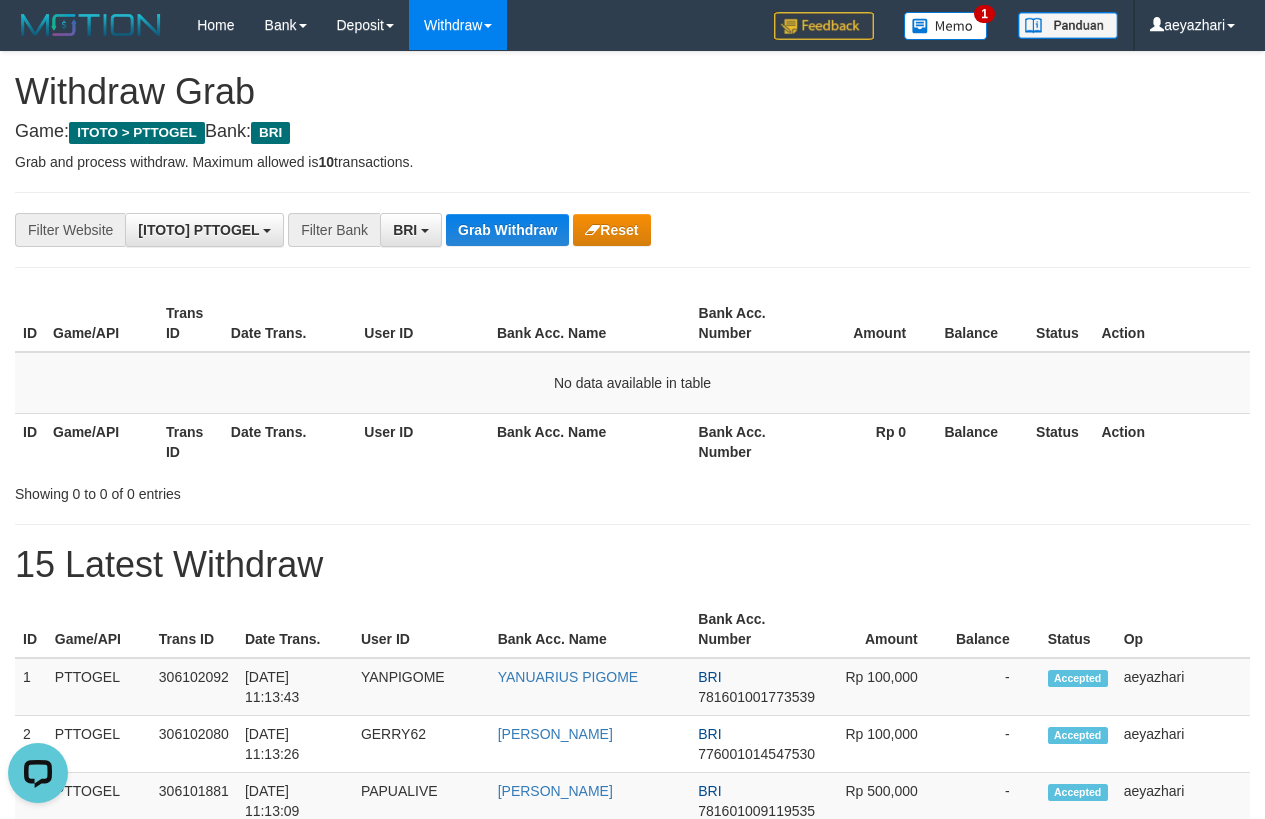 scroll, scrollTop: 0, scrollLeft: 0, axis: both 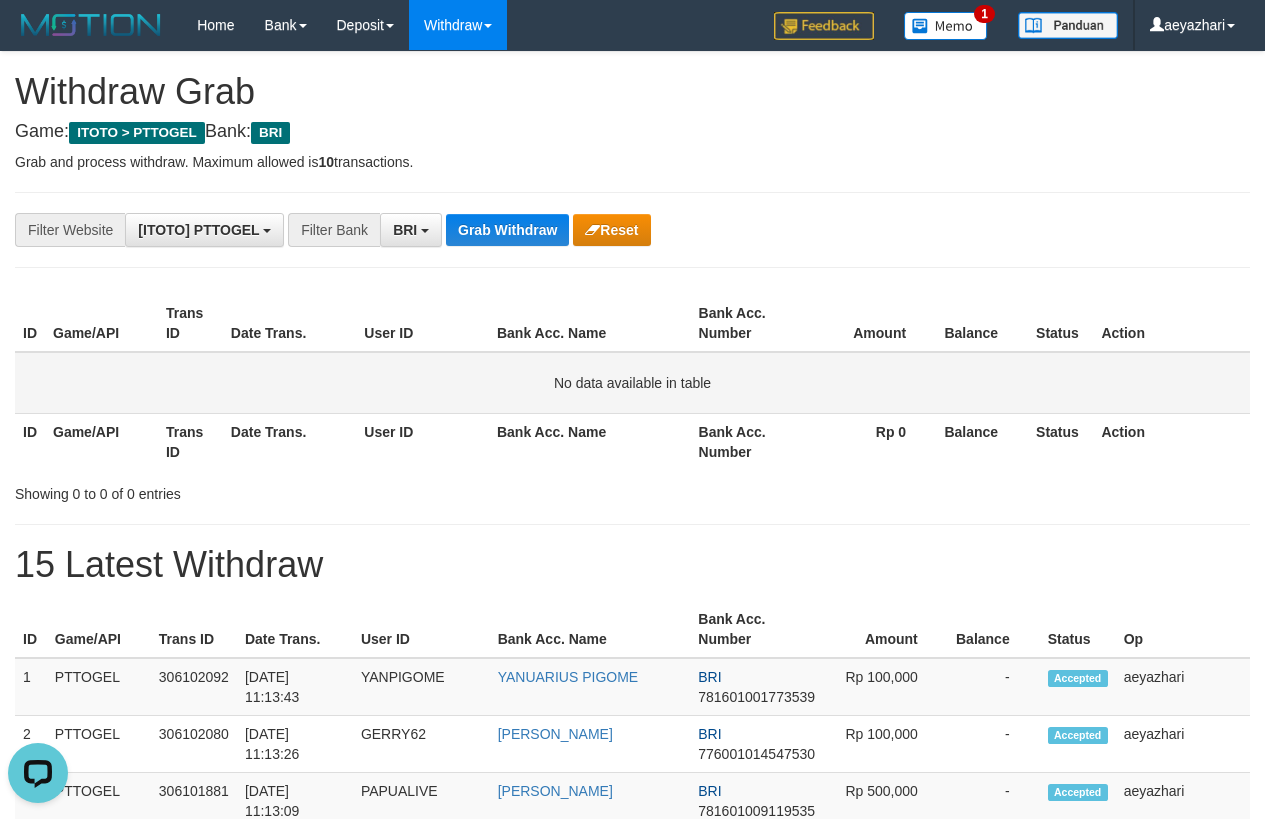 click on "No data available in table" at bounding box center [632, 383] 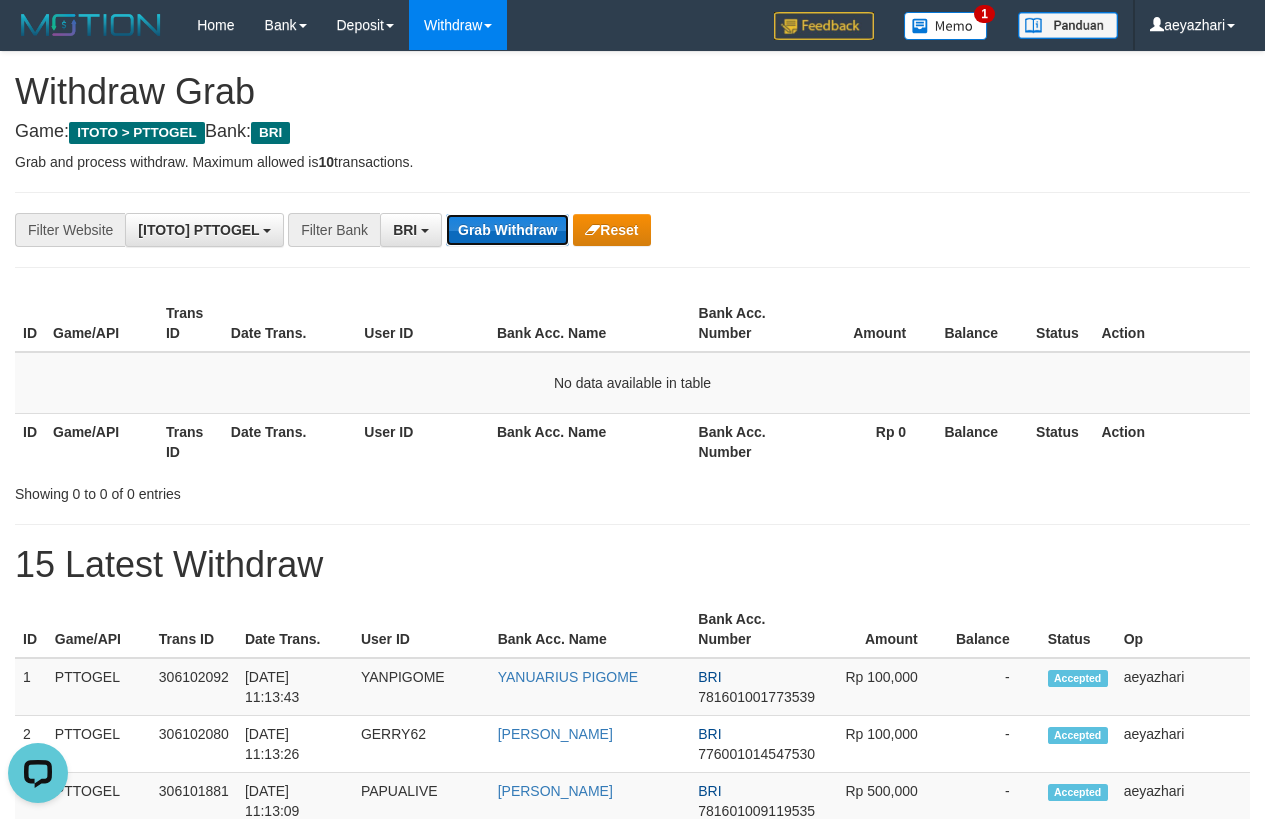 click on "Grab Withdraw" at bounding box center [507, 230] 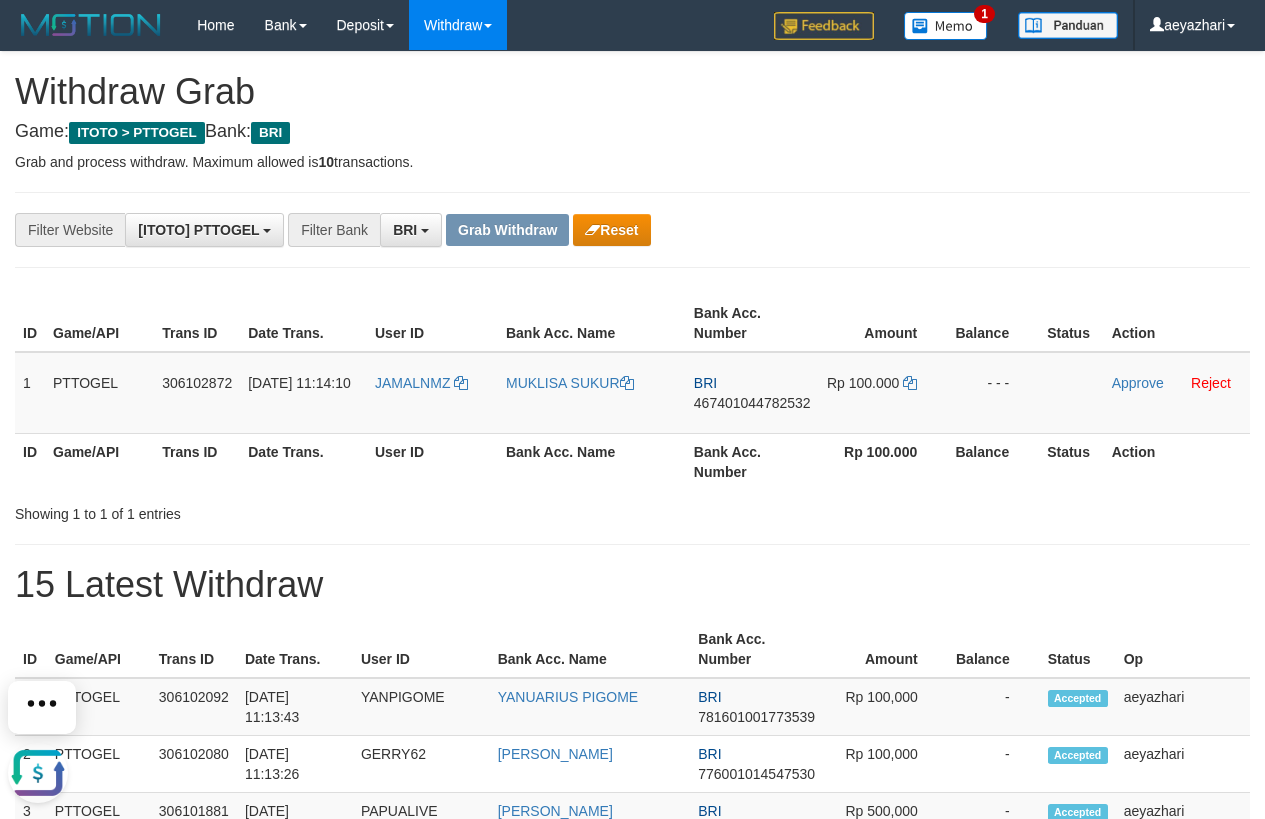 scroll, scrollTop: 0, scrollLeft: 0, axis: both 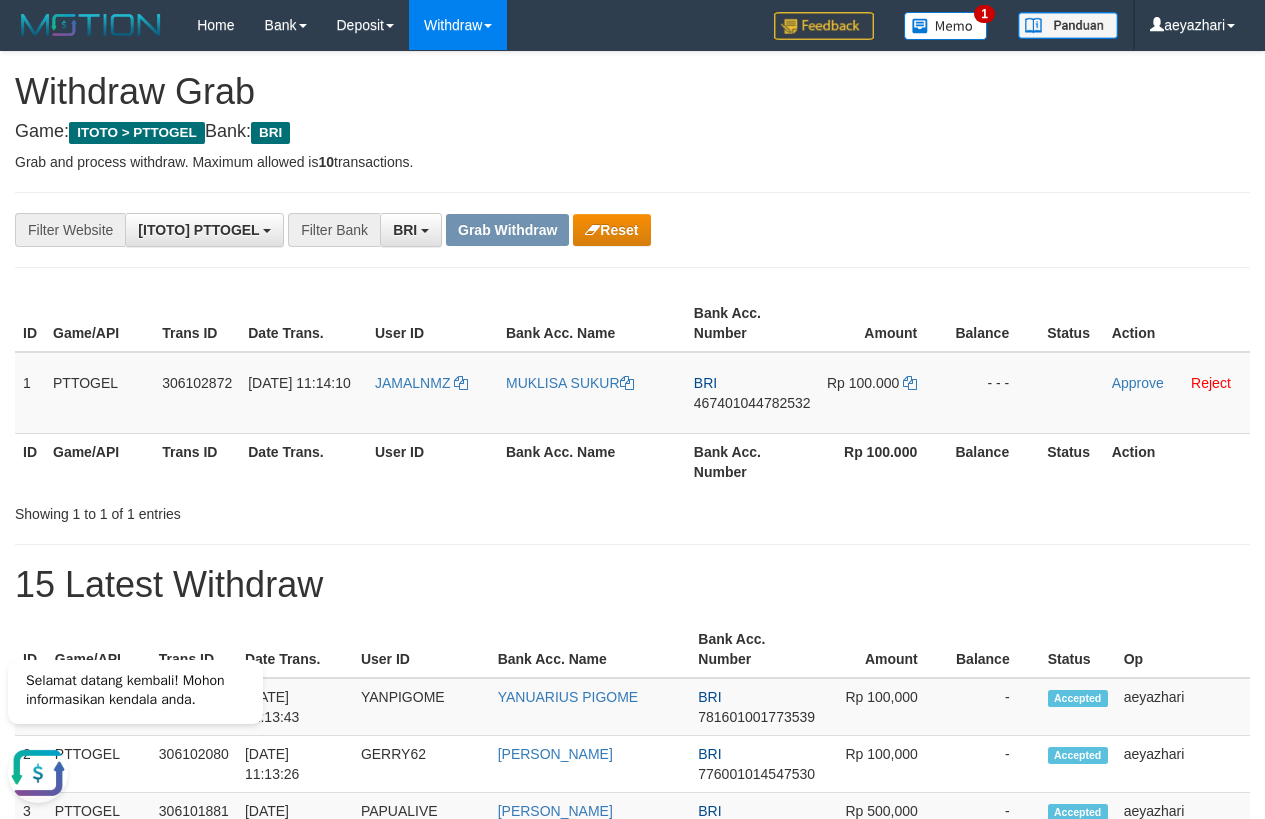 click on "**********" at bounding box center [632, 230] 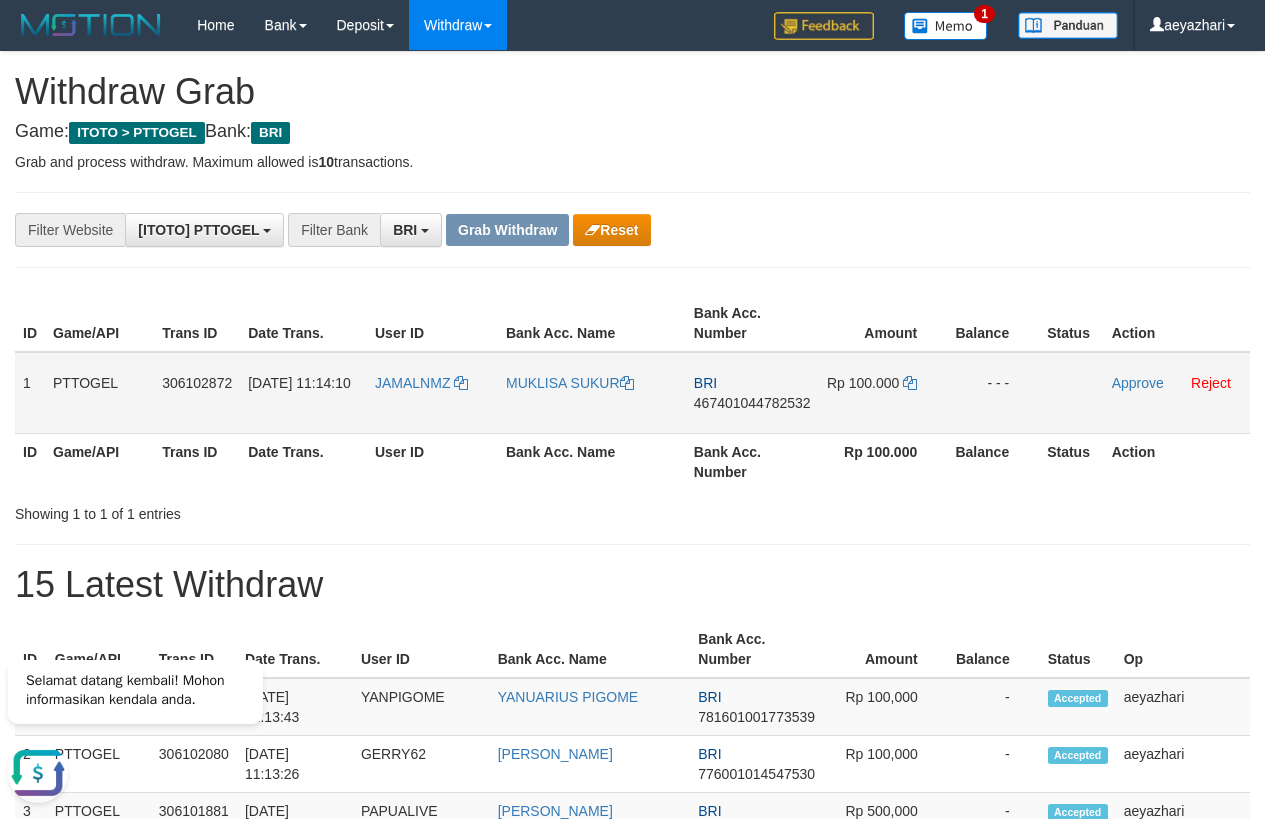 click on "467401044782532" at bounding box center [752, 403] 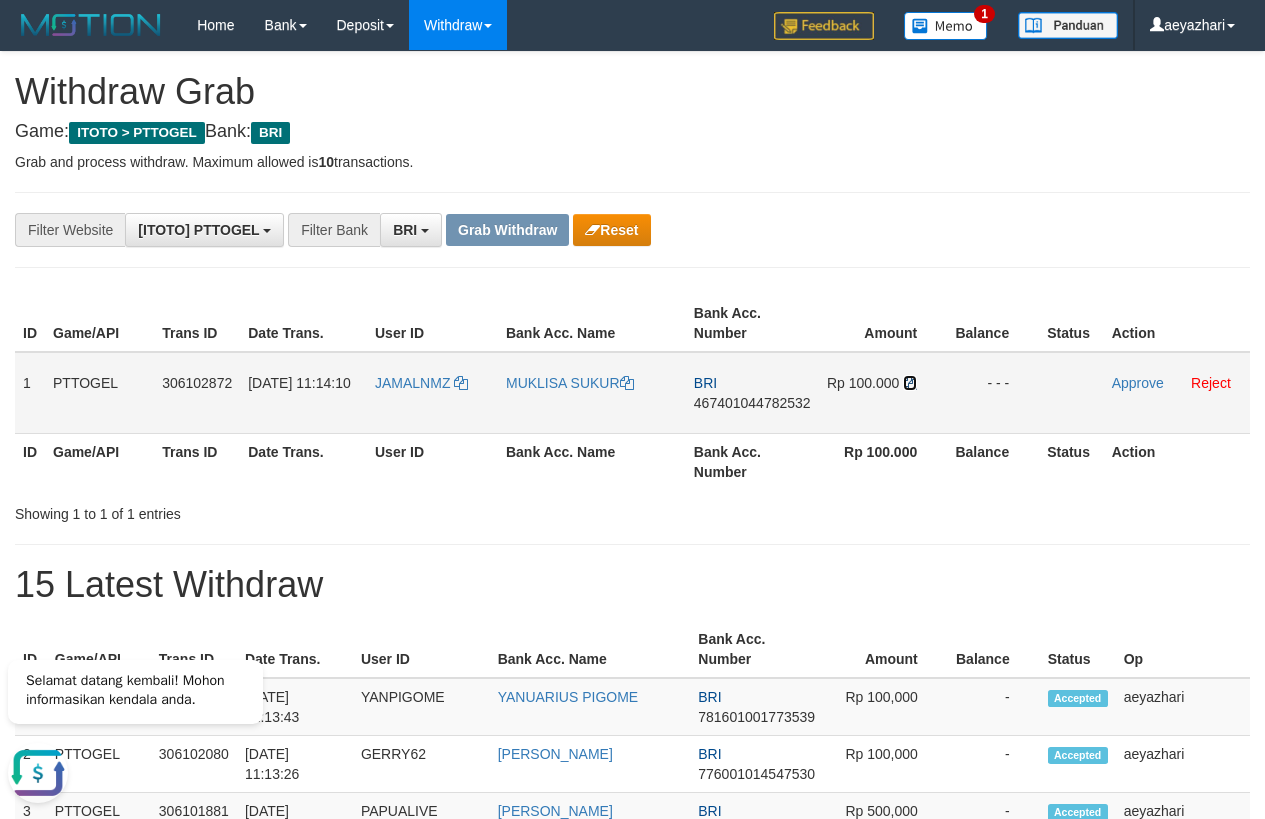 click at bounding box center [910, 383] 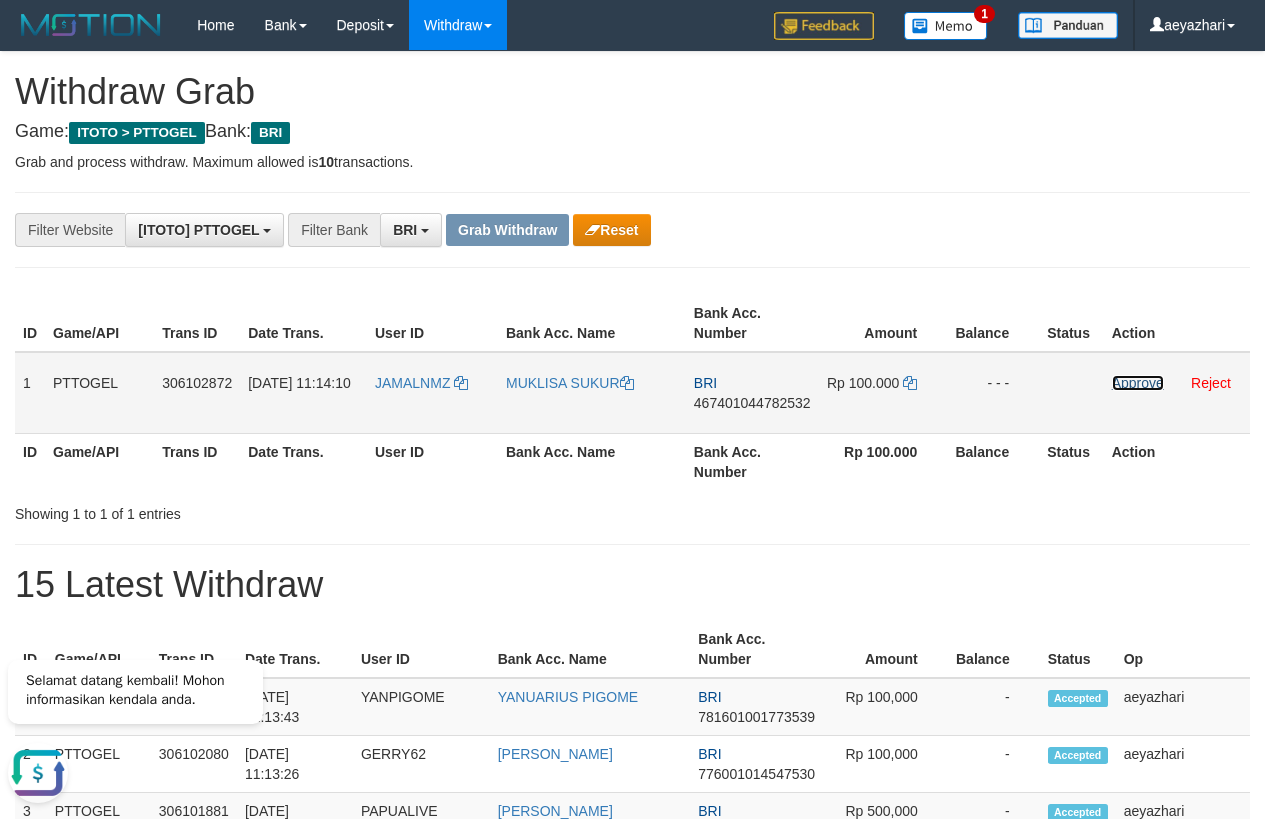 click on "Approve" at bounding box center (1138, 383) 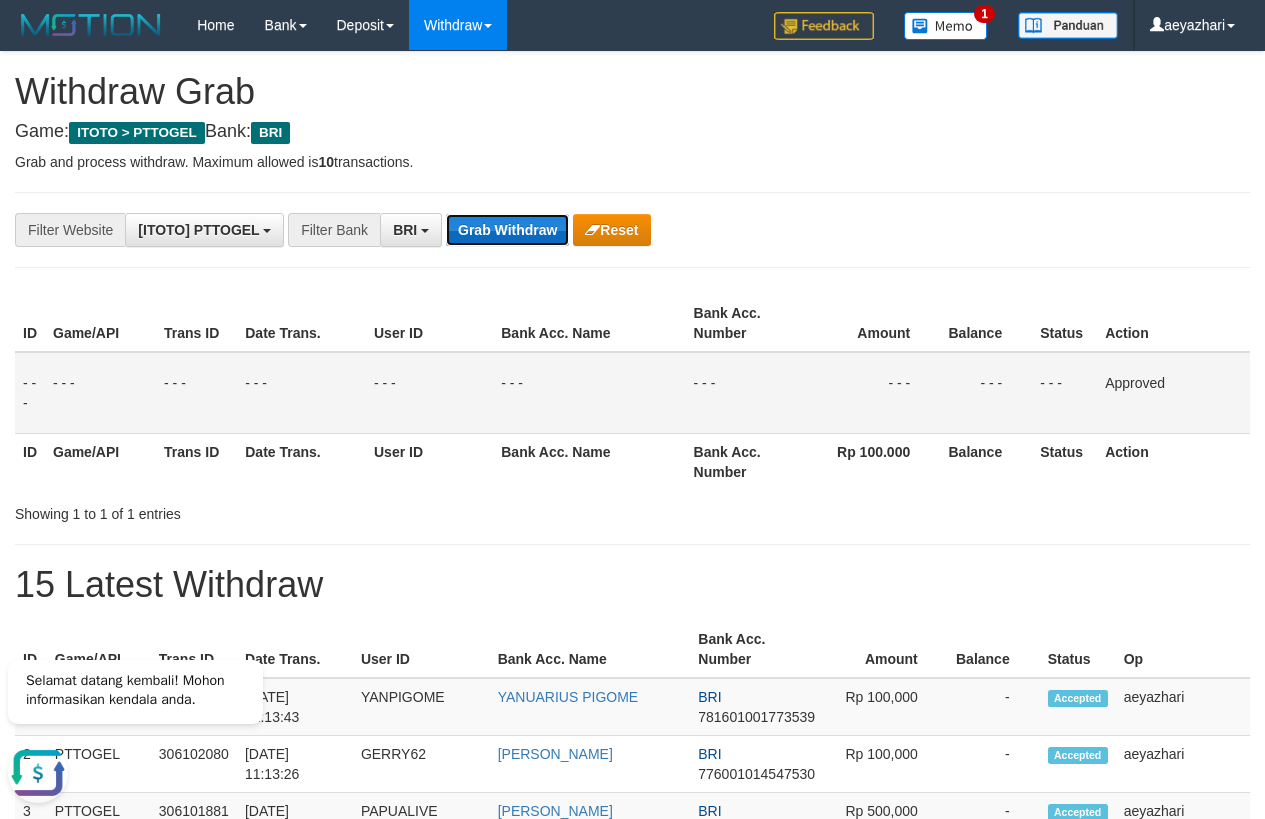 click on "Grab Withdraw" at bounding box center (507, 230) 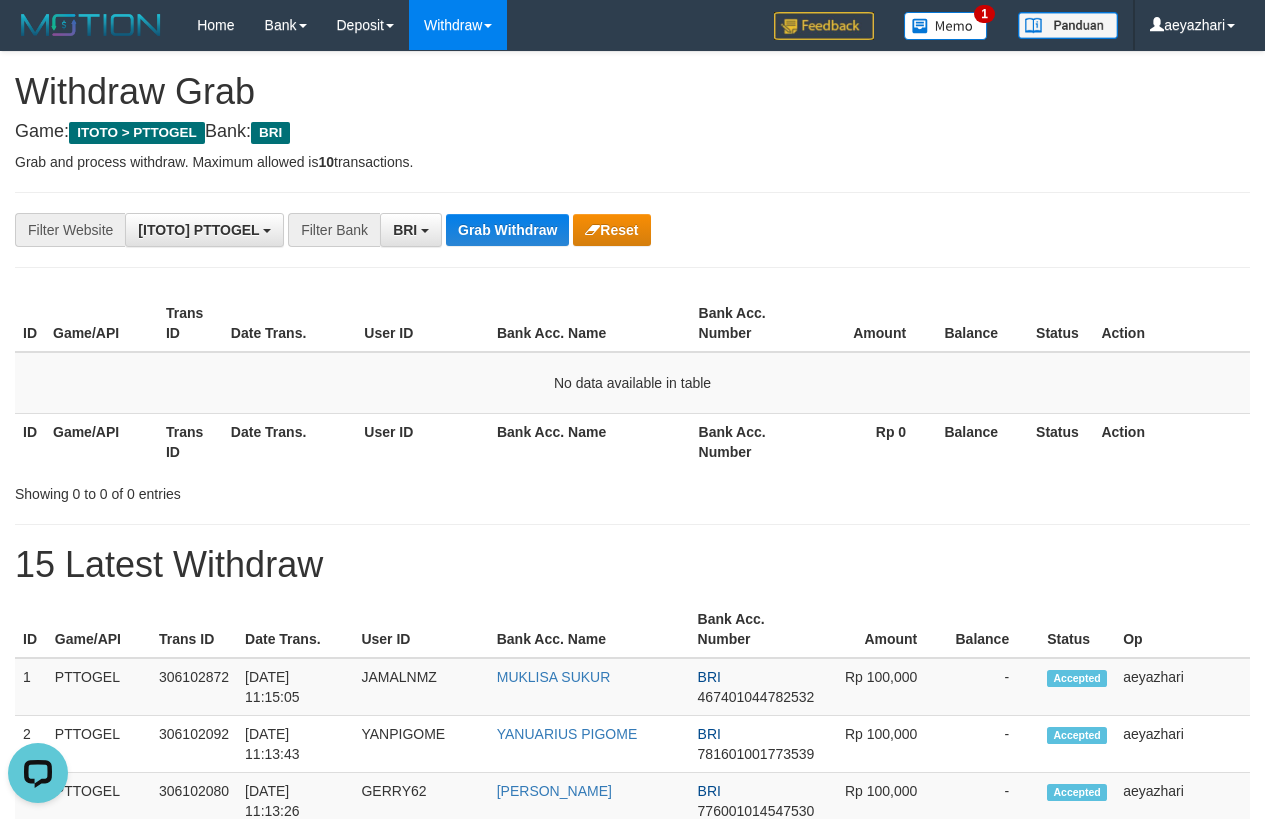 scroll, scrollTop: 0, scrollLeft: 0, axis: both 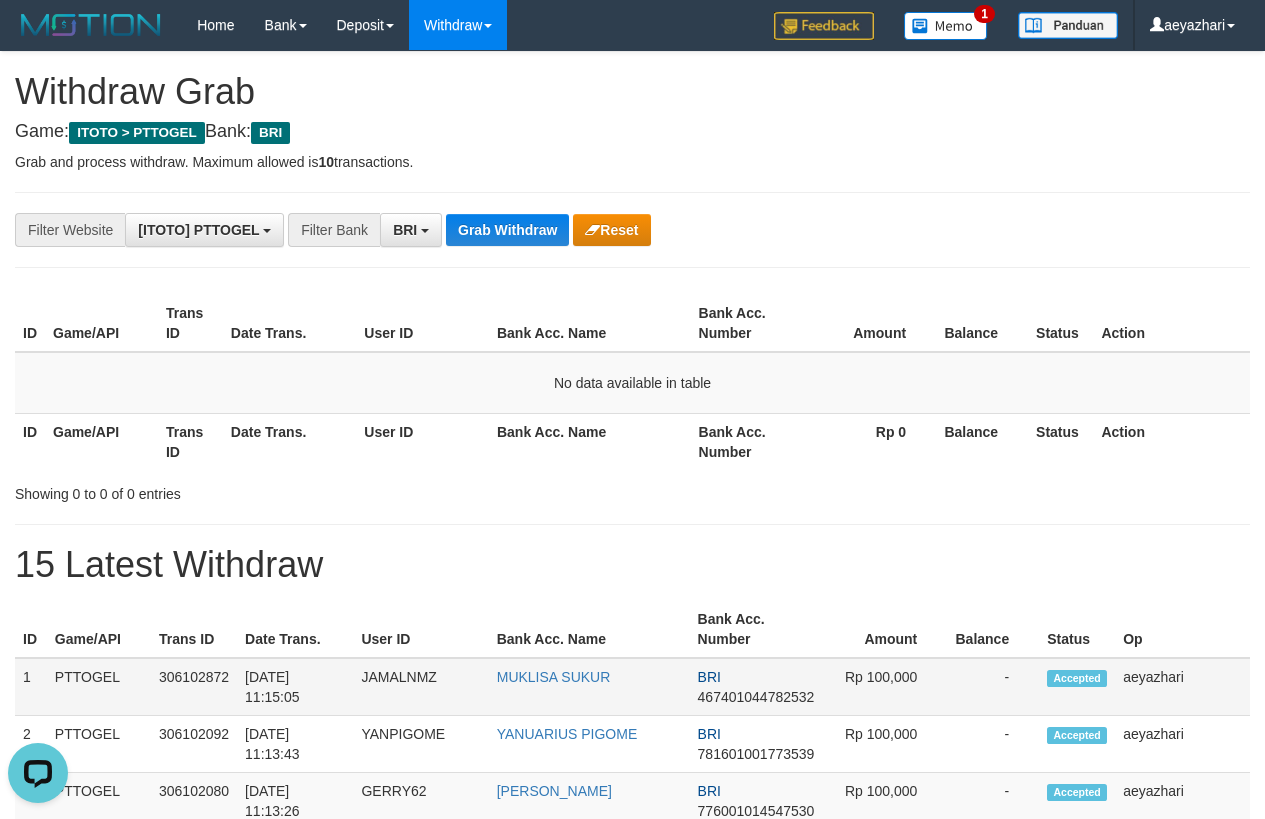 click on "-" at bounding box center [993, 687] 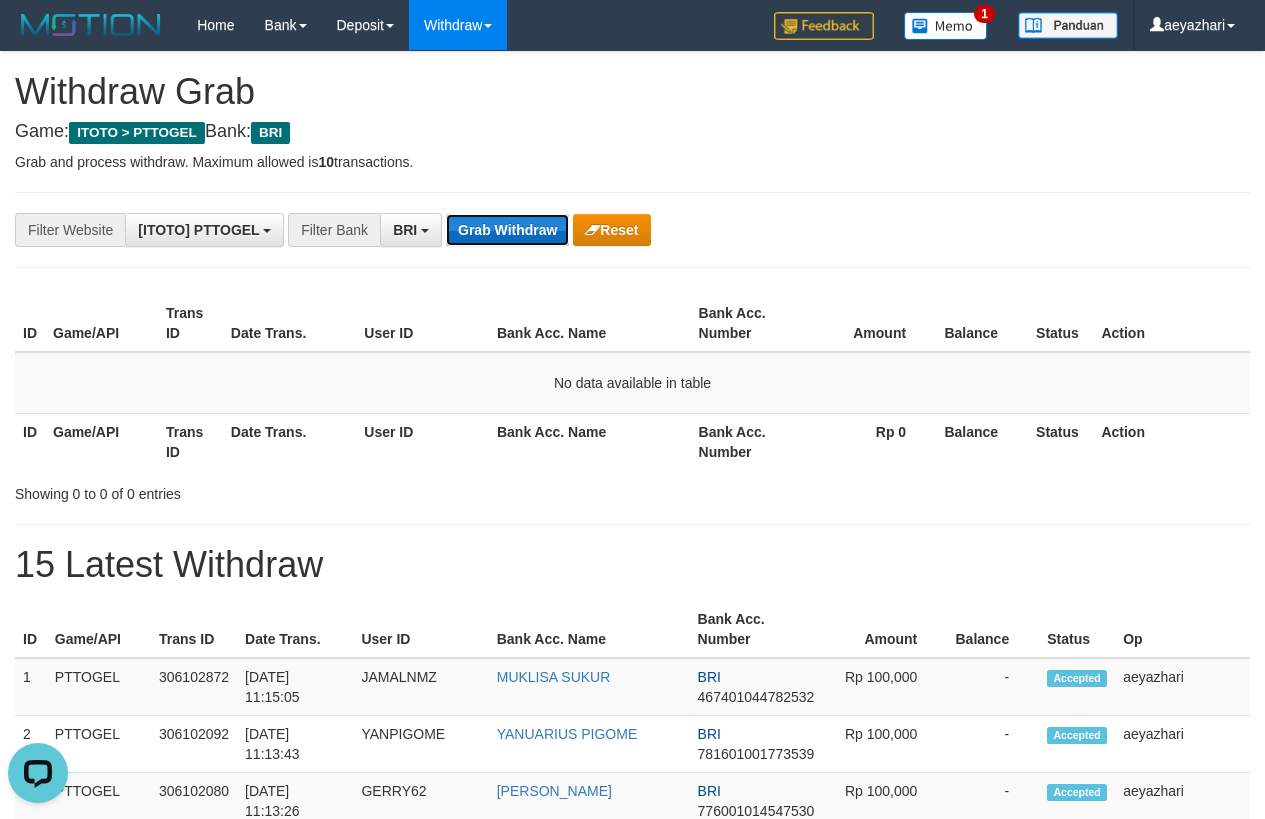 click on "Grab Withdraw" at bounding box center (507, 230) 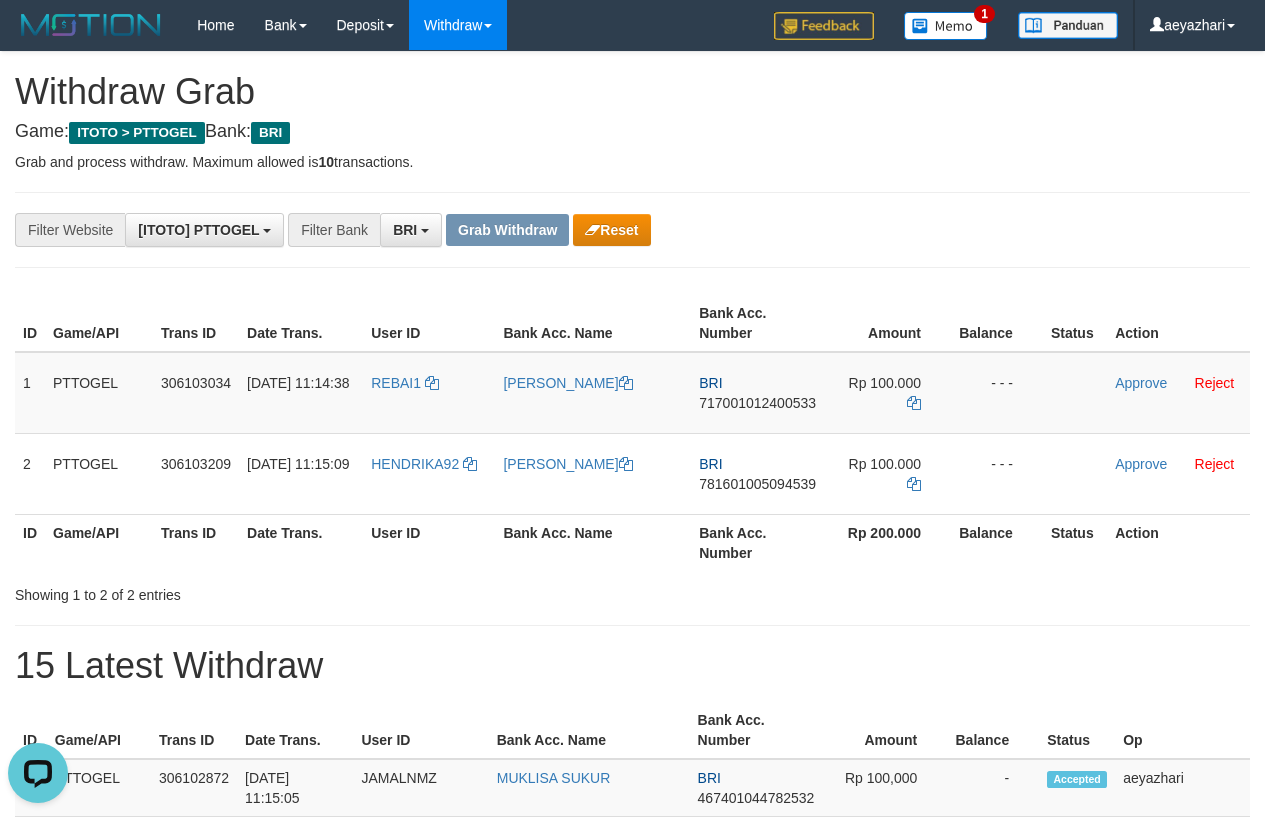 scroll, scrollTop: 0, scrollLeft: 0, axis: both 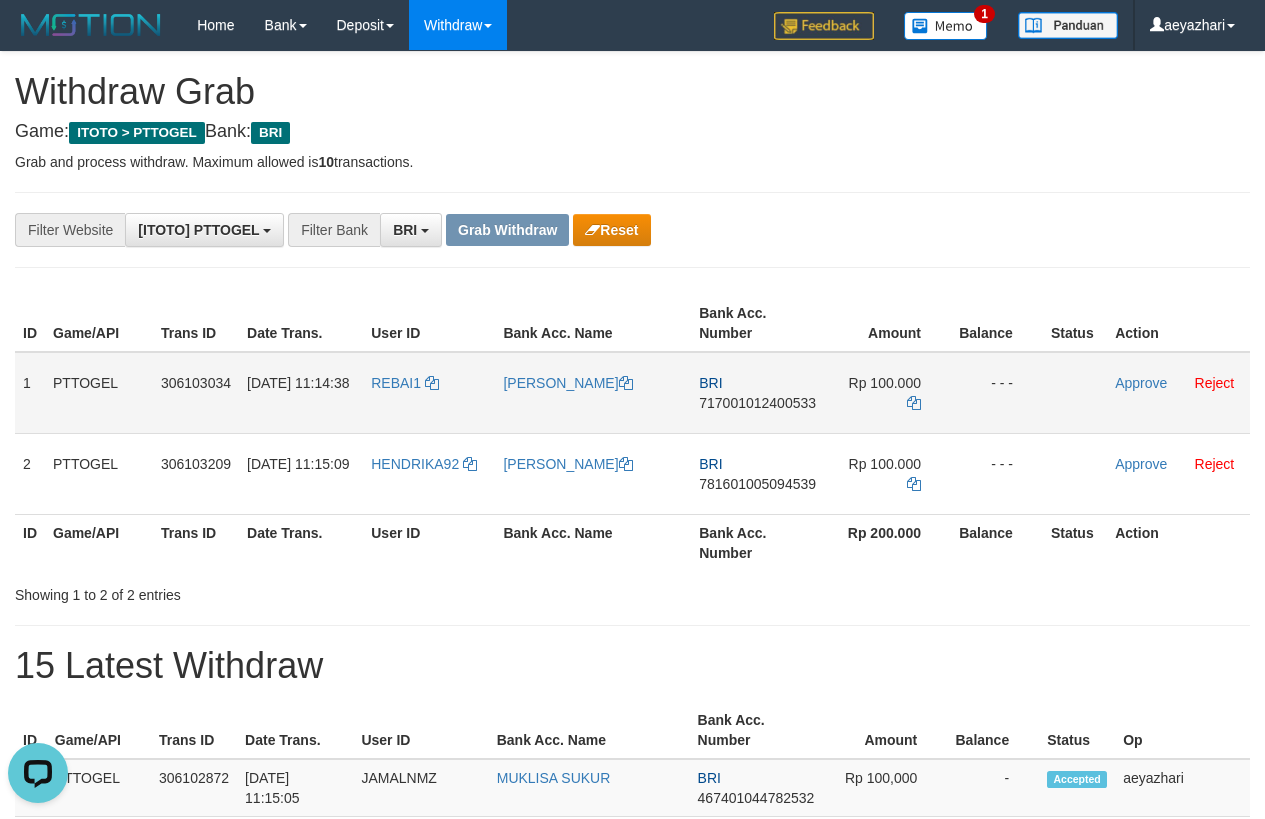 click on "717001012400533" at bounding box center [757, 403] 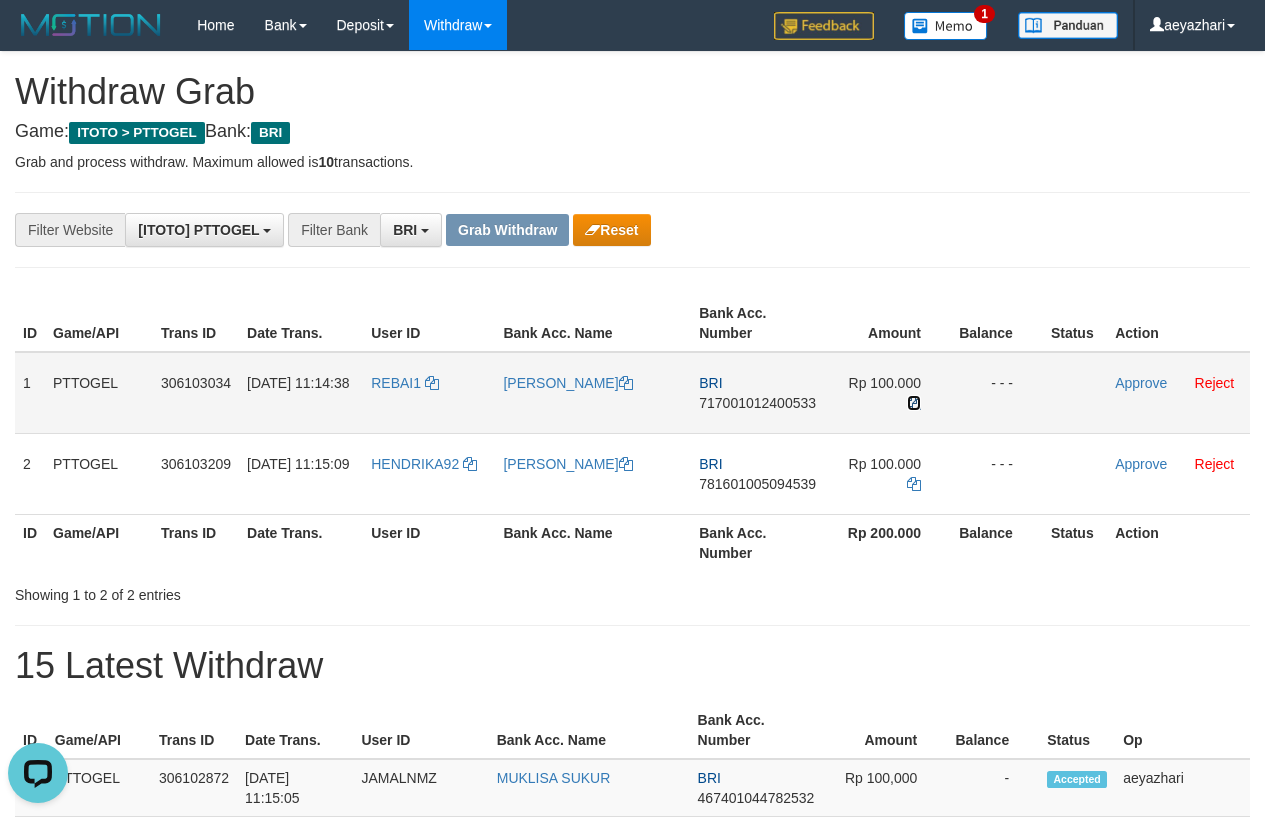 click at bounding box center [914, 403] 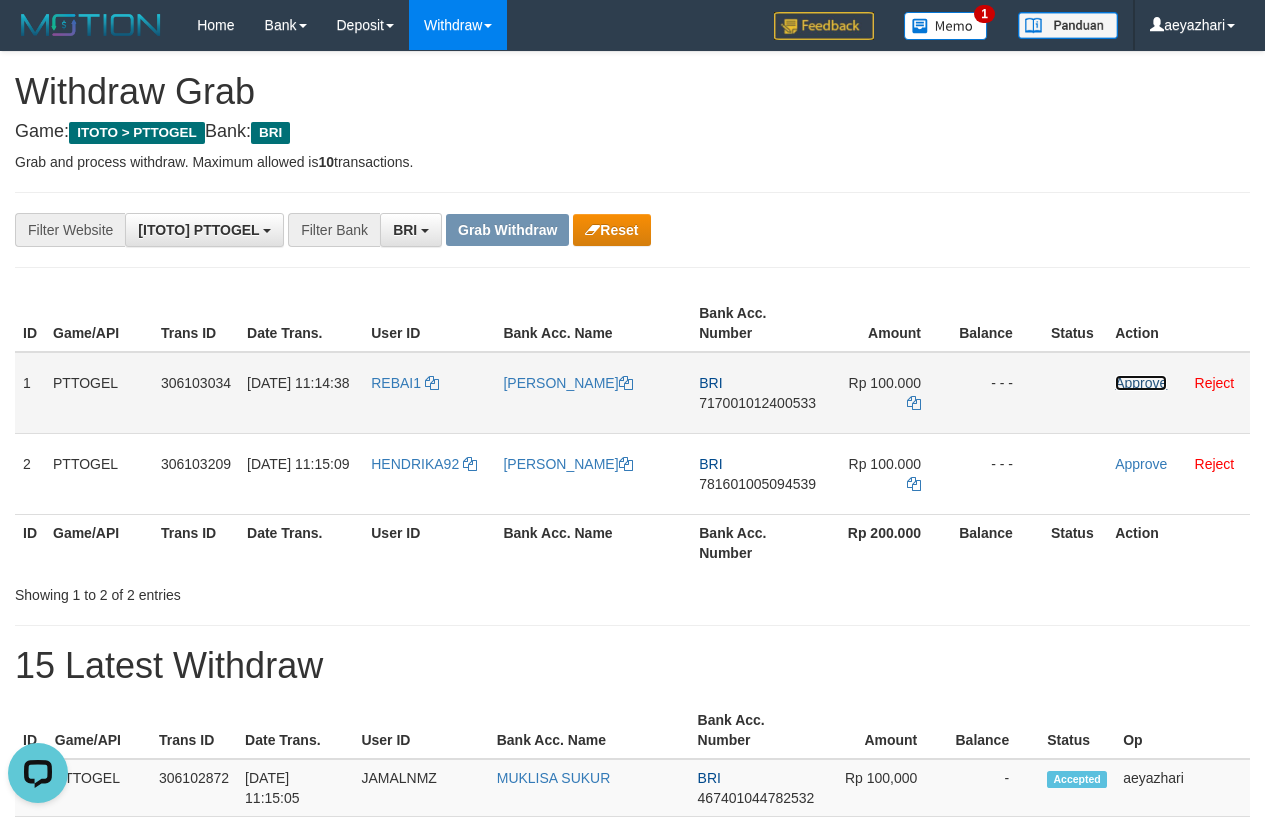 click on "Approve" at bounding box center [1141, 383] 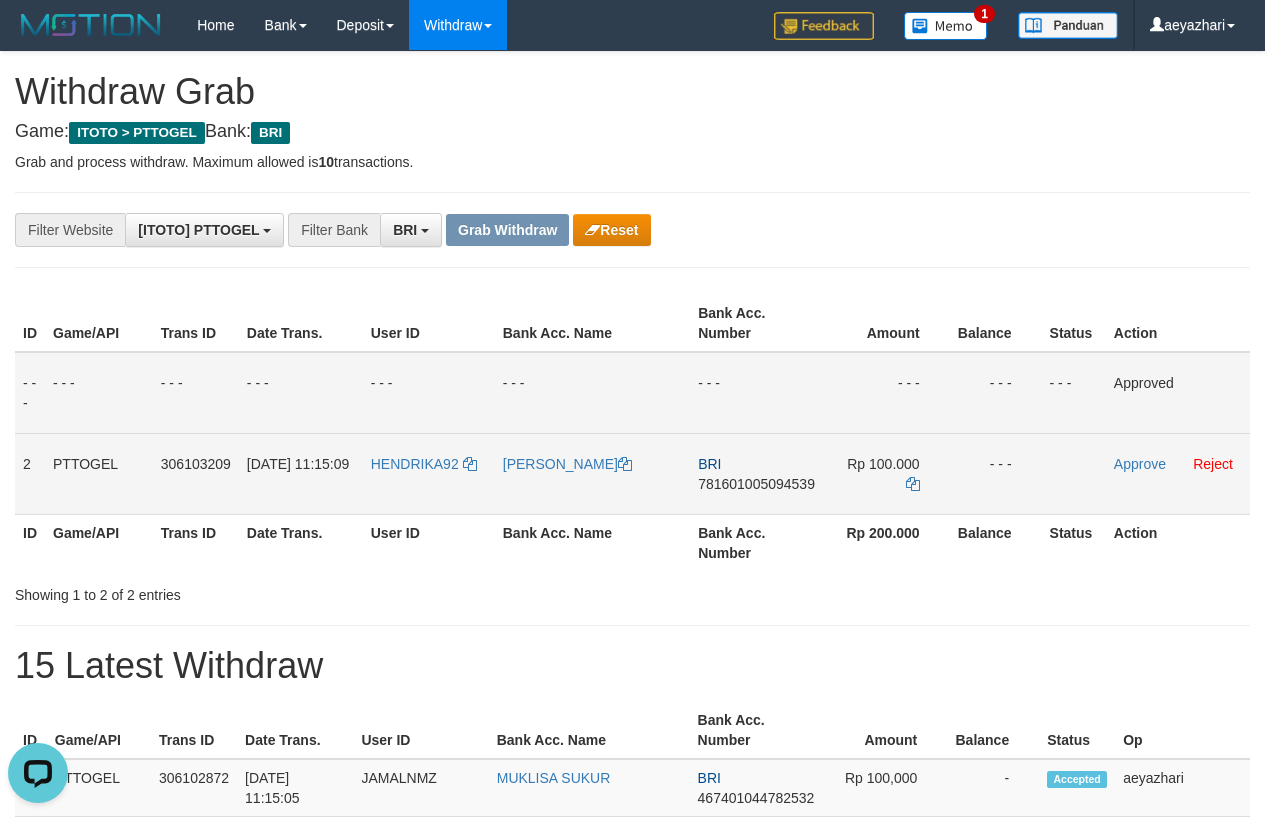 click on "781601005094539" at bounding box center [756, 484] 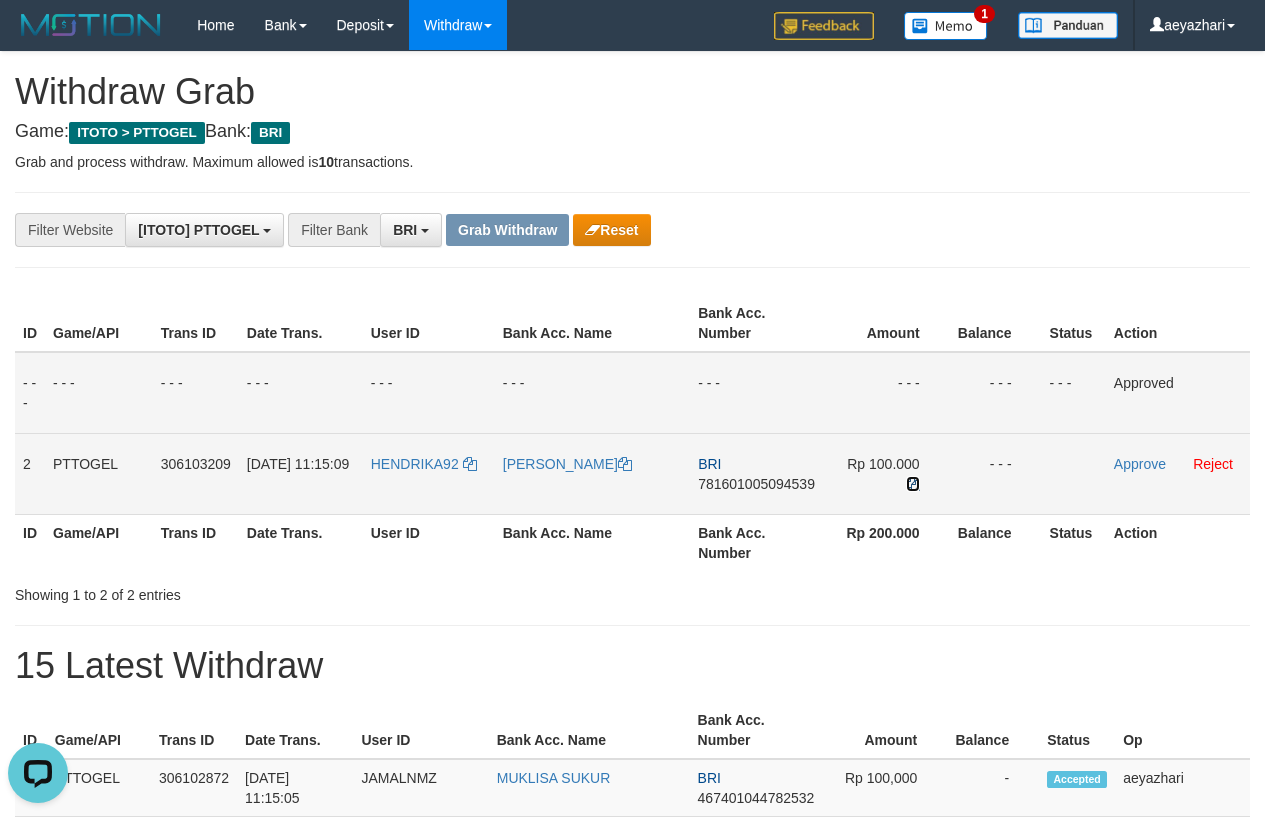 click at bounding box center (913, 484) 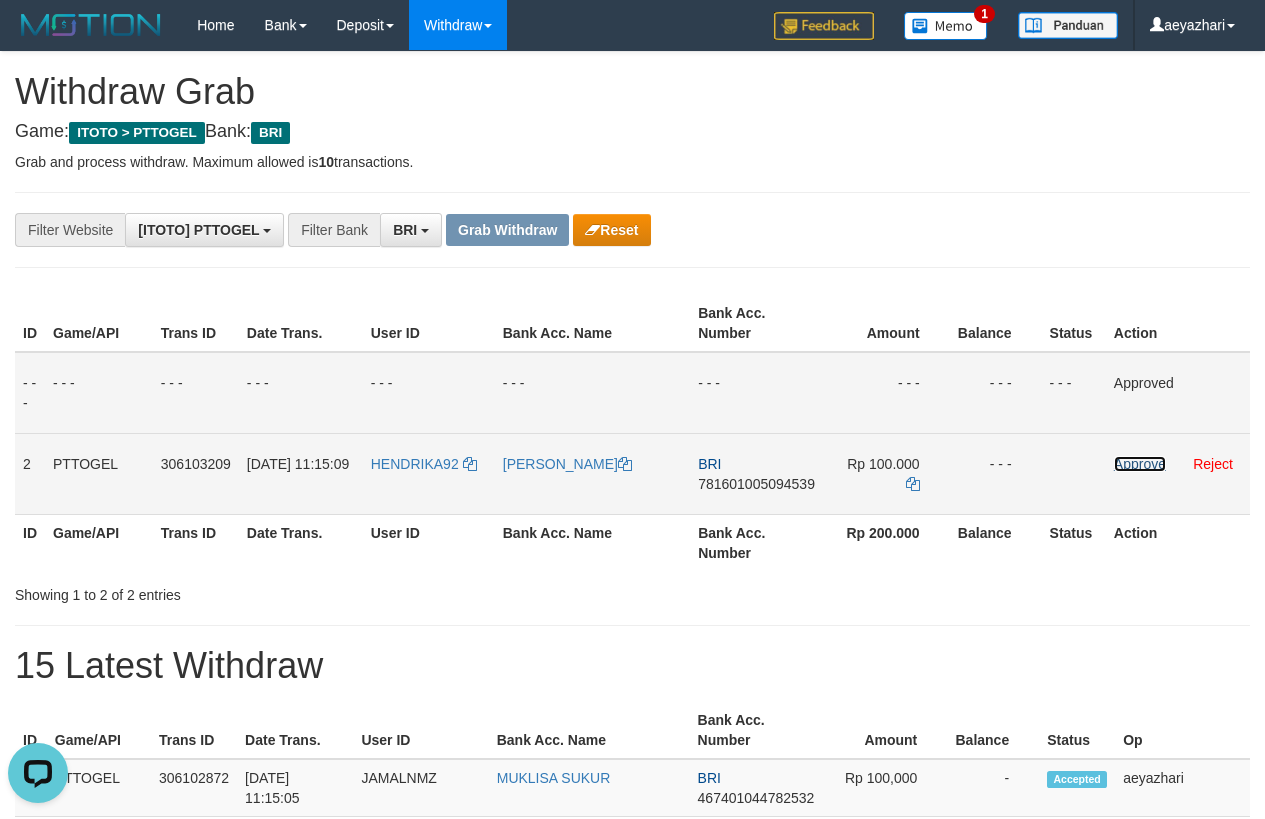 click on "Approve" at bounding box center (1140, 464) 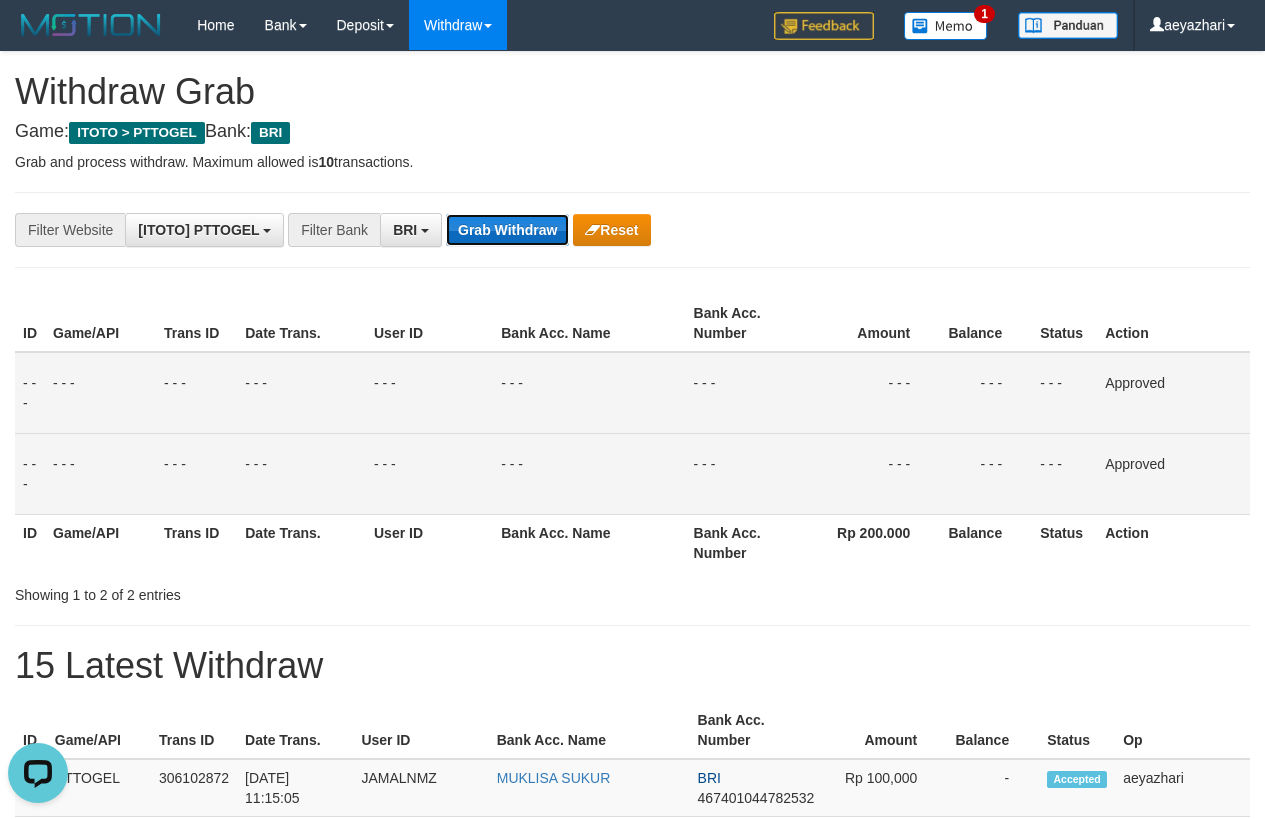 click on "Grab Withdraw" at bounding box center (507, 230) 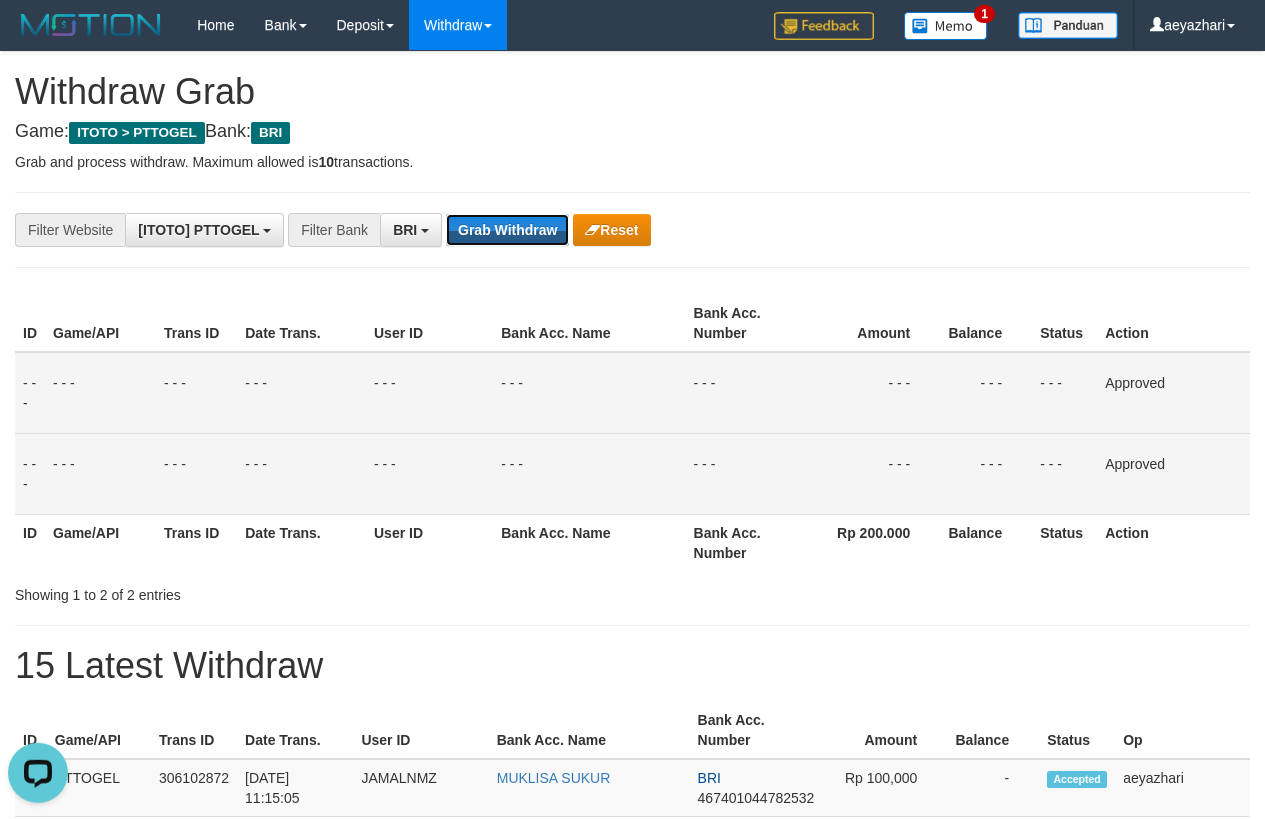 scroll, scrollTop: 67, scrollLeft: 0, axis: vertical 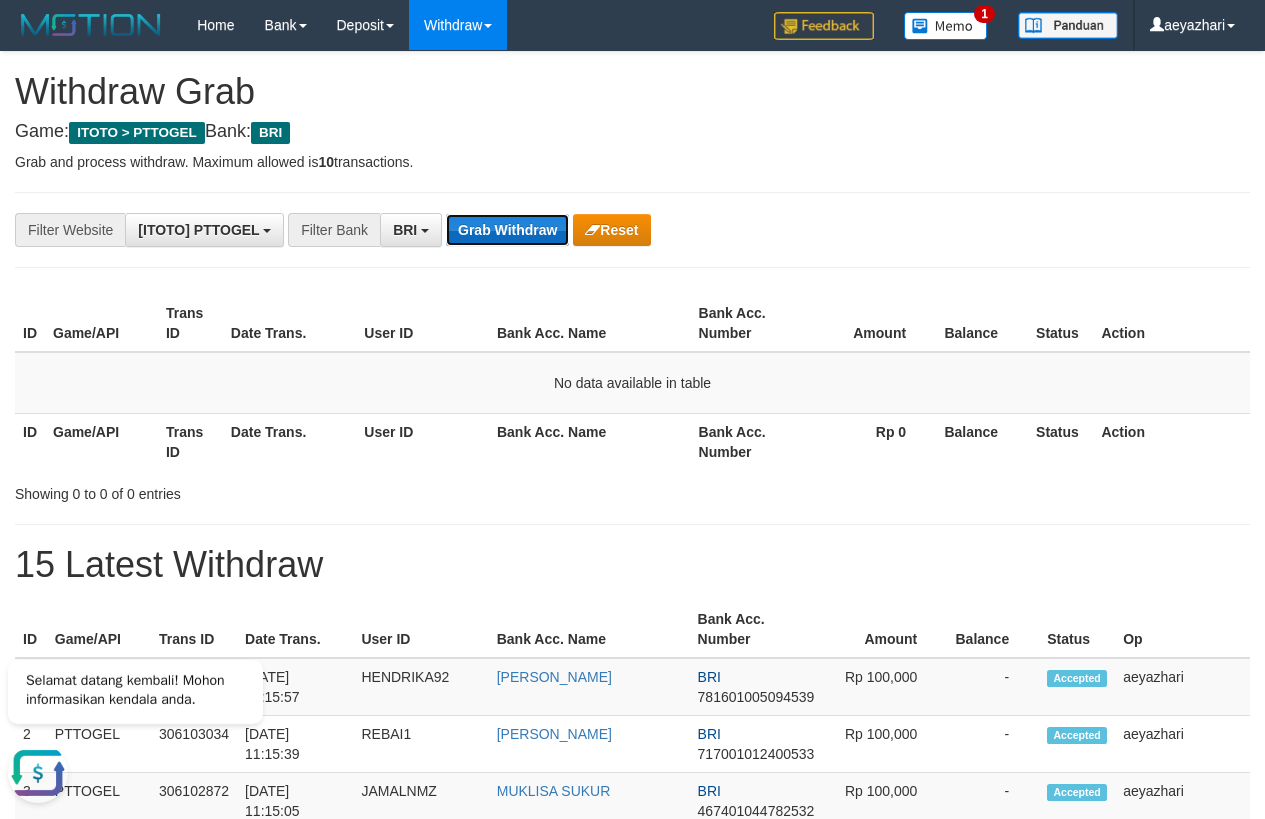 click on "Grab Withdraw" at bounding box center [507, 230] 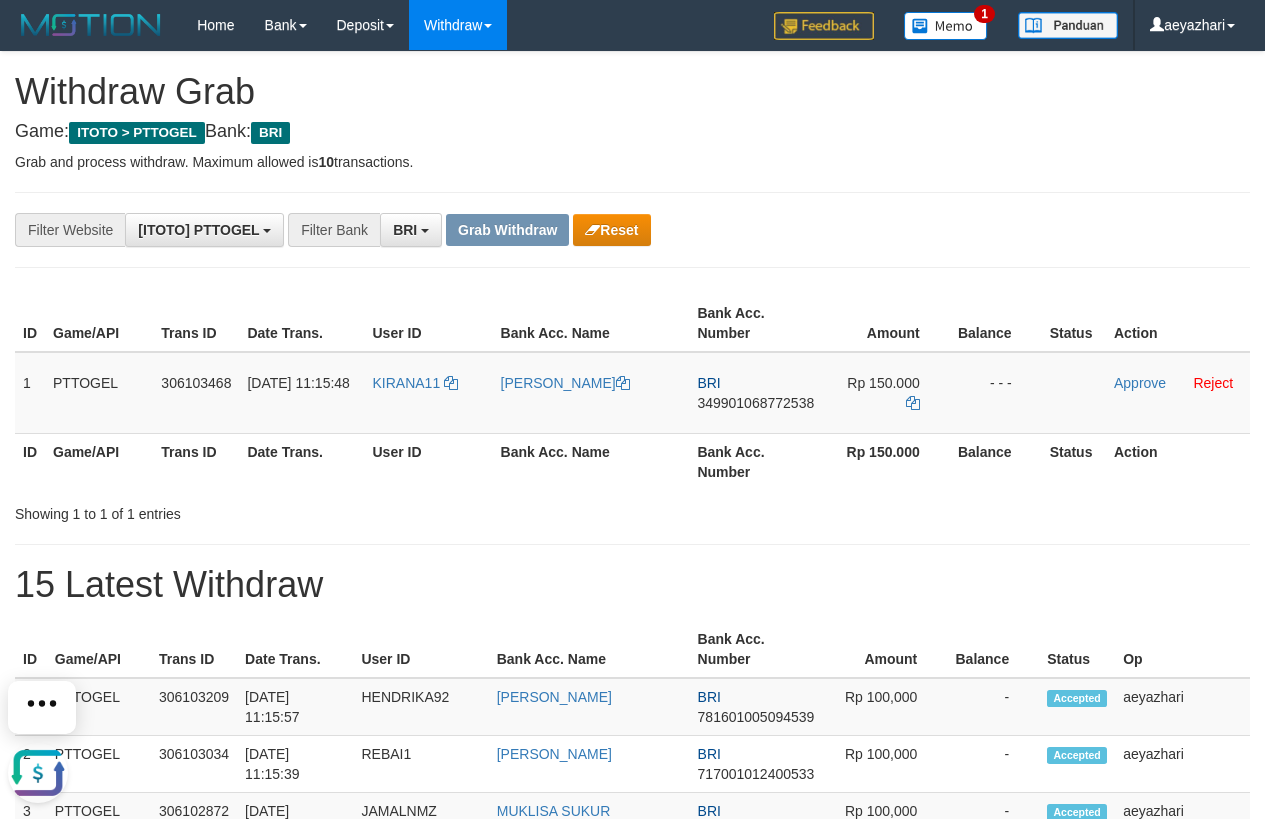 scroll, scrollTop: 0, scrollLeft: 0, axis: both 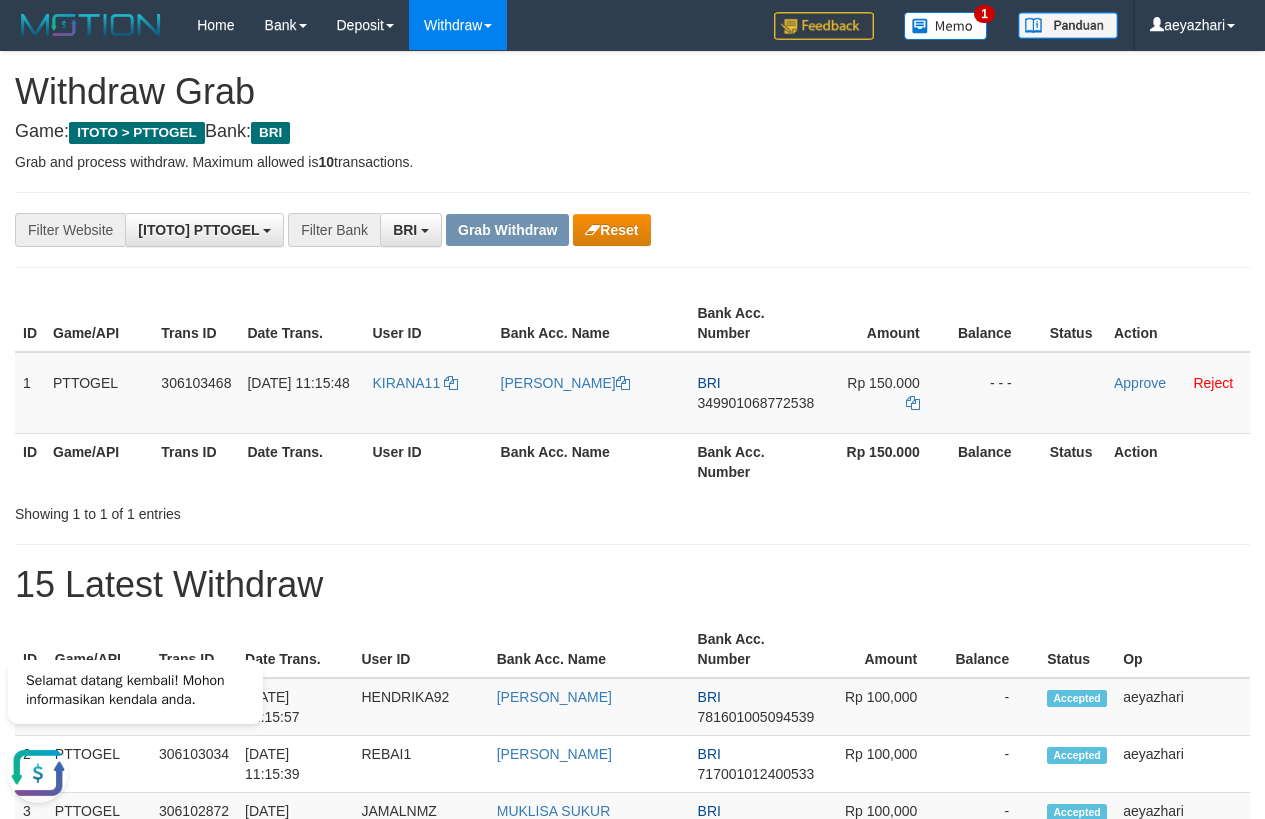 click on "**********" at bounding box center [527, 230] 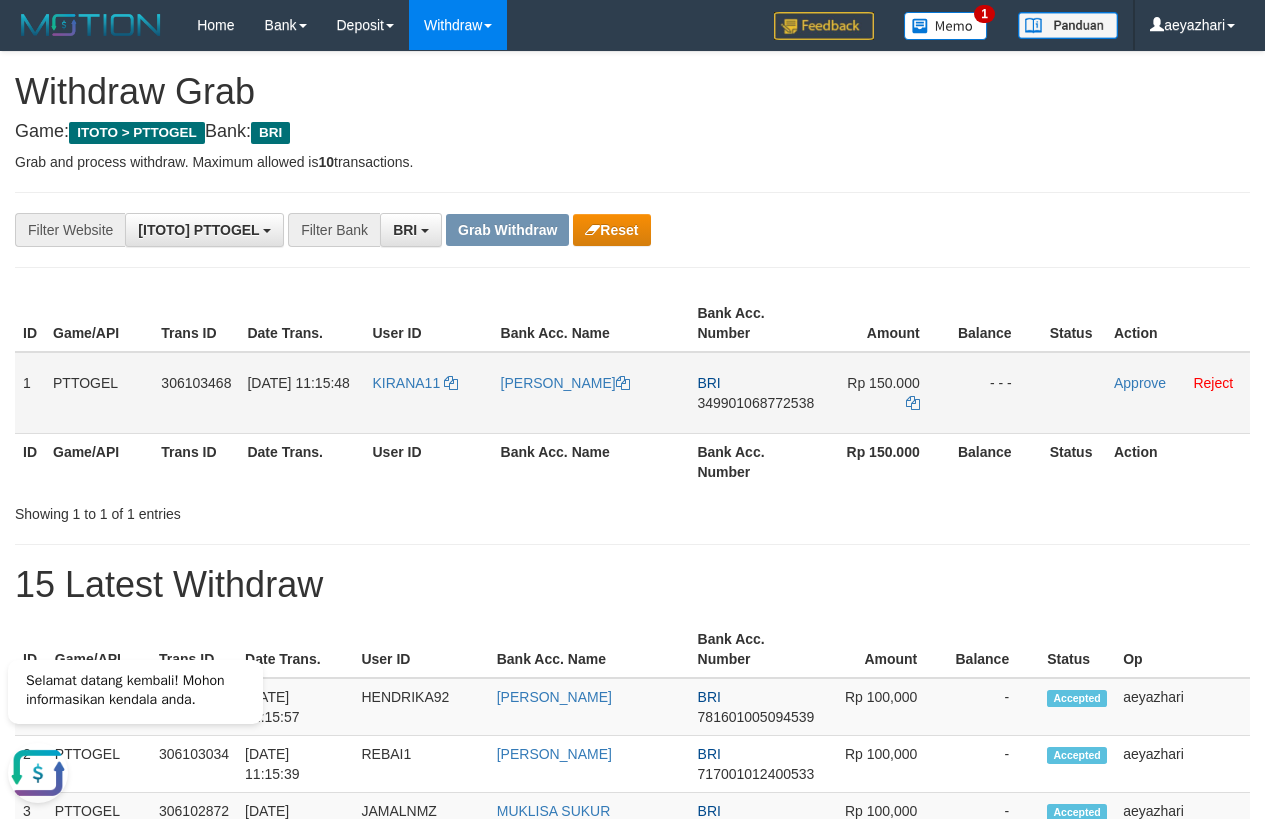click on "349901068772538" at bounding box center [755, 403] 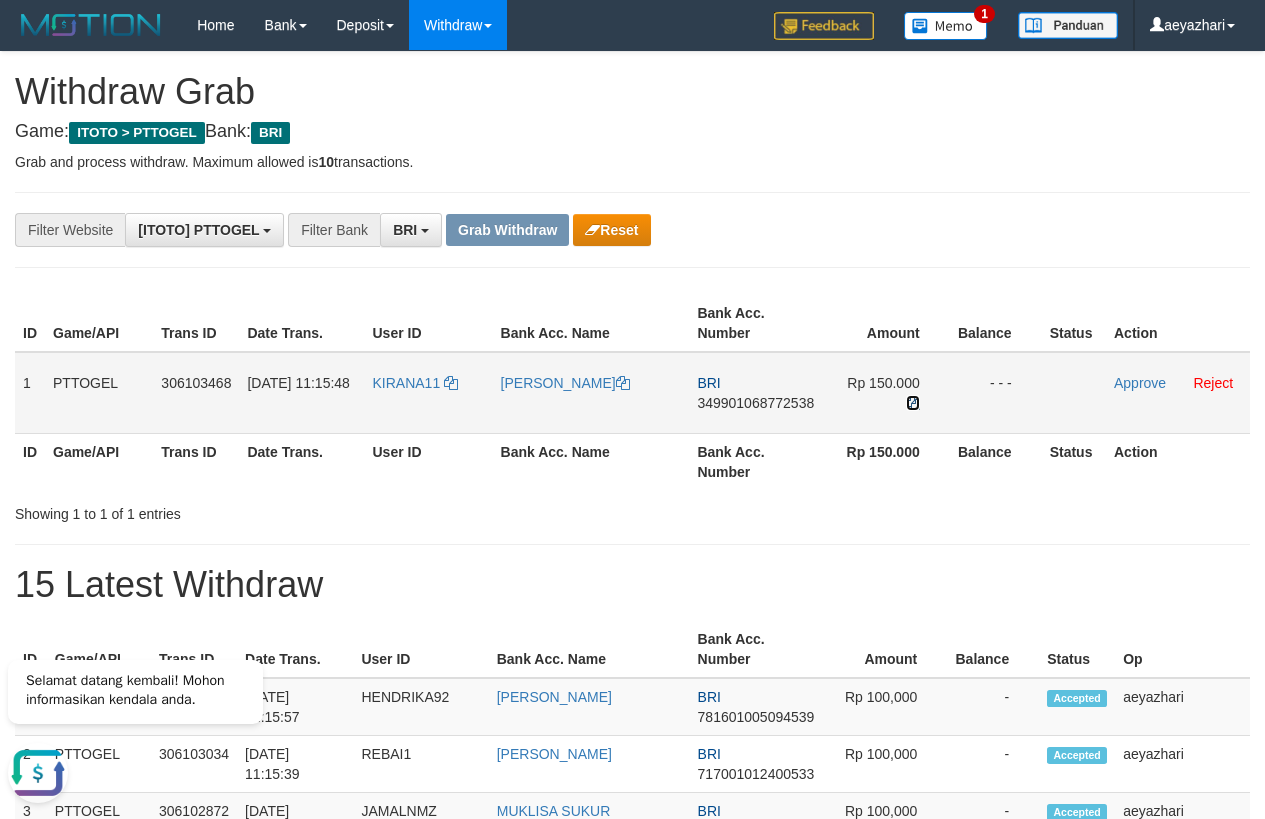 click at bounding box center (913, 403) 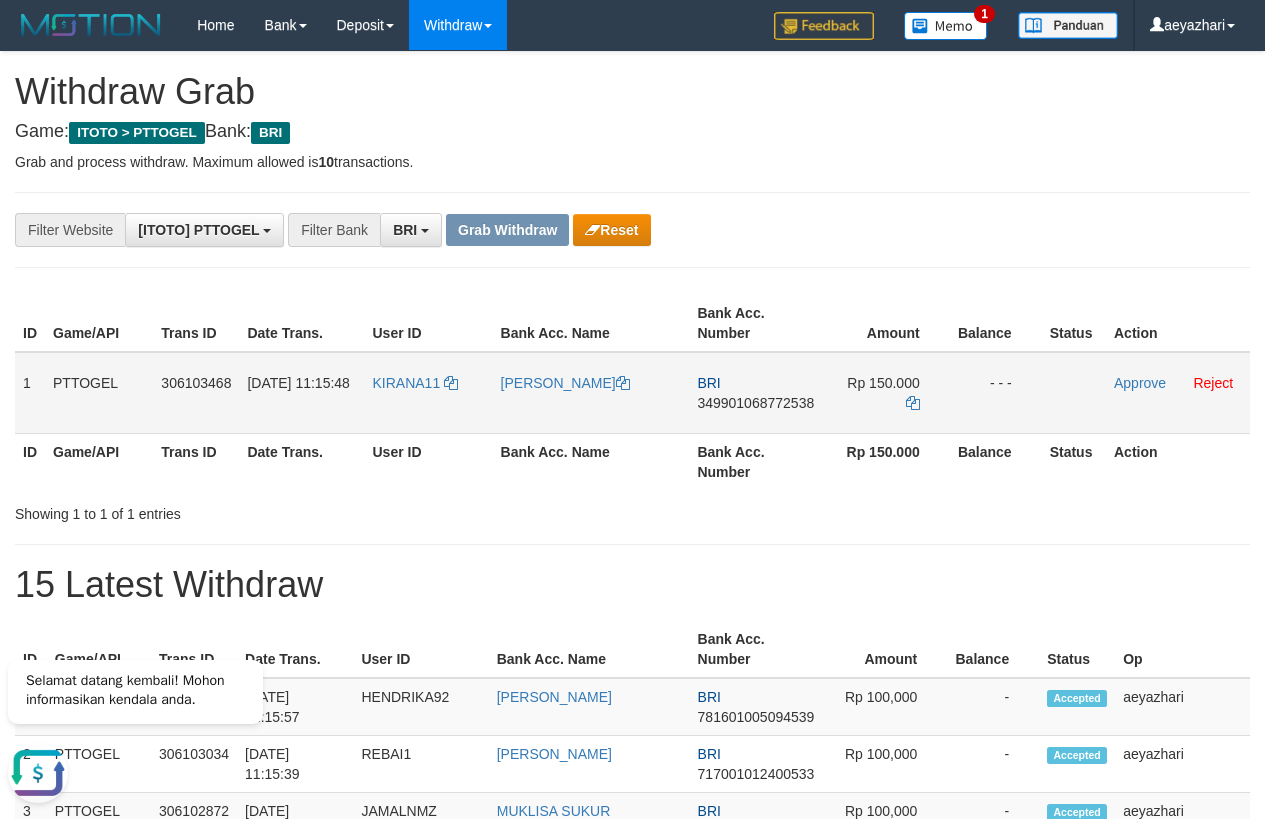 click on "Approve
Reject" at bounding box center (1178, 393) 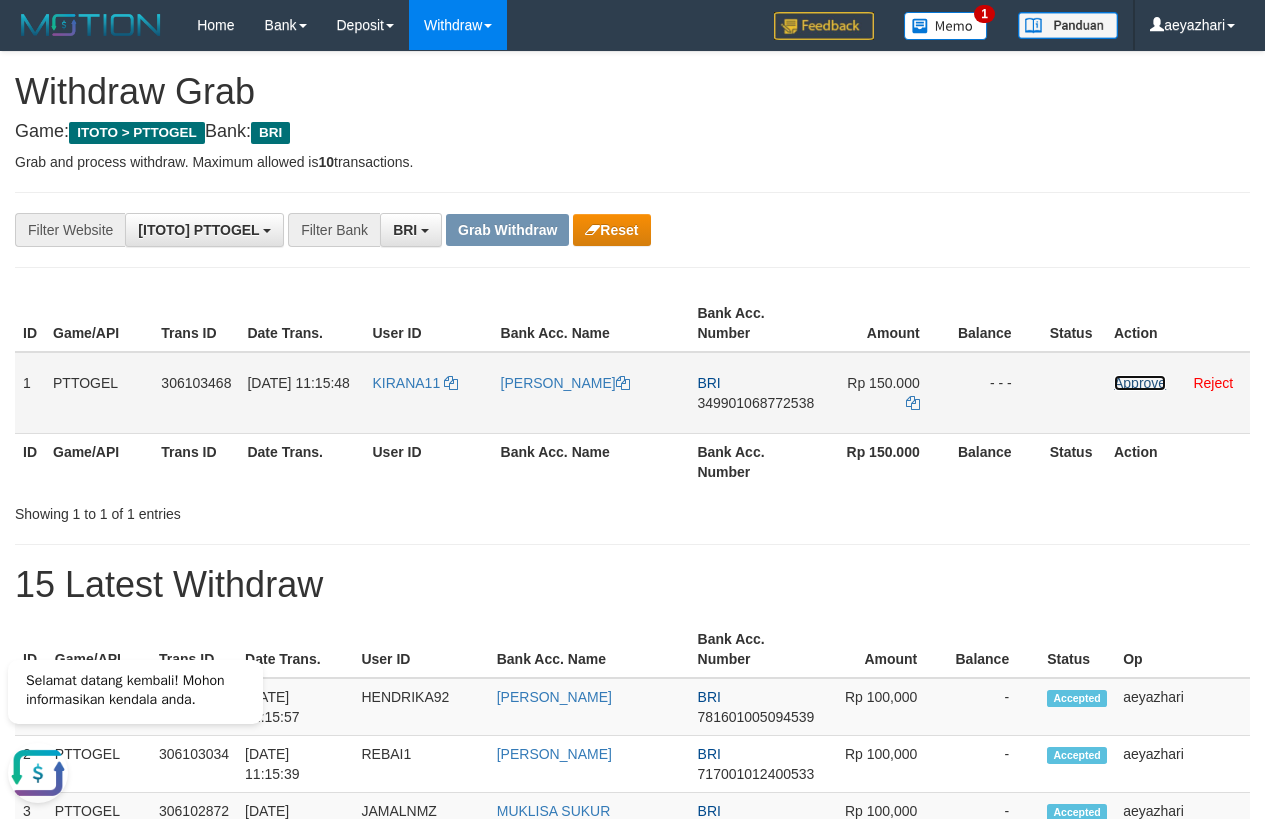click on "Approve" at bounding box center (1140, 383) 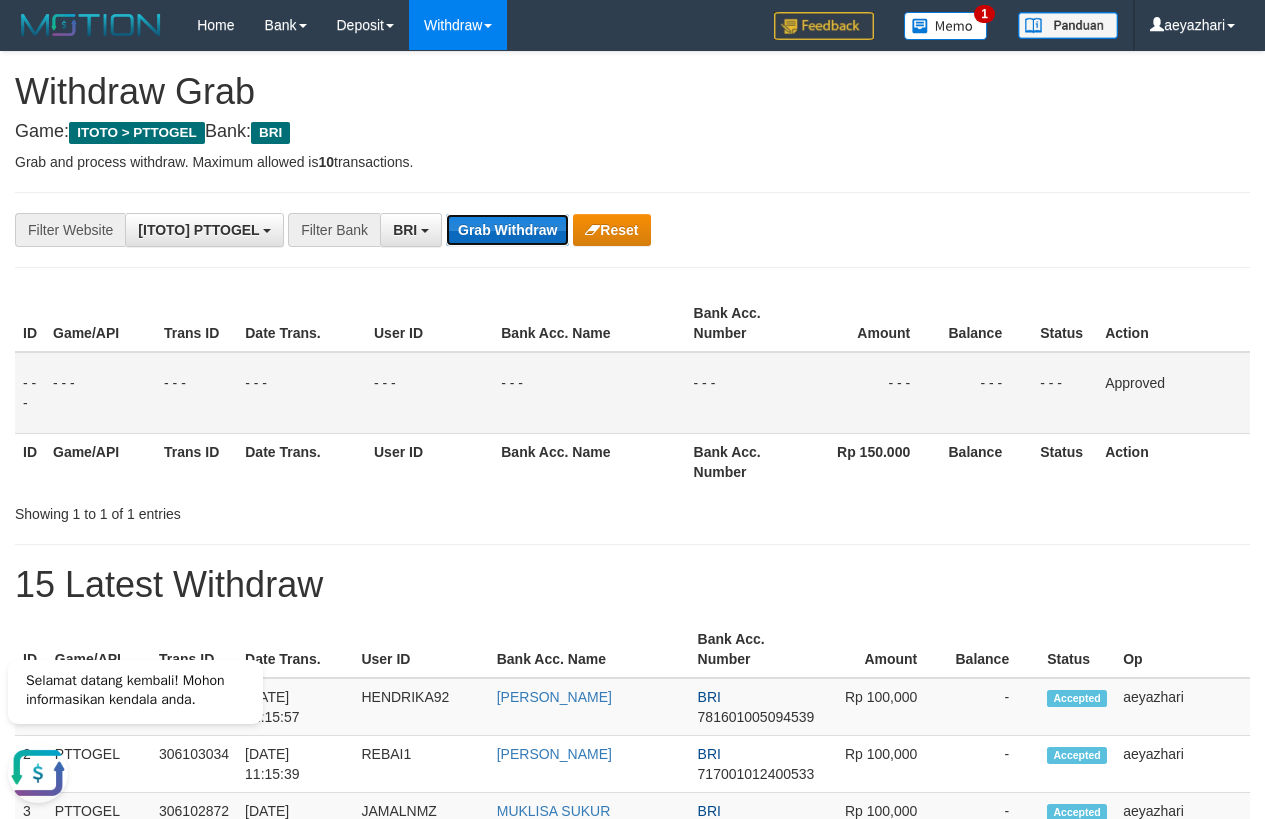click on "Grab Withdraw" at bounding box center (507, 230) 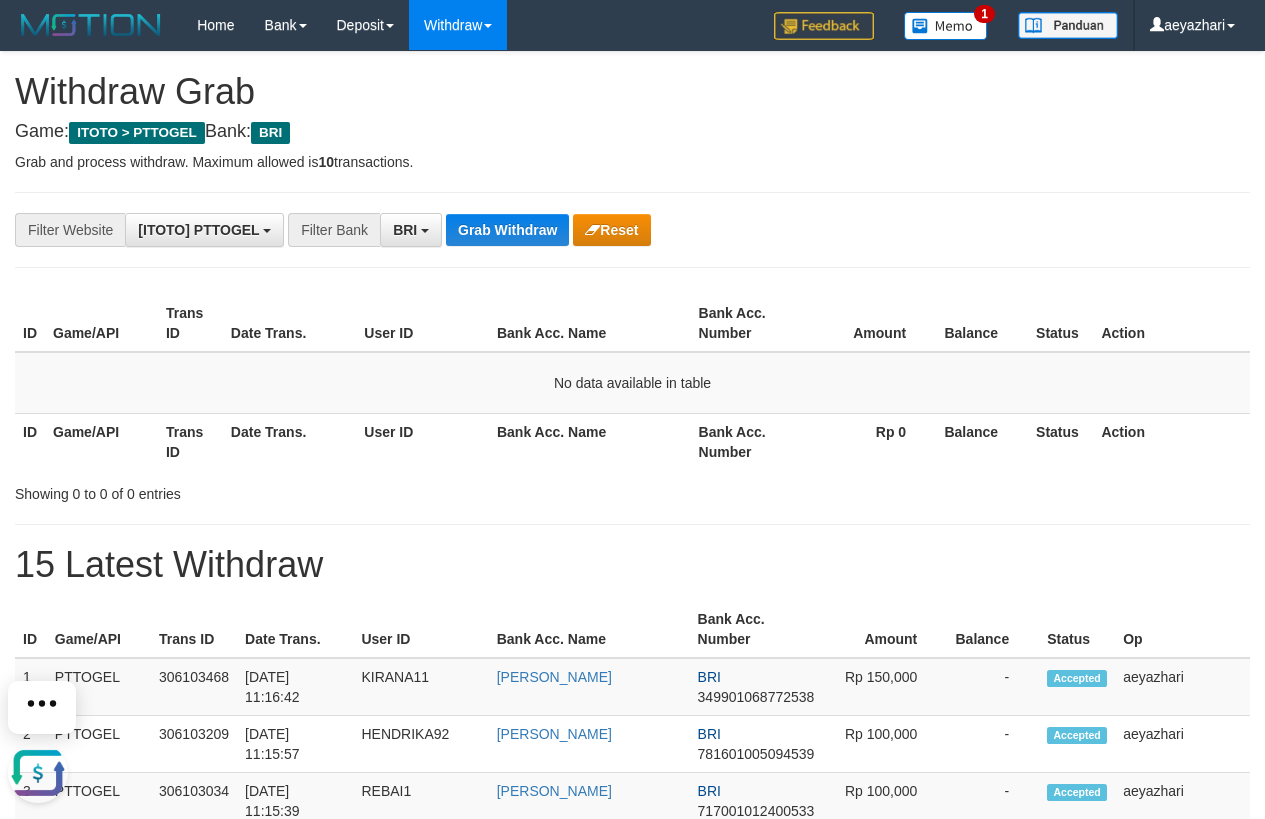 scroll, scrollTop: 0, scrollLeft: 0, axis: both 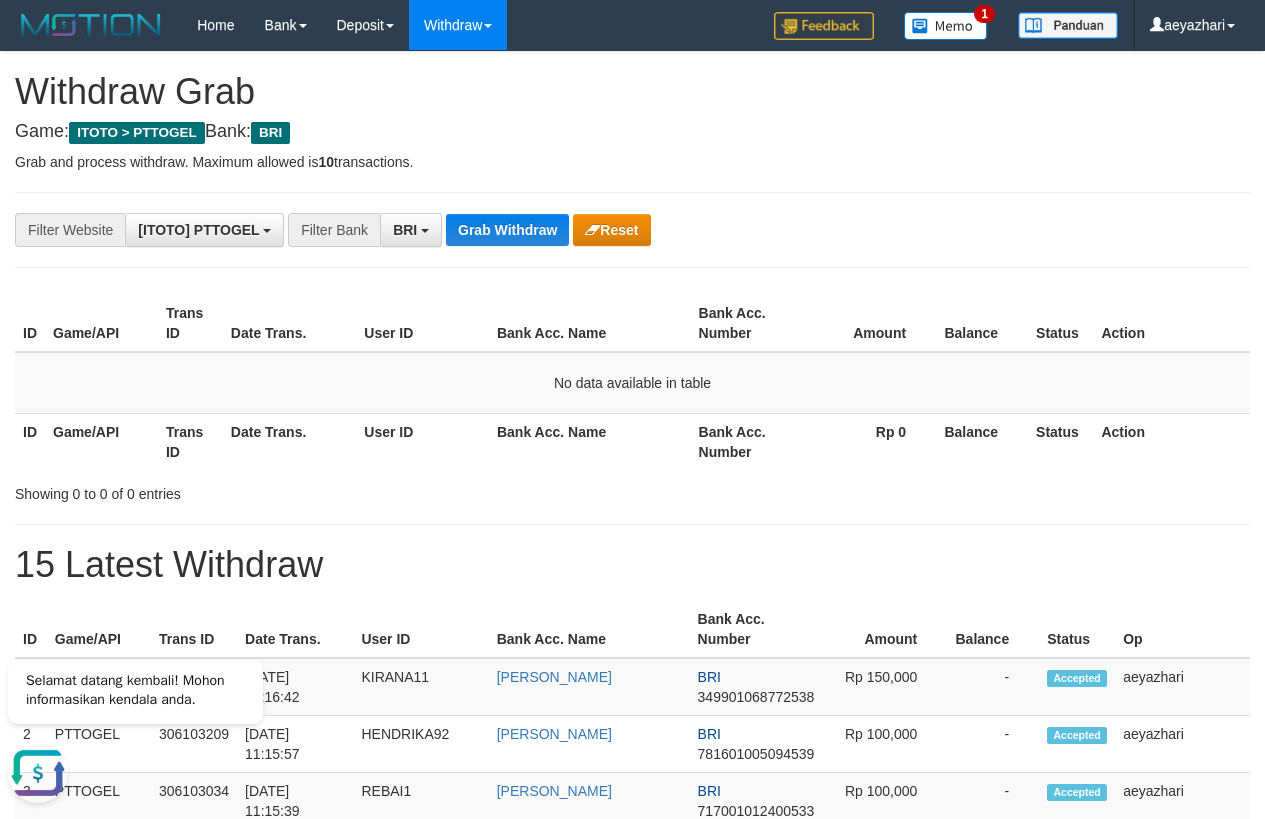 click on "**********" at bounding box center [632, 1113] 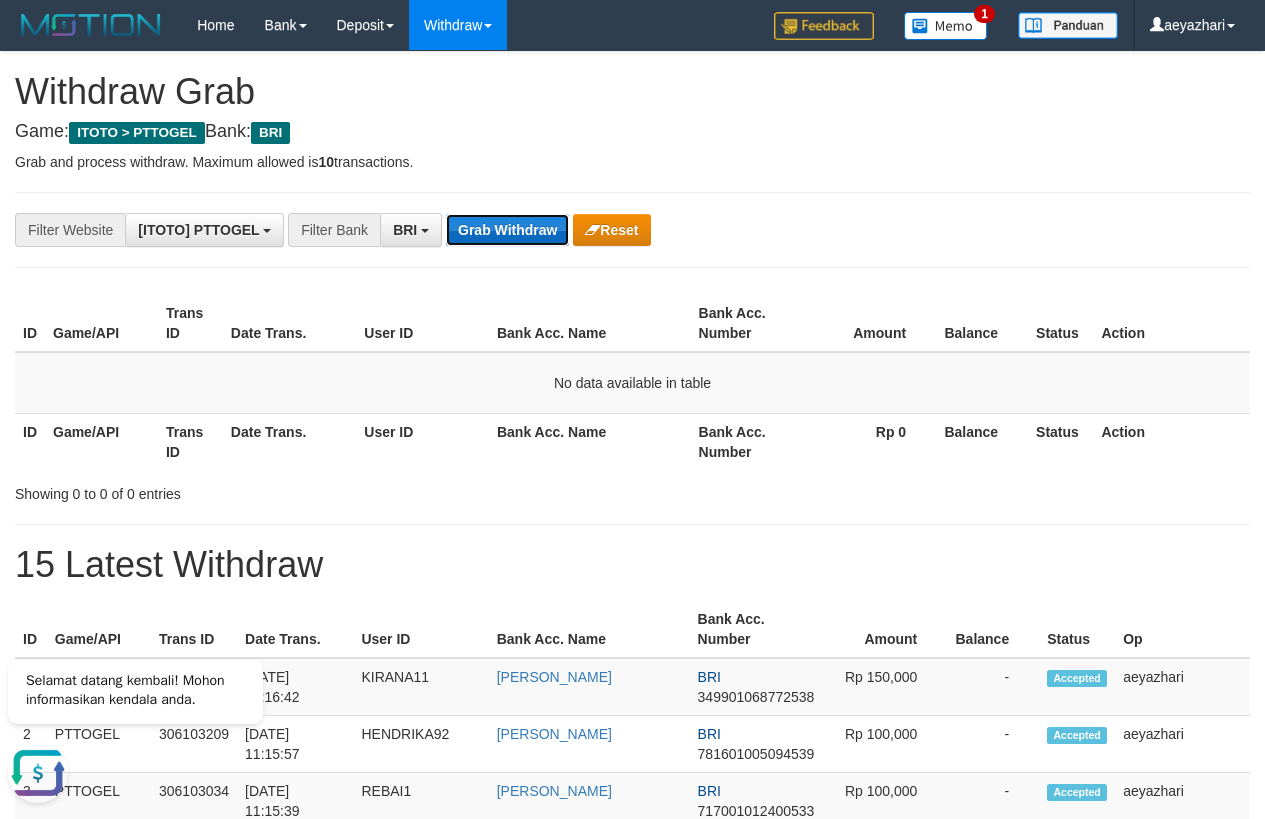 click on "Grab Withdraw" at bounding box center [507, 230] 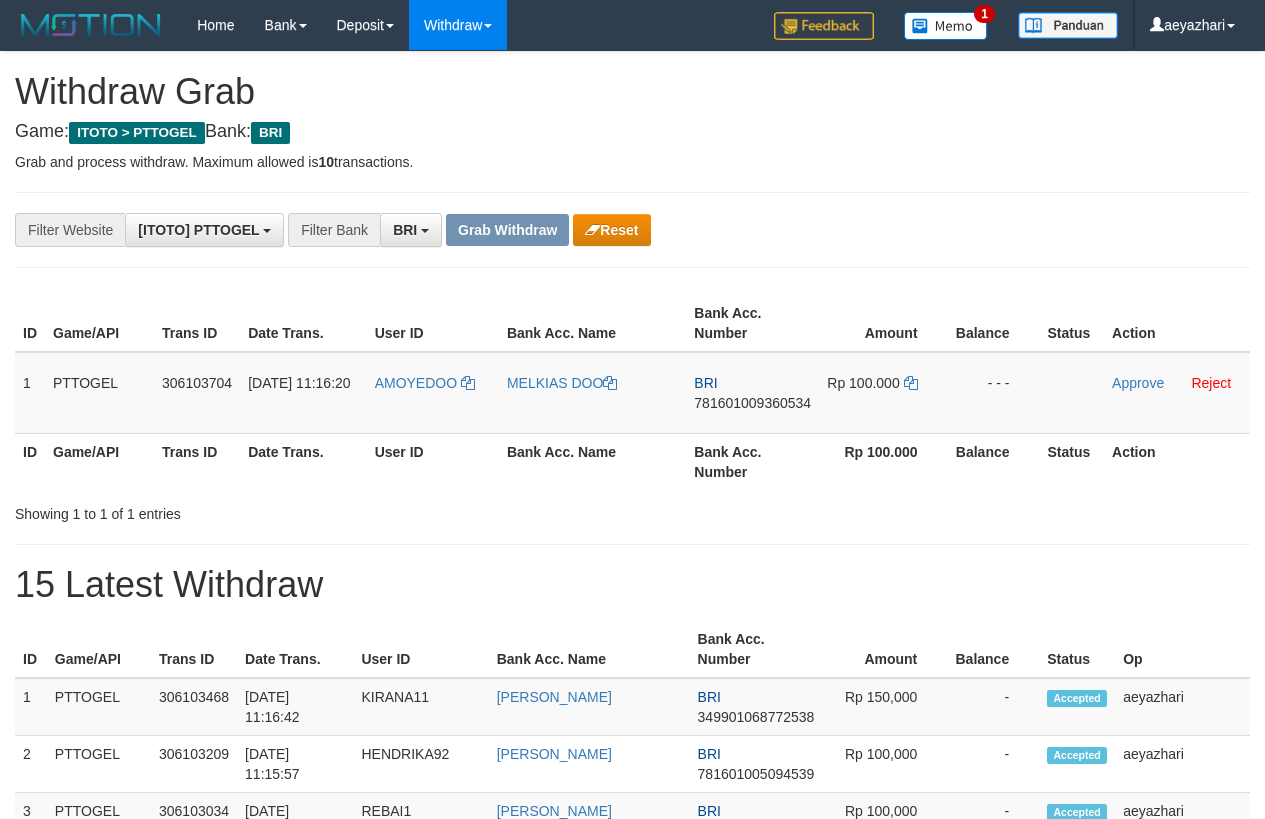scroll, scrollTop: 0, scrollLeft: 0, axis: both 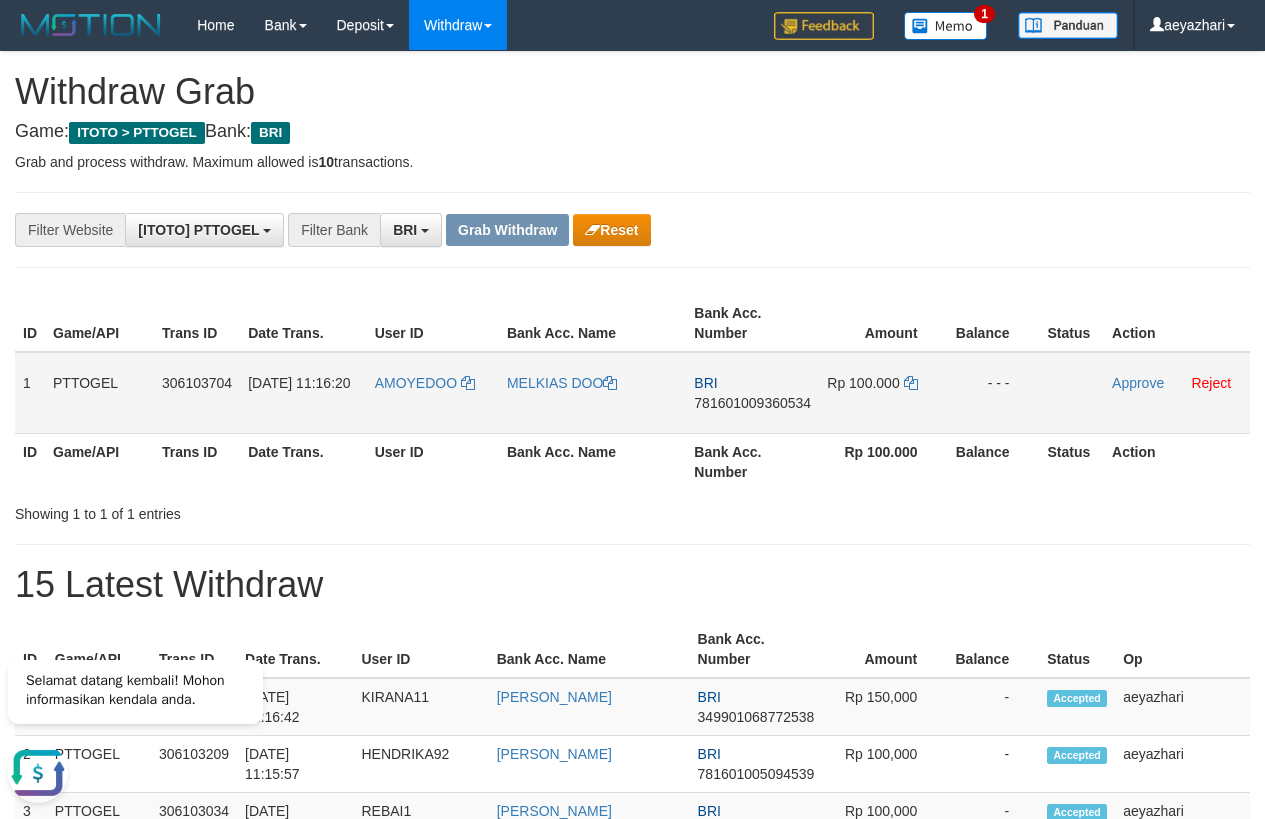 click on "781601009360534" at bounding box center (752, 403) 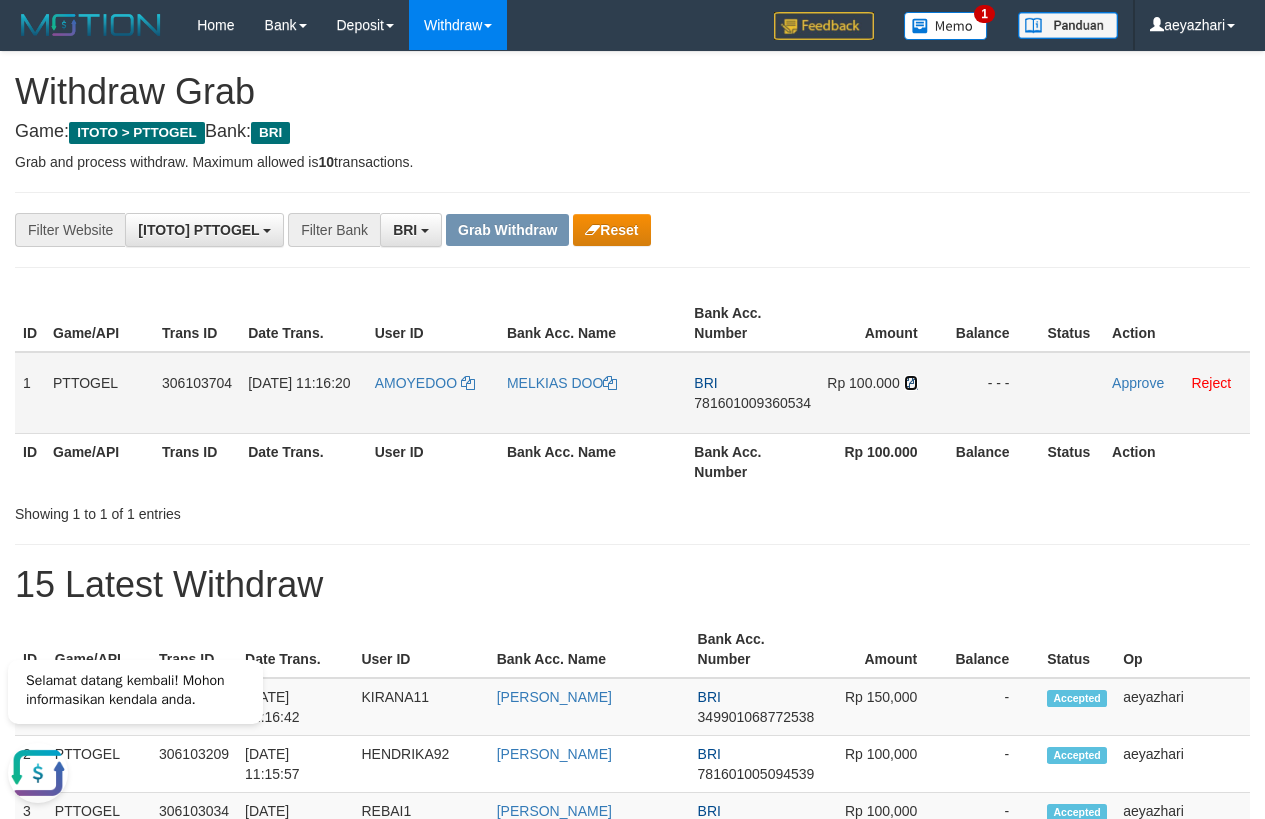 click at bounding box center [911, 383] 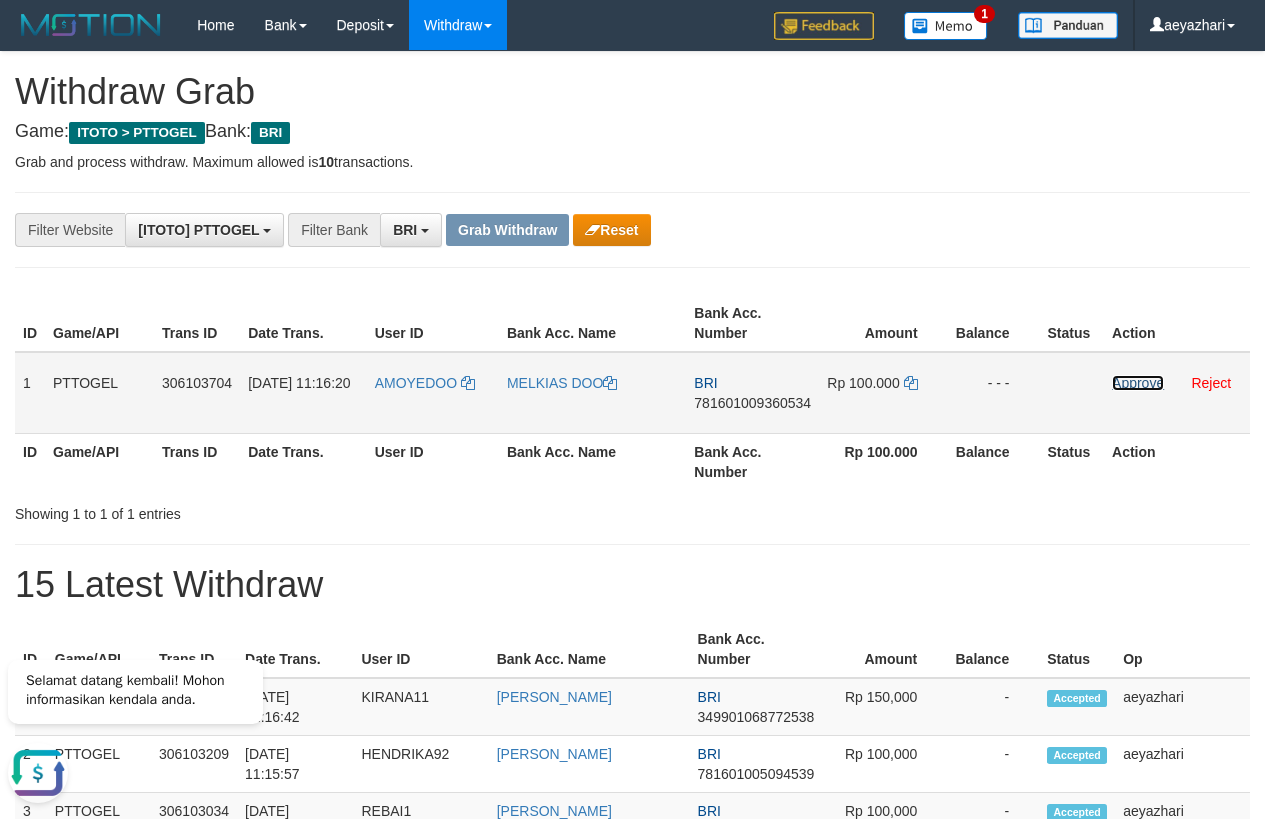 click on "Approve" at bounding box center [1138, 383] 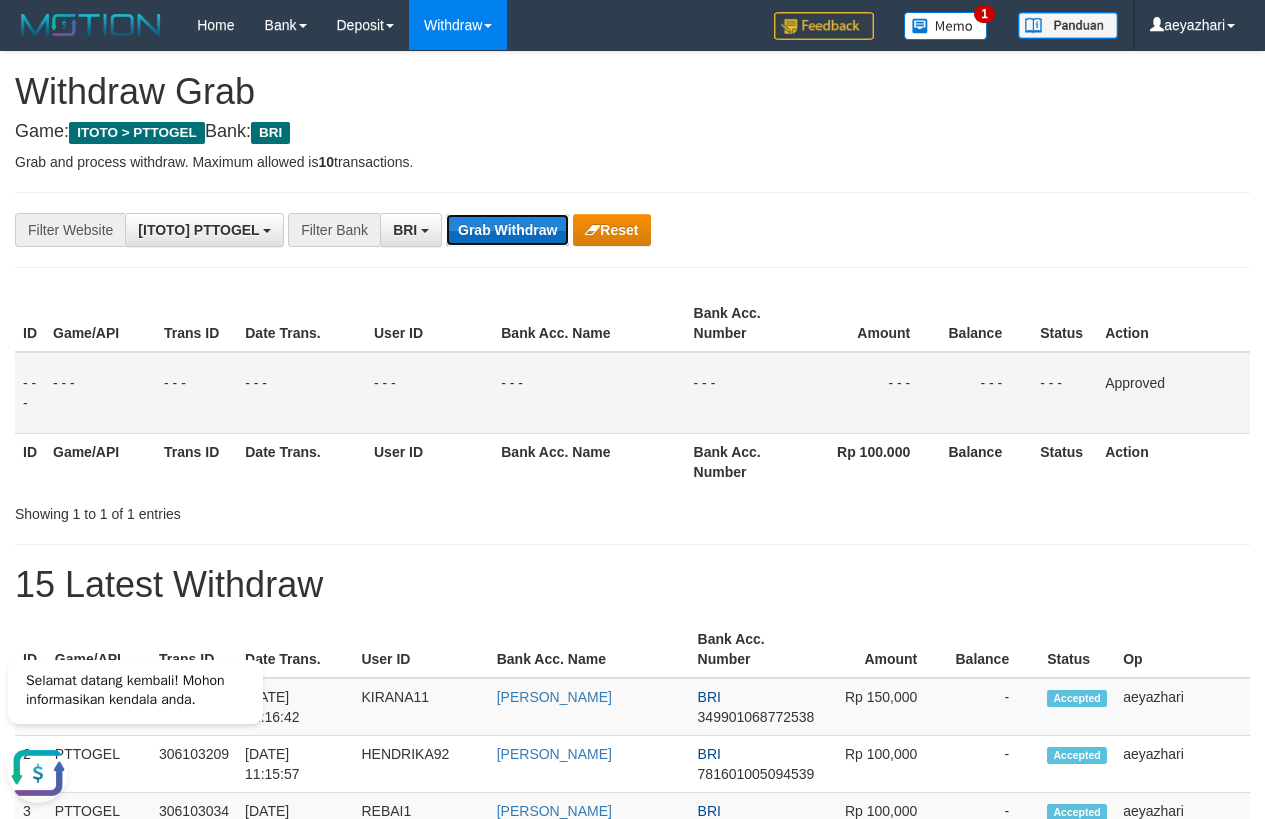click on "Grab Withdraw" at bounding box center (507, 230) 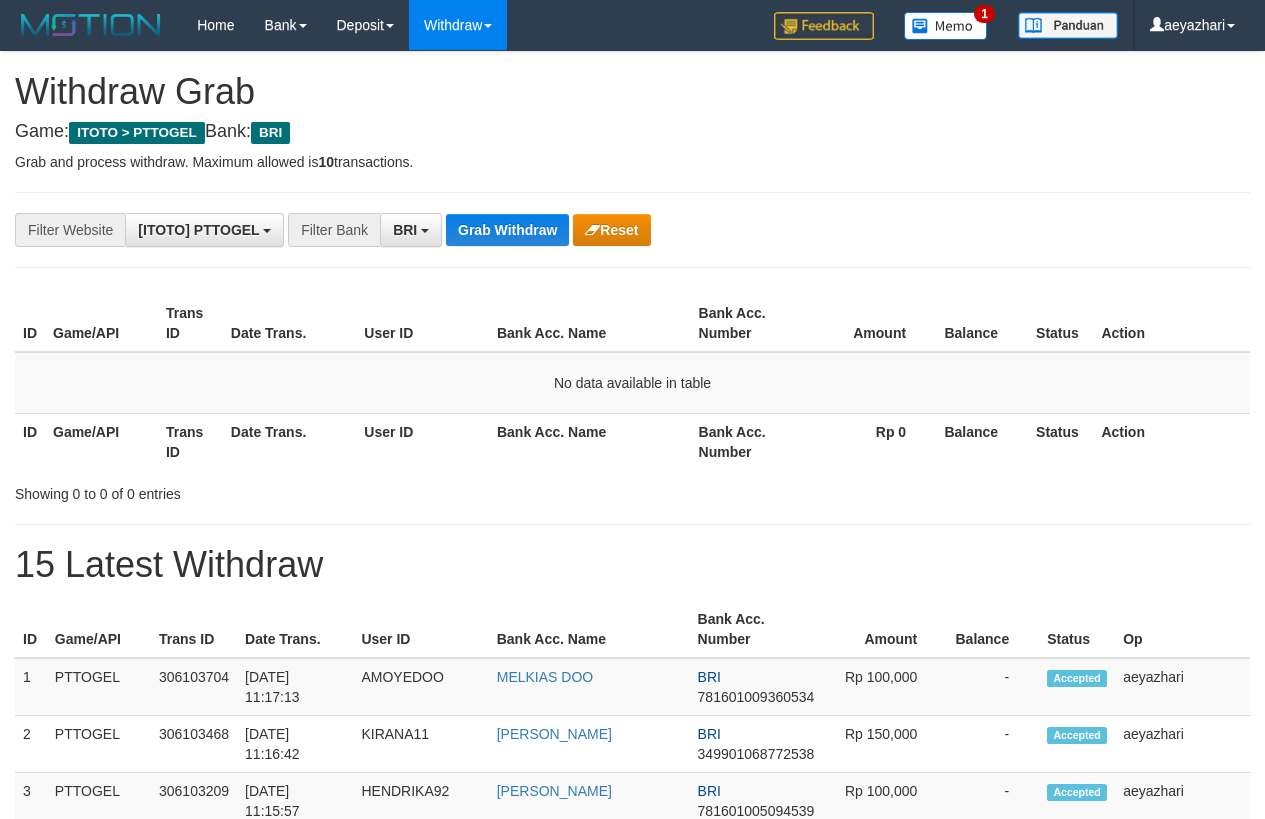 scroll, scrollTop: 0, scrollLeft: 0, axis: both 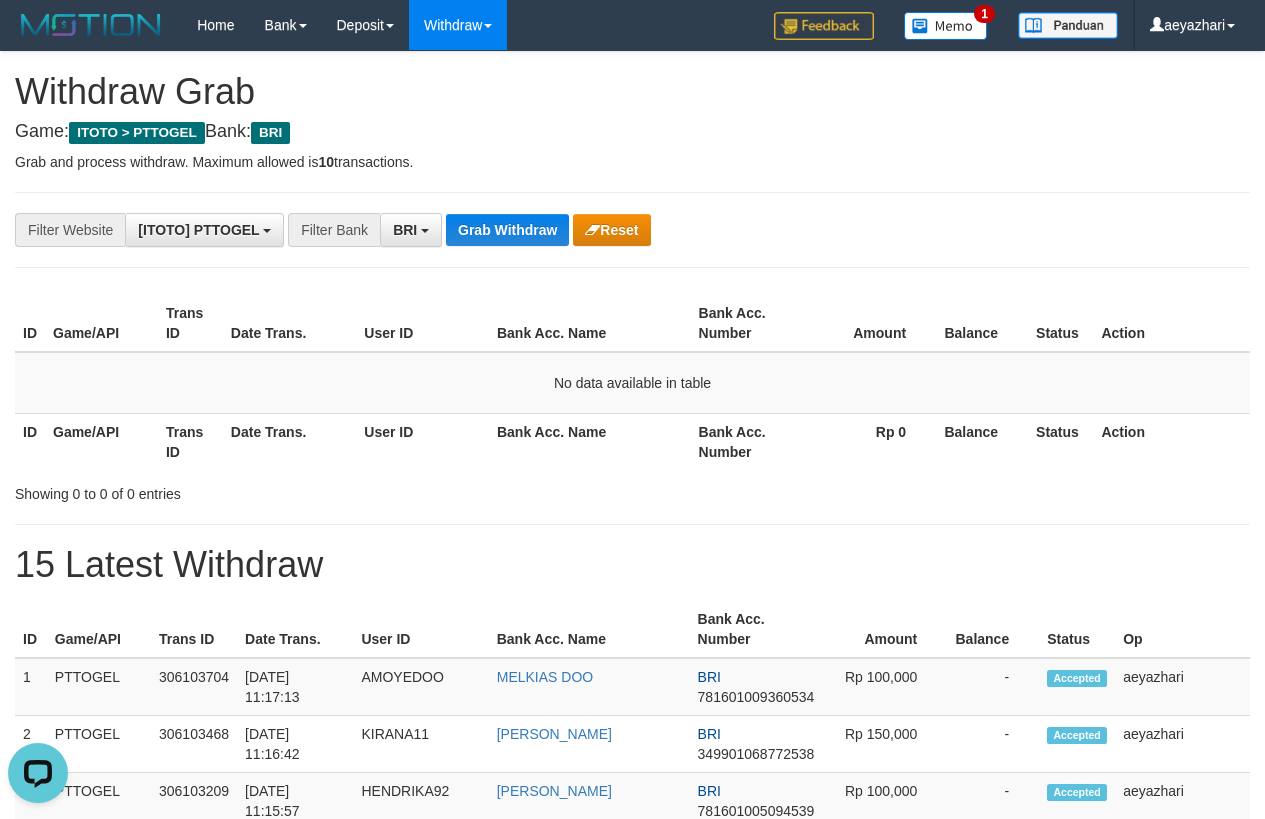 click on "Trans ID" at bounding box center (190, 323) 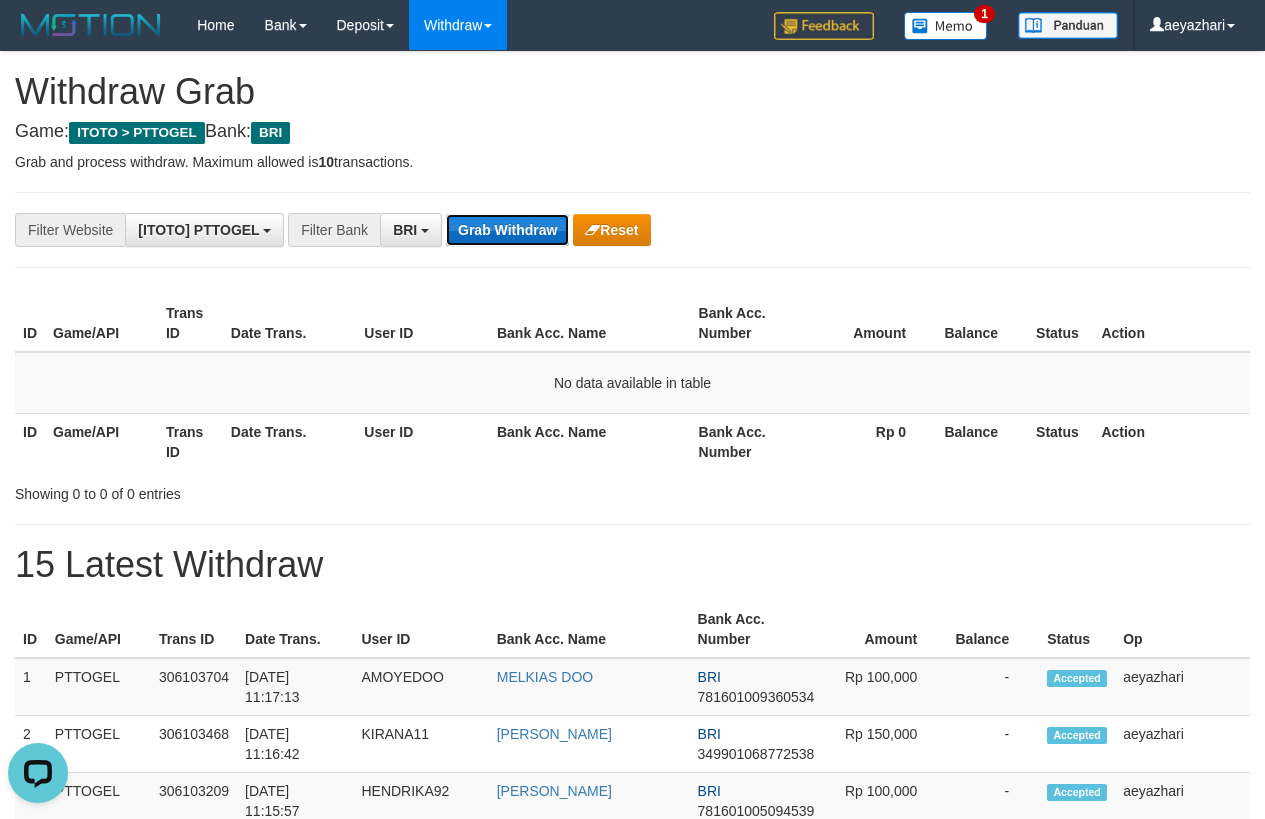 click on "Grab Withdraw" at bounding box center (507, 230) 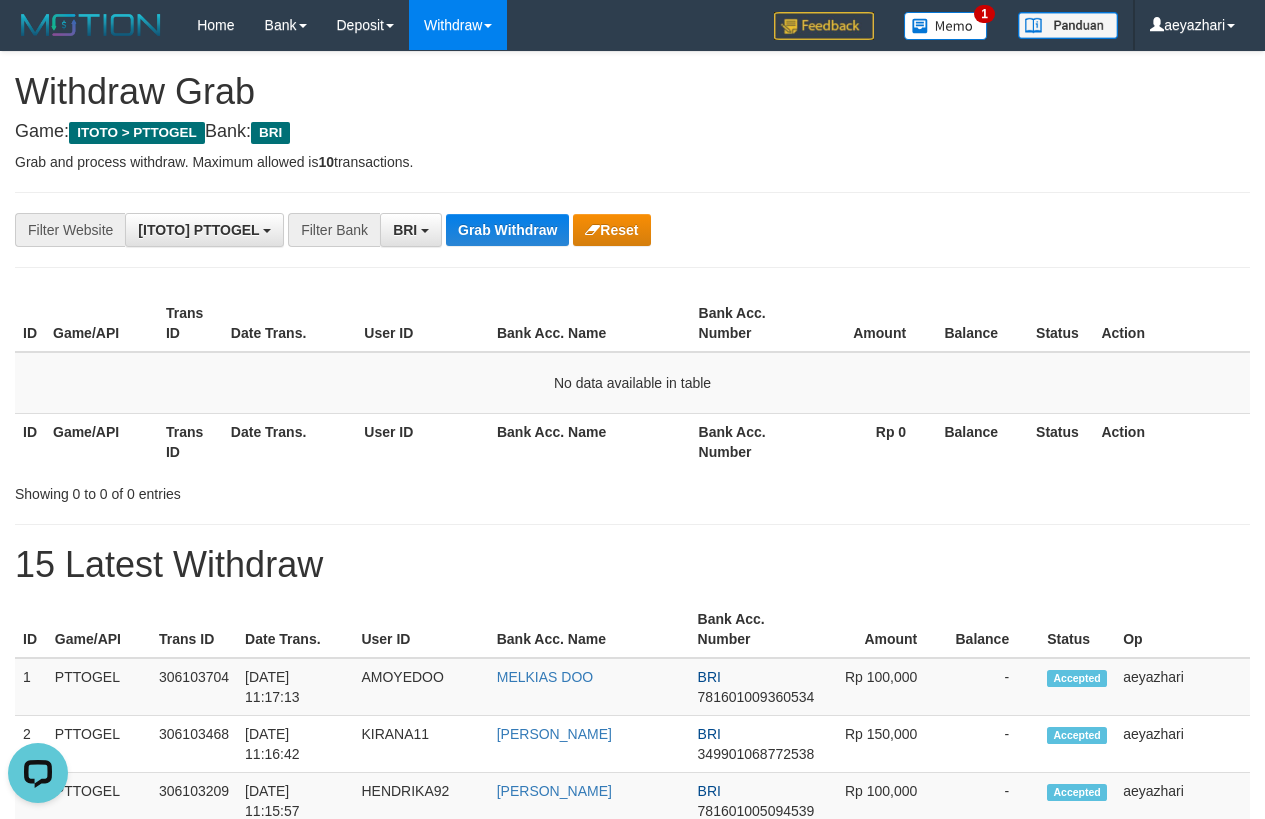 scroll, scrollTop: 0, scrollLeft: 0, axis: both 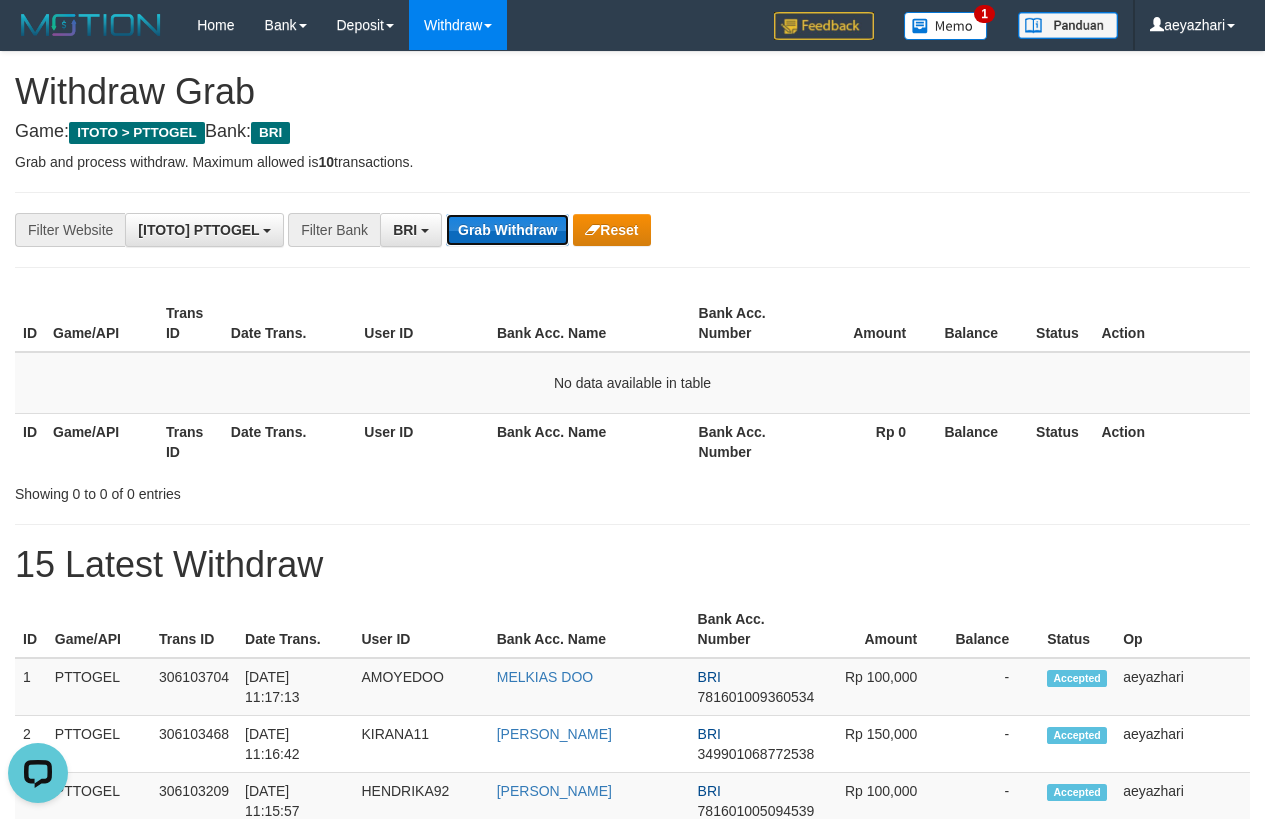 click on "Grab Withdraw" at bounding box center [507, 230] 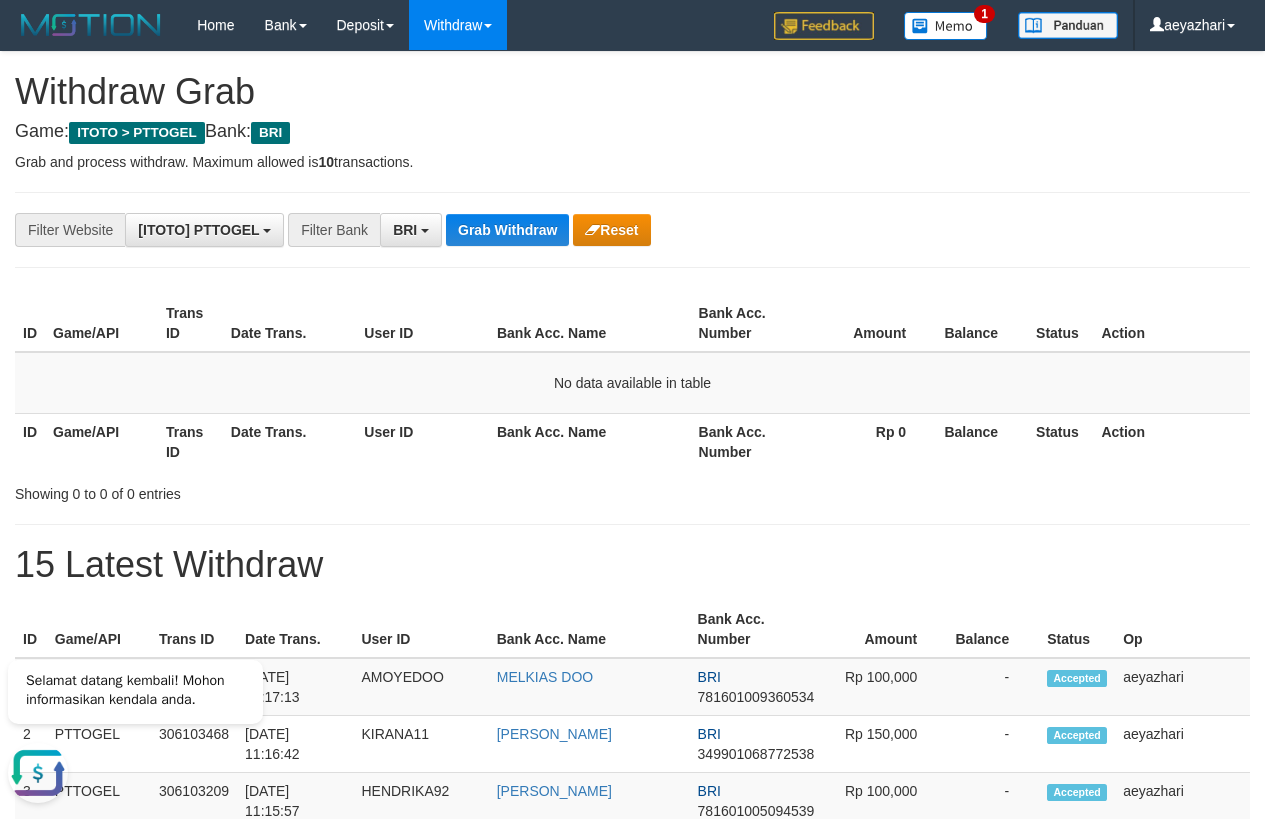 scroll, scrollTop: 0, scrollLeft: 0, axis: both 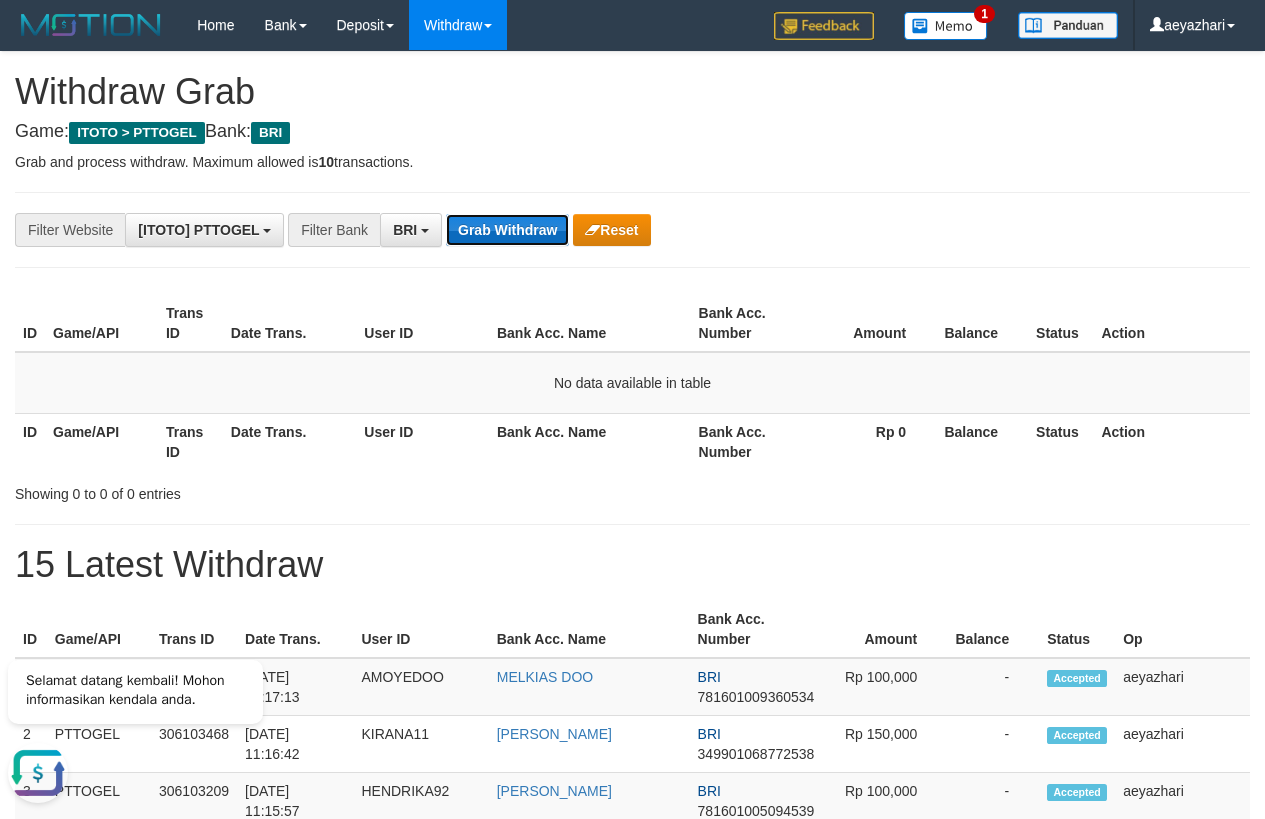 click on "Grab Withdraw" at bounding box center (507, 230) 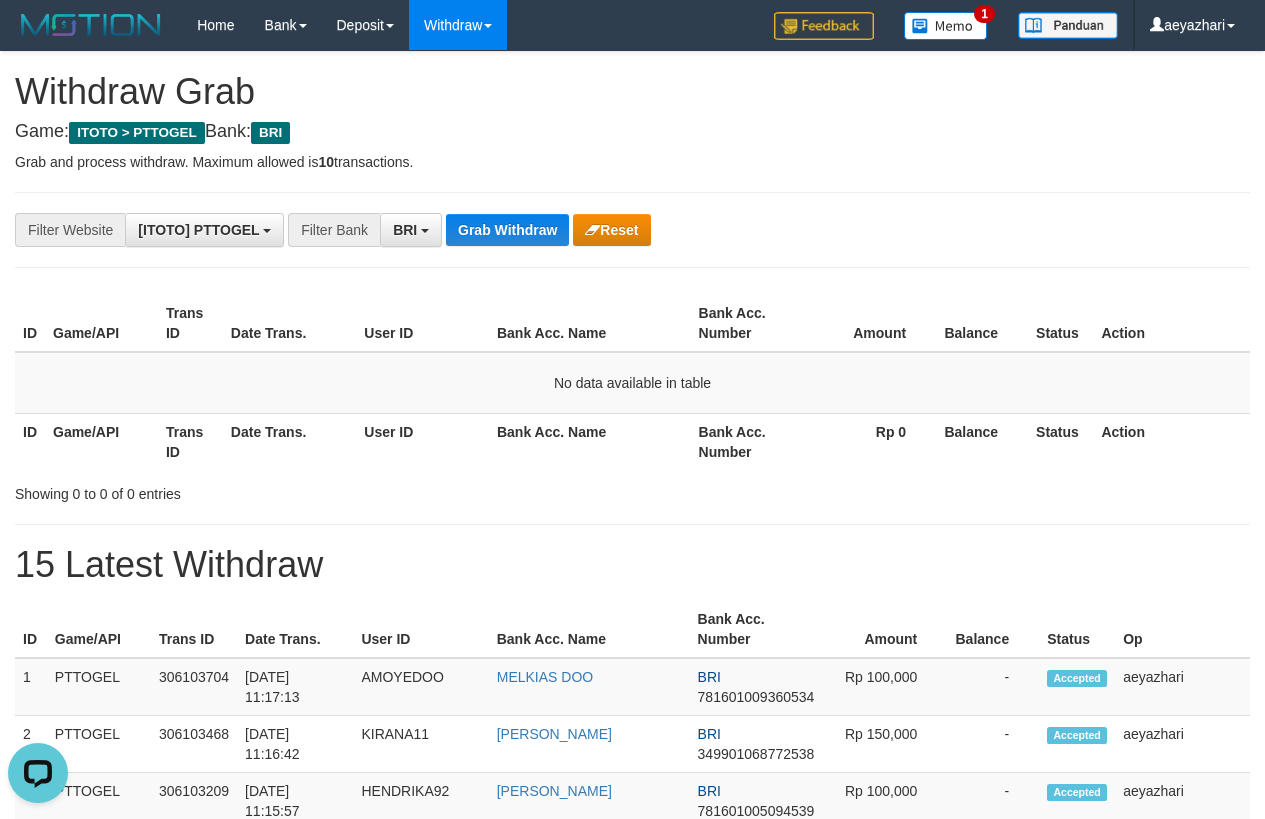 scroll, scrollTop: 0, scrollLeft: 0, axis: both 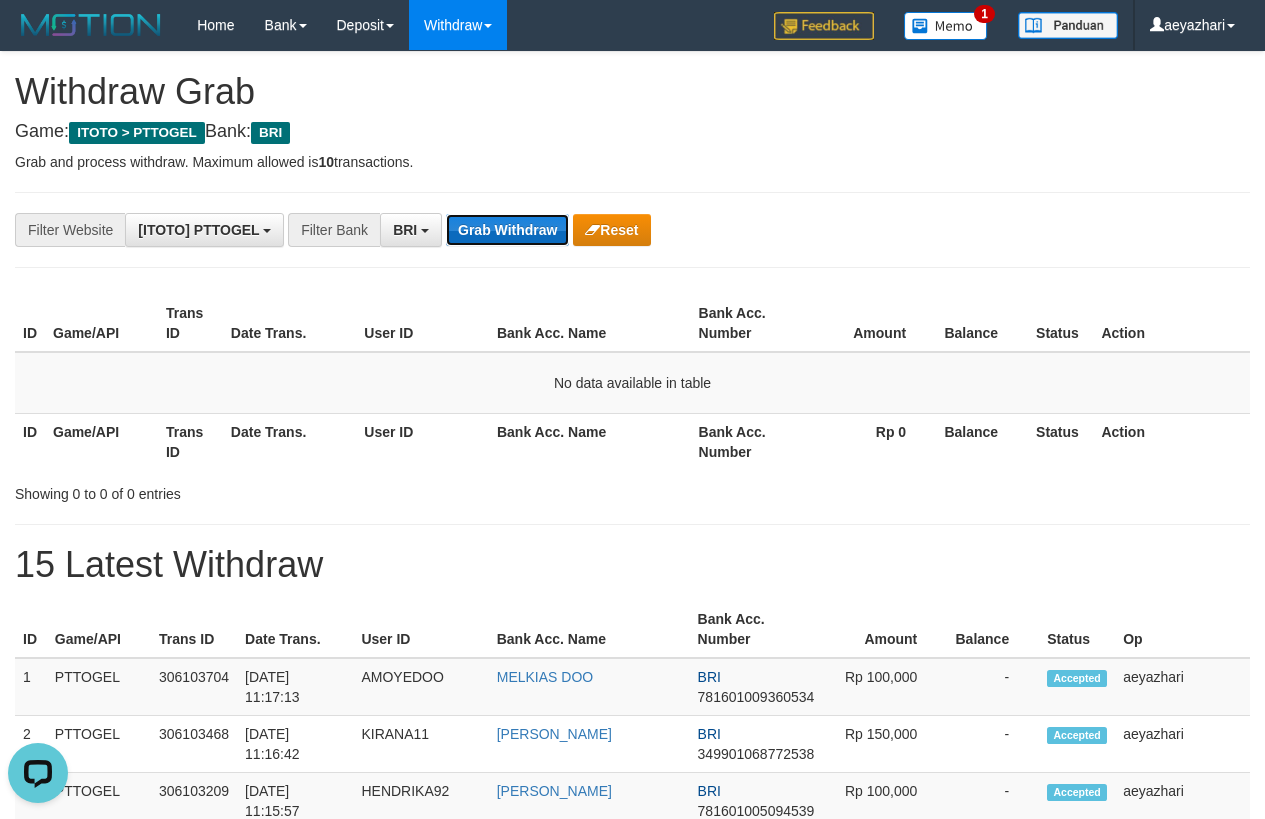 click on "Grab Withdraw" at bounding box center [507, 230] 